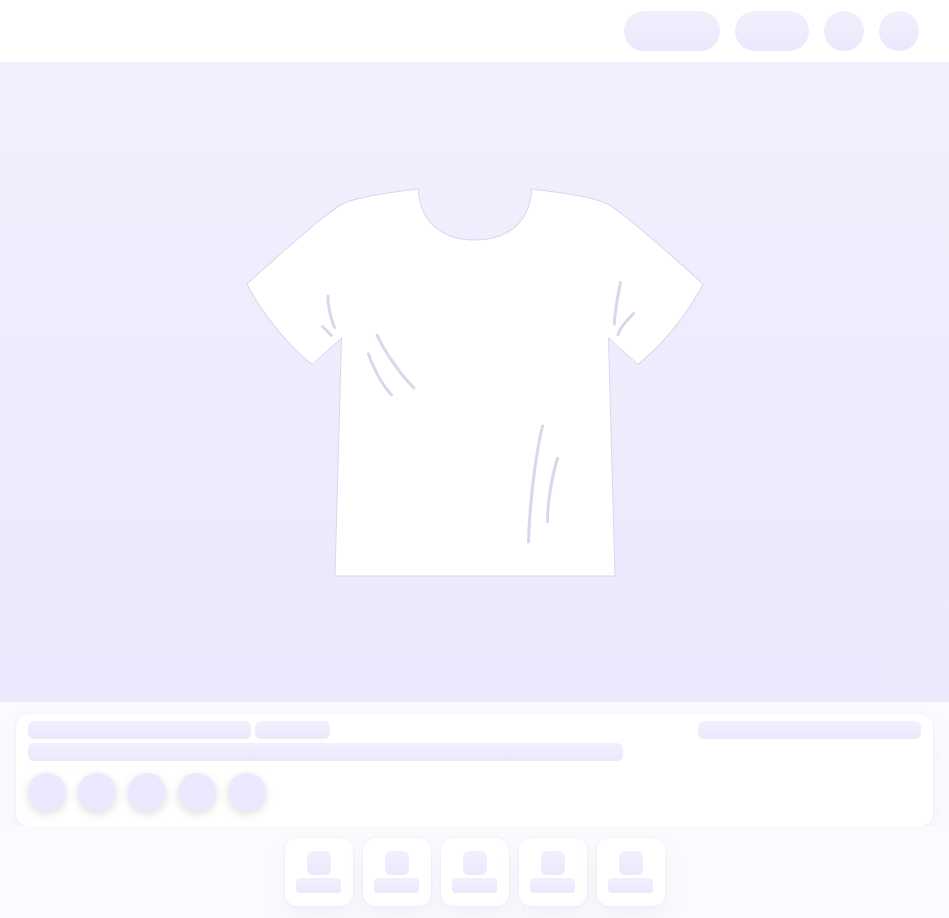 scroll, scrollTop: 0, scrollLeft: 0, axis: both 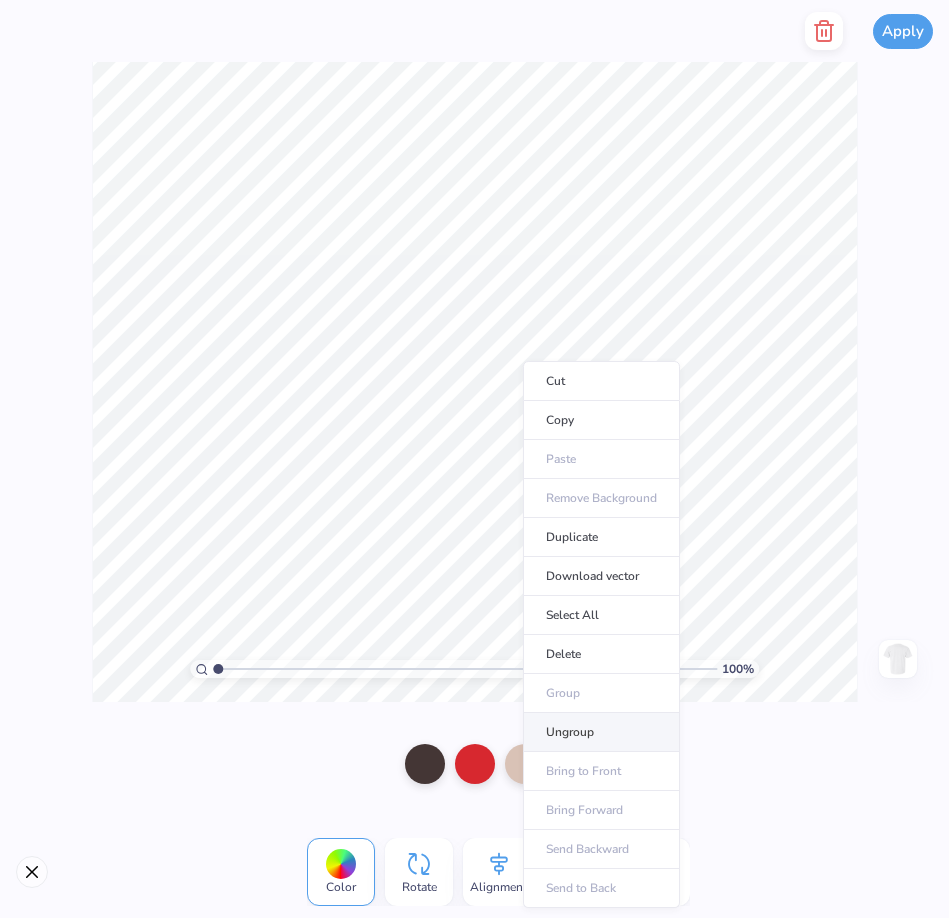 click on "Ungroup" at bounding box center [601, 732] 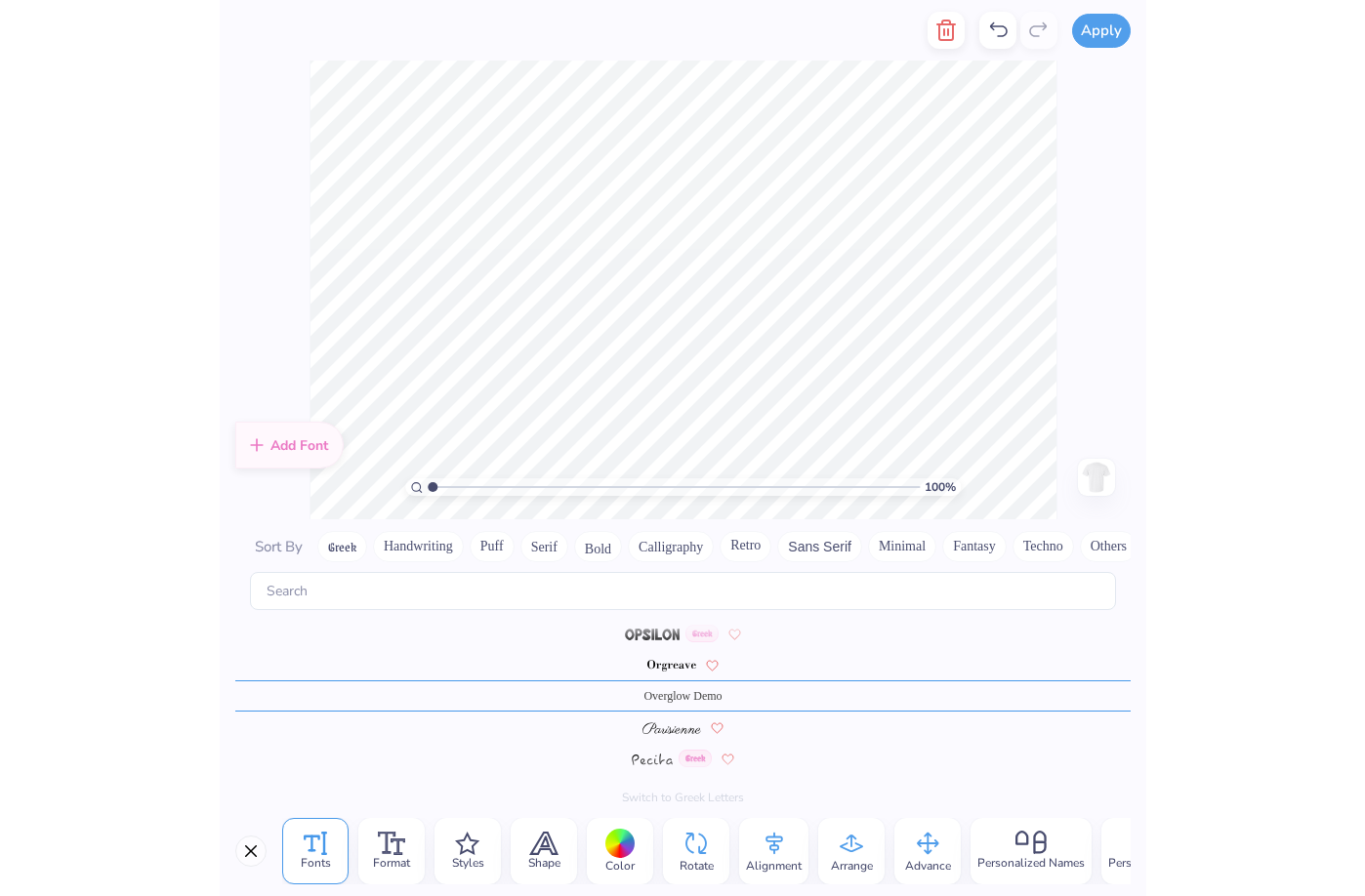 scroll, scrollTop: 7101, scrollLeft: 0, axis: vertical 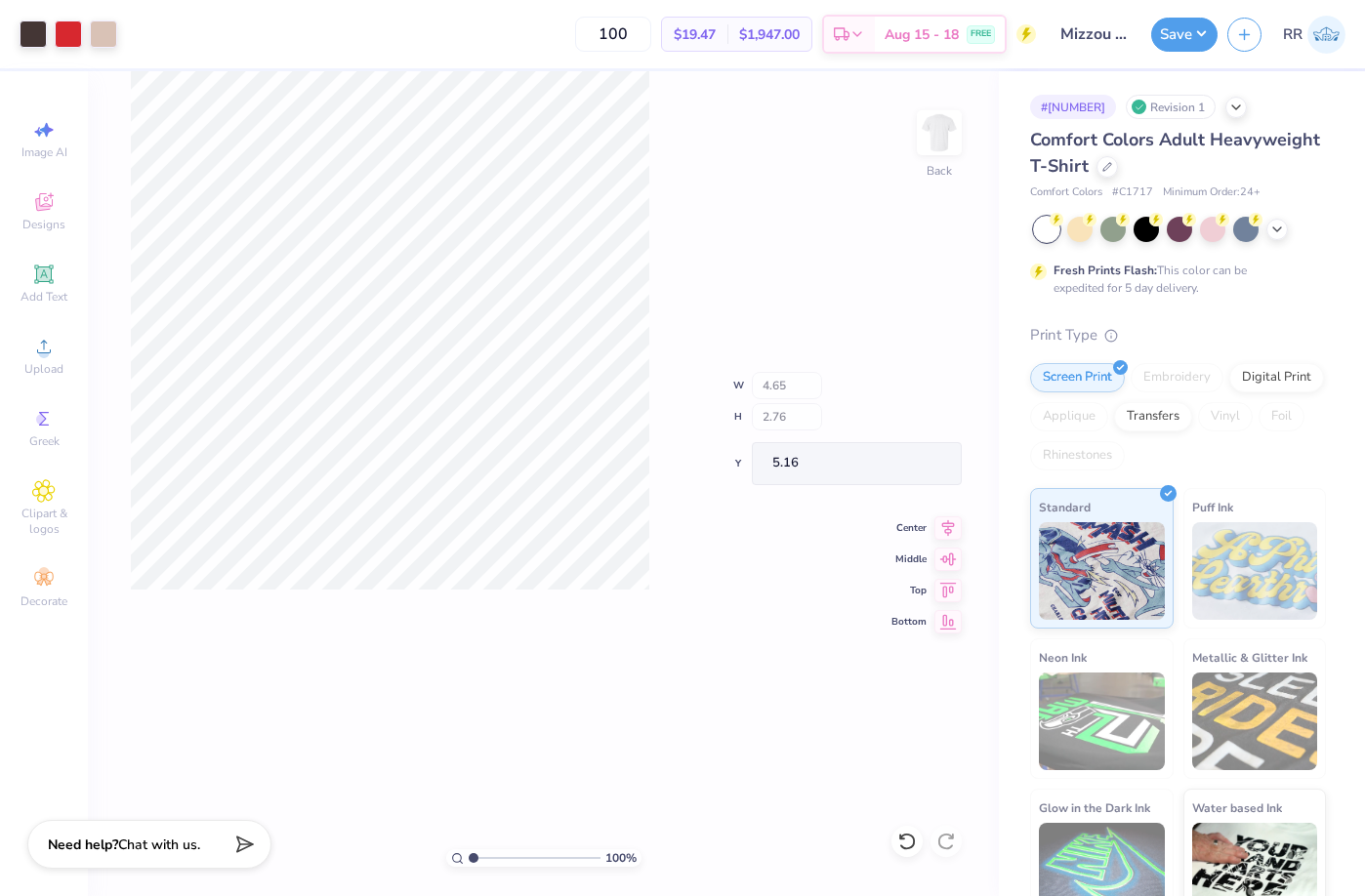 type on "5.15" 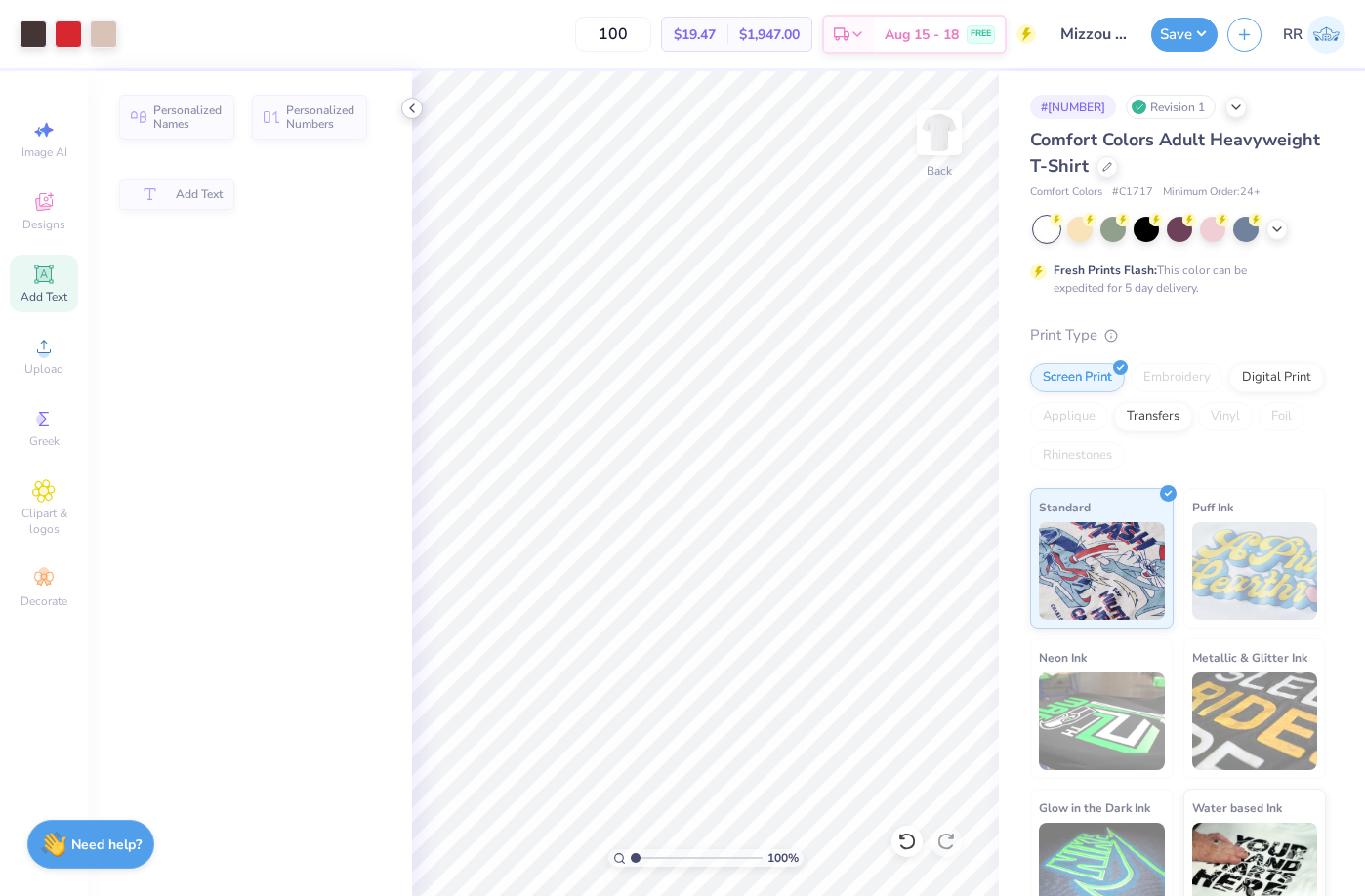 click 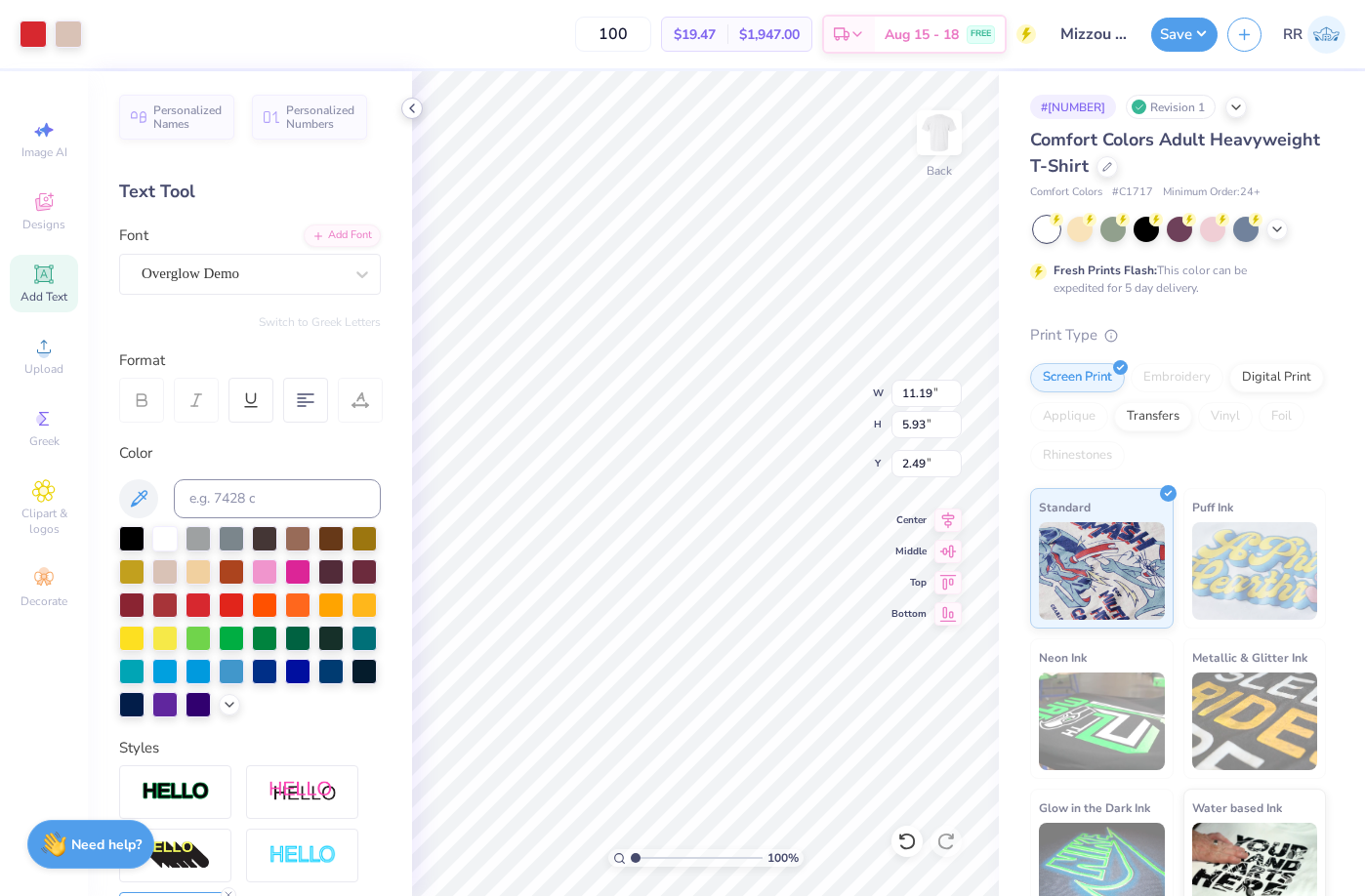 type on "11.19" 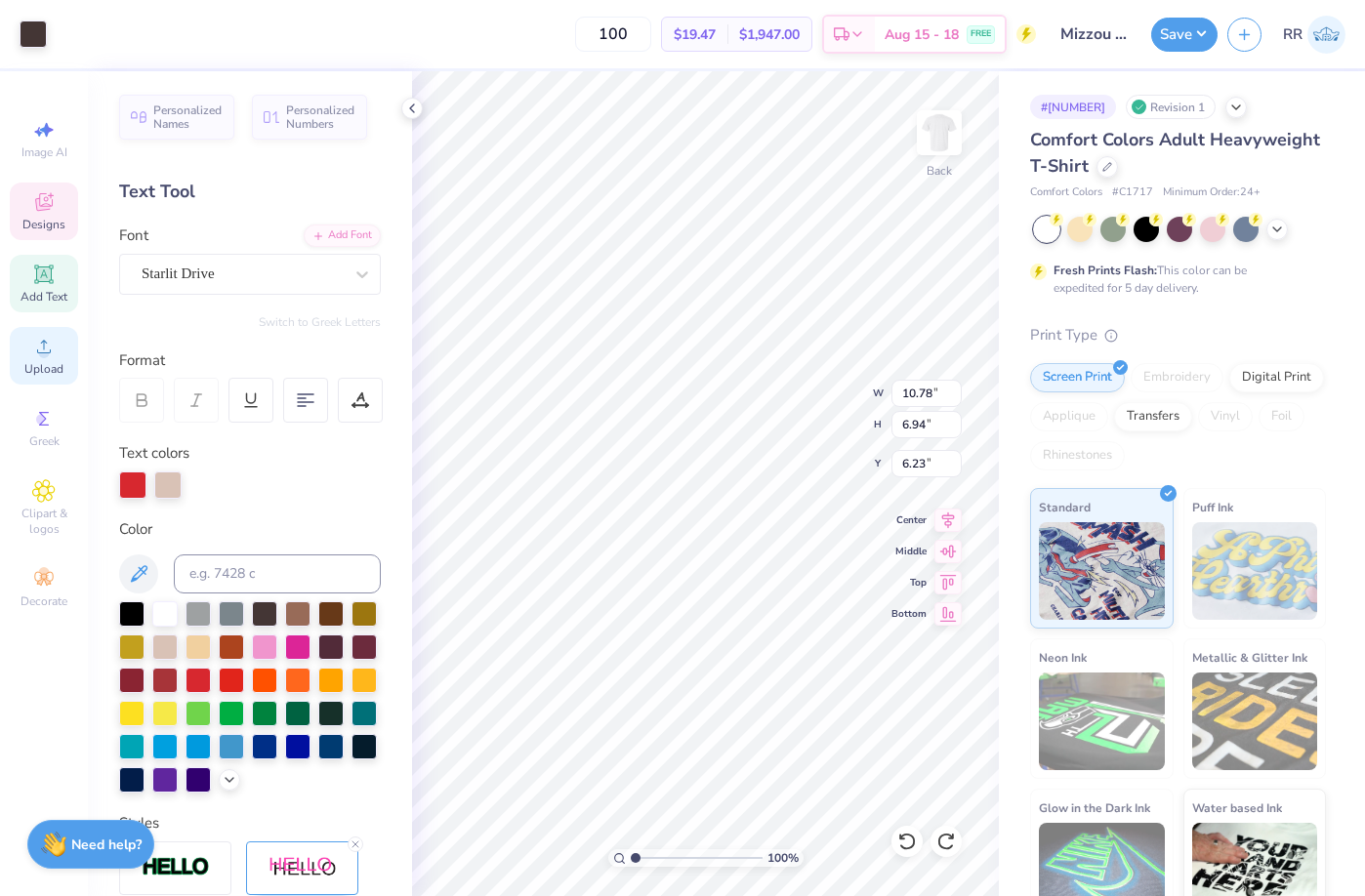 click on "Upload" at bounding box center [44, 369] 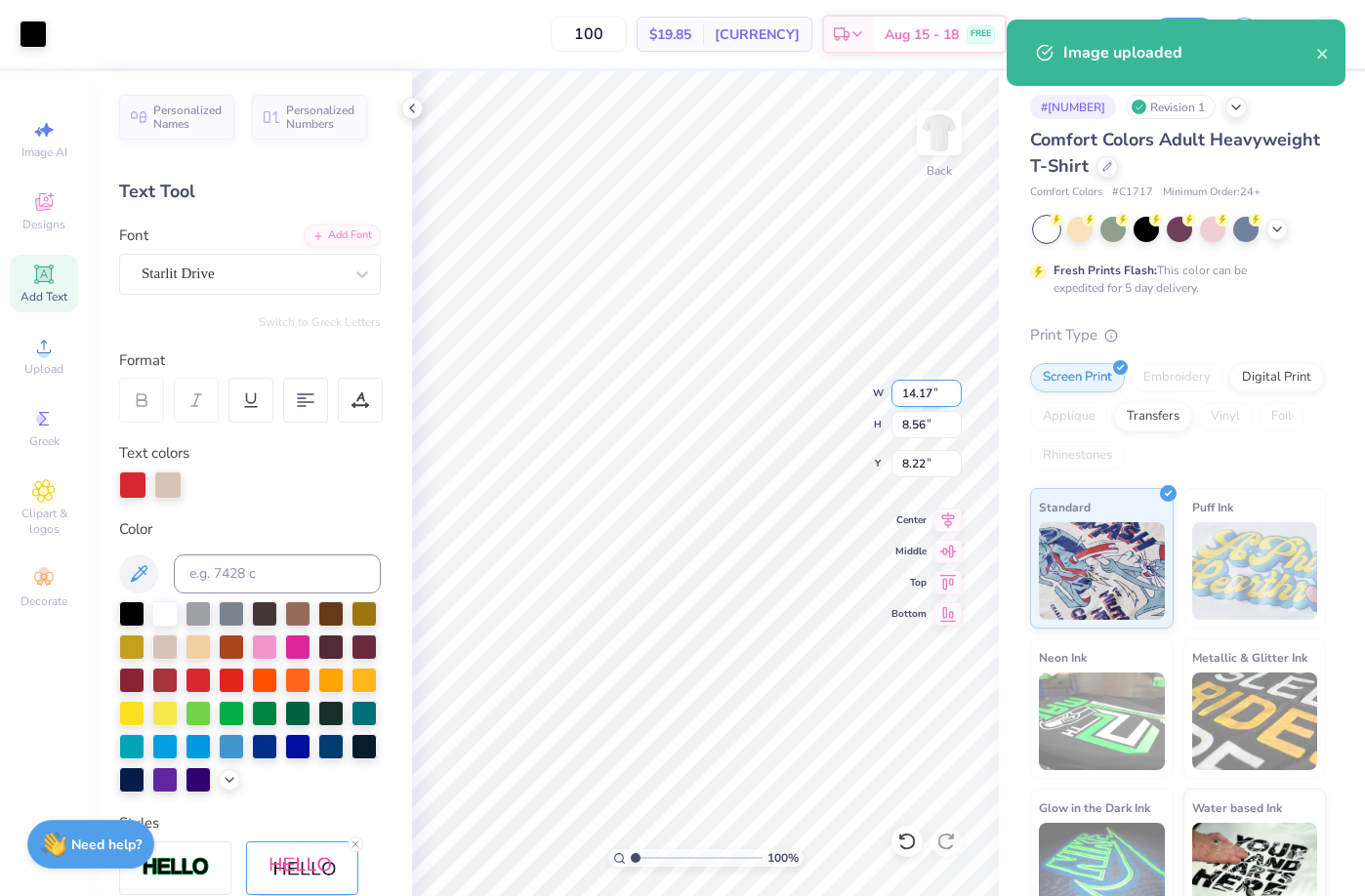 click on "14.17" at bounding box center [927, 393] 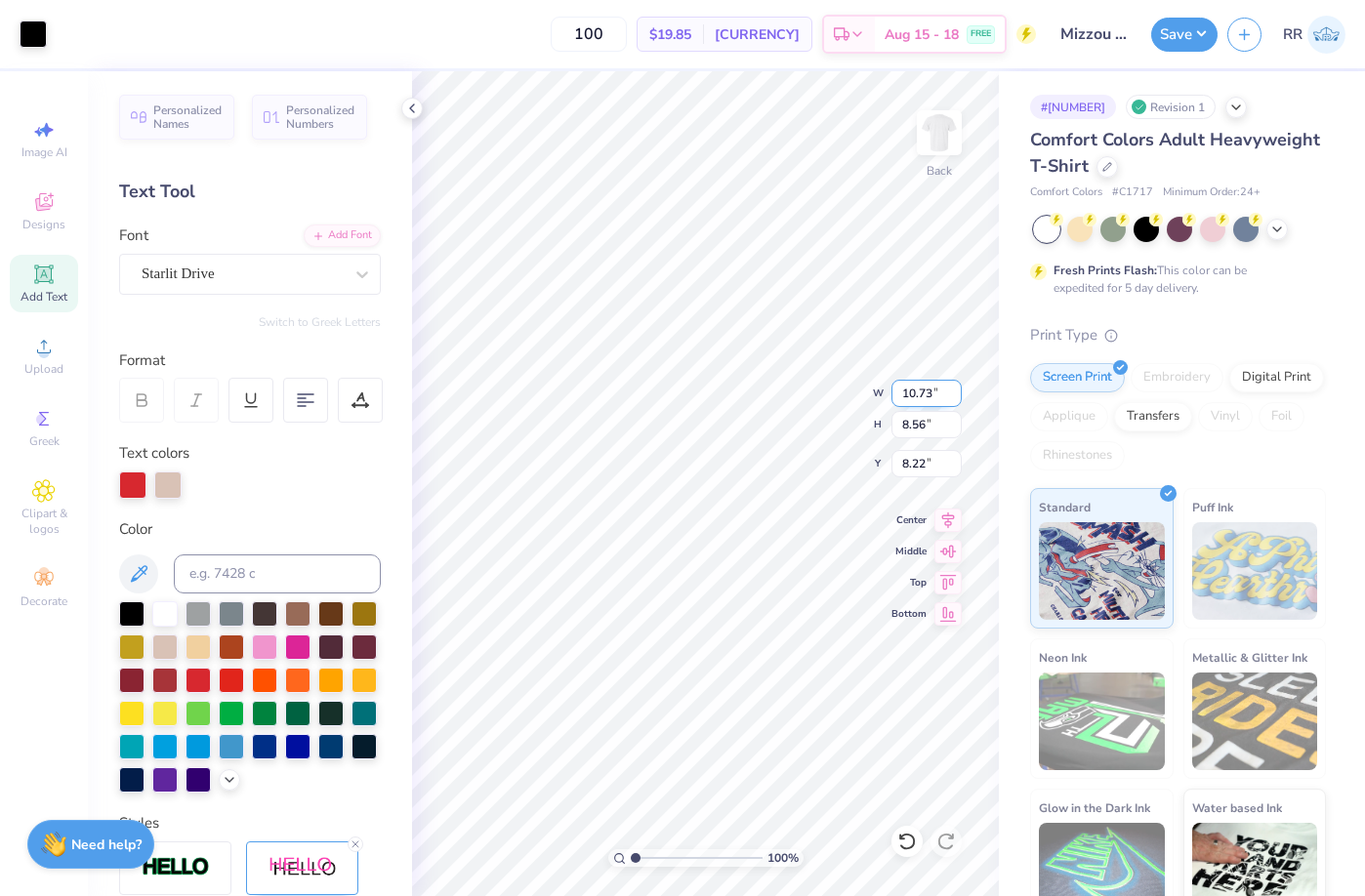 type on "10.73" 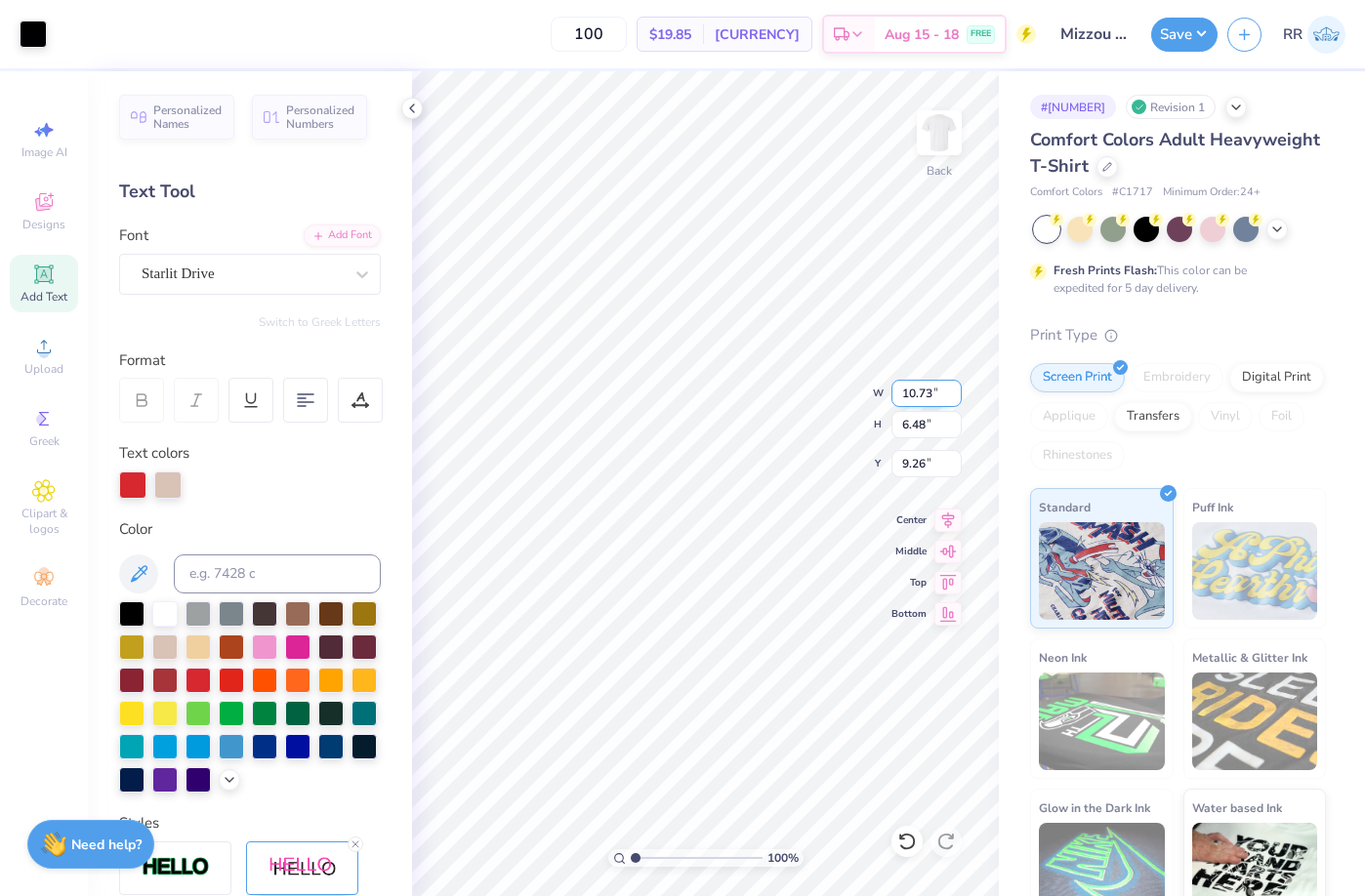 type on "6.48" 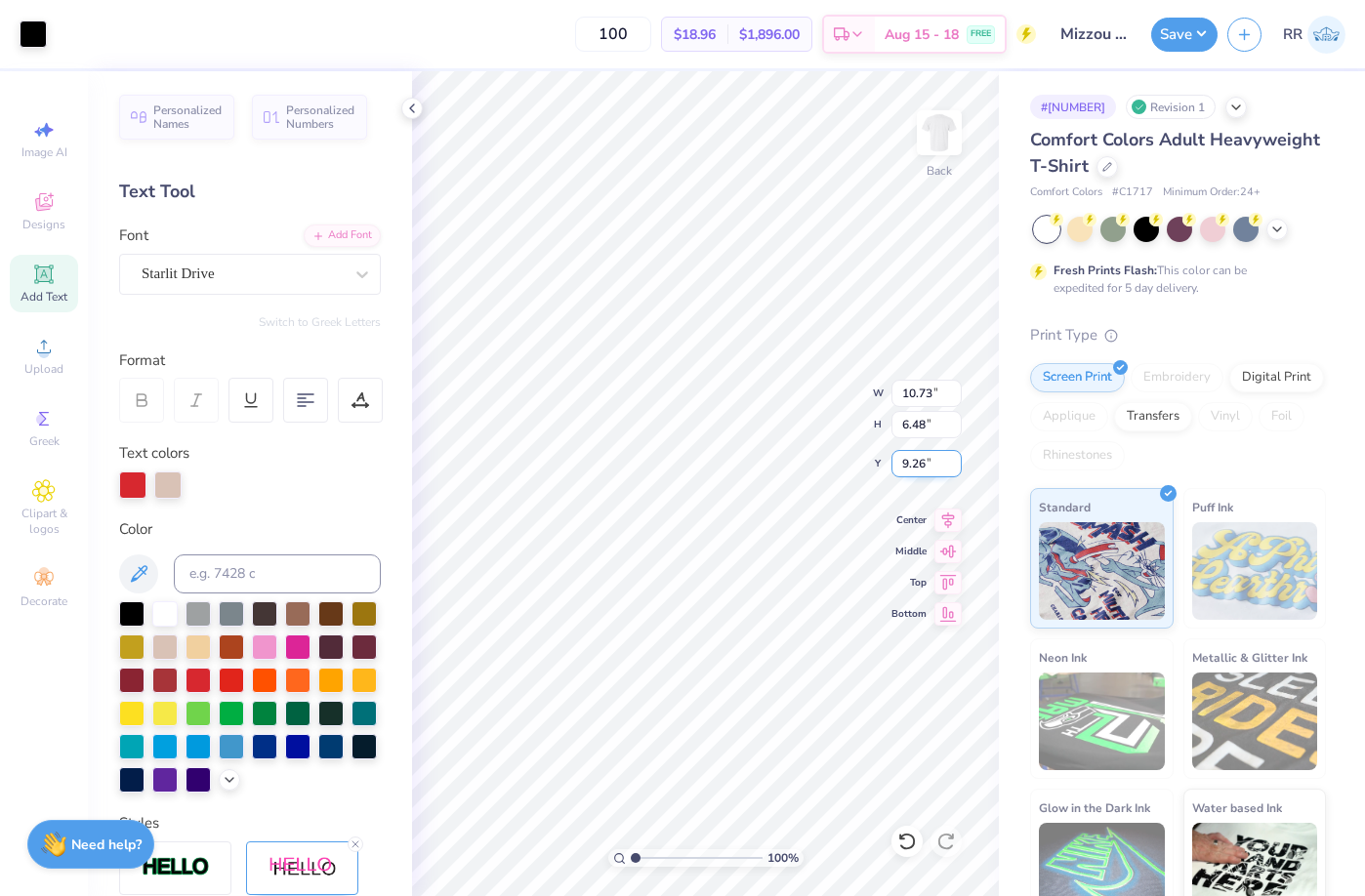 click on "9.26" at bounding box center [927, 464] 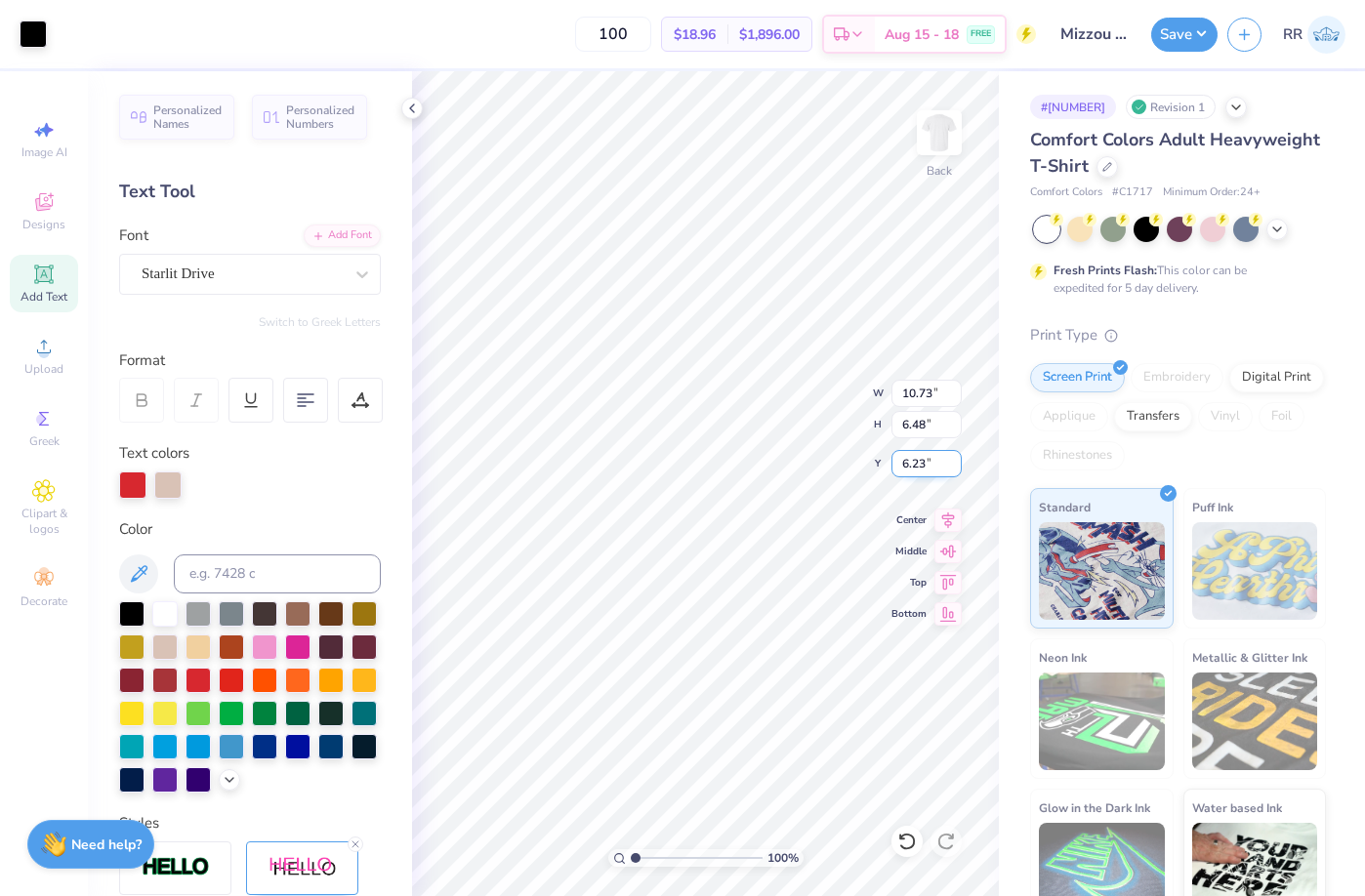 type on "6.23" 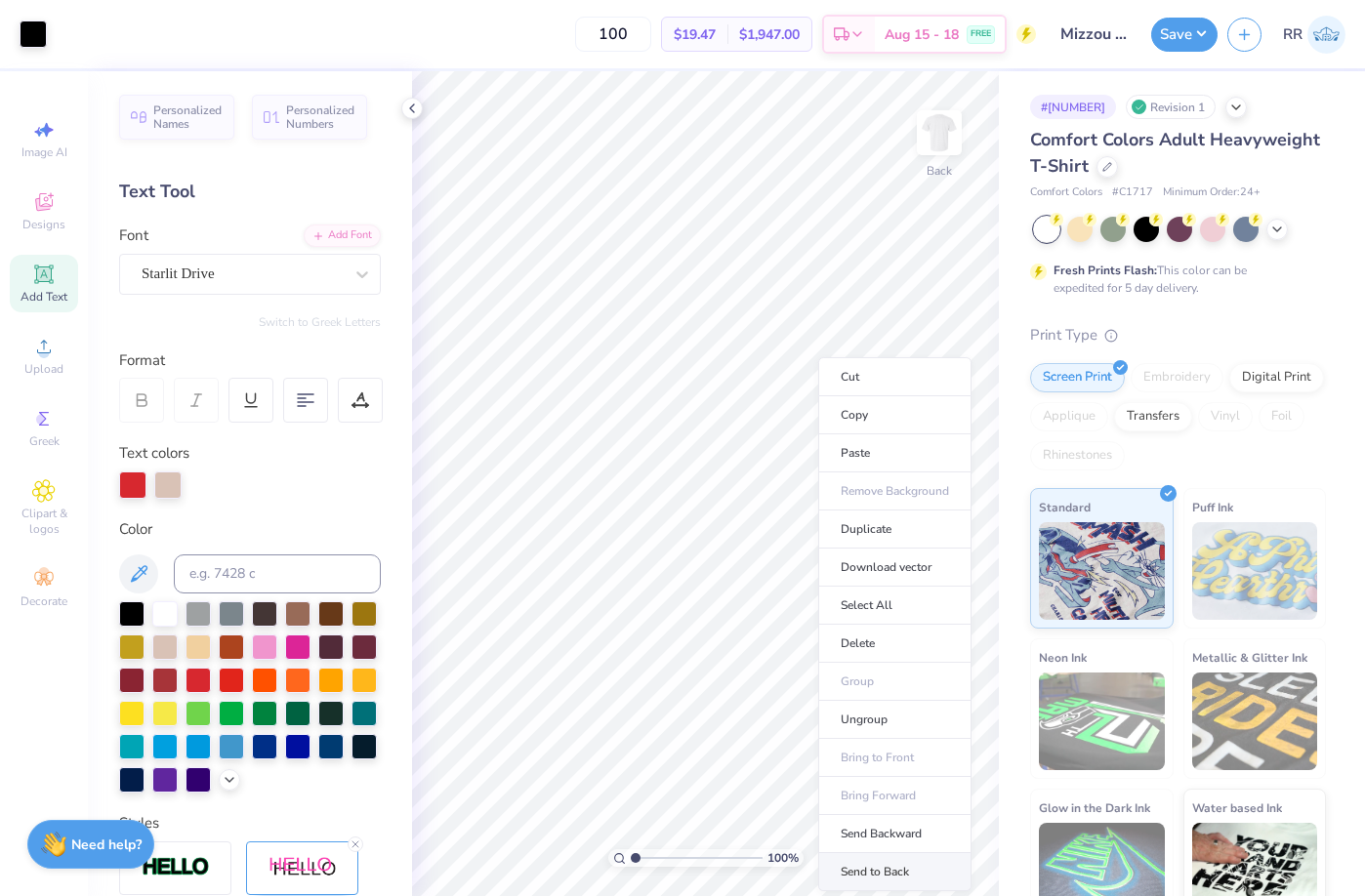 click on "Send to Back" at bounding box center (894, 872) 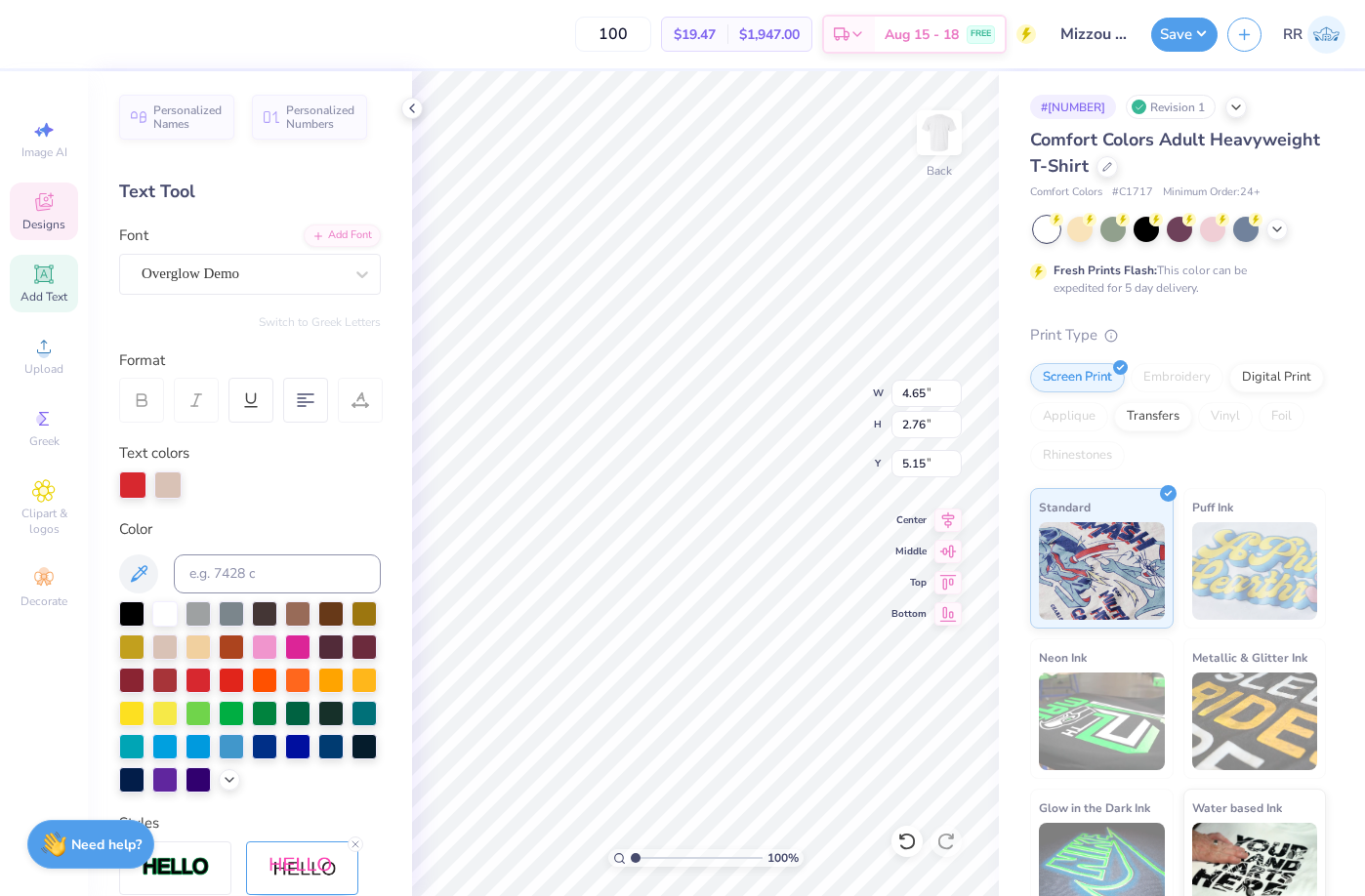 type on "4.65" 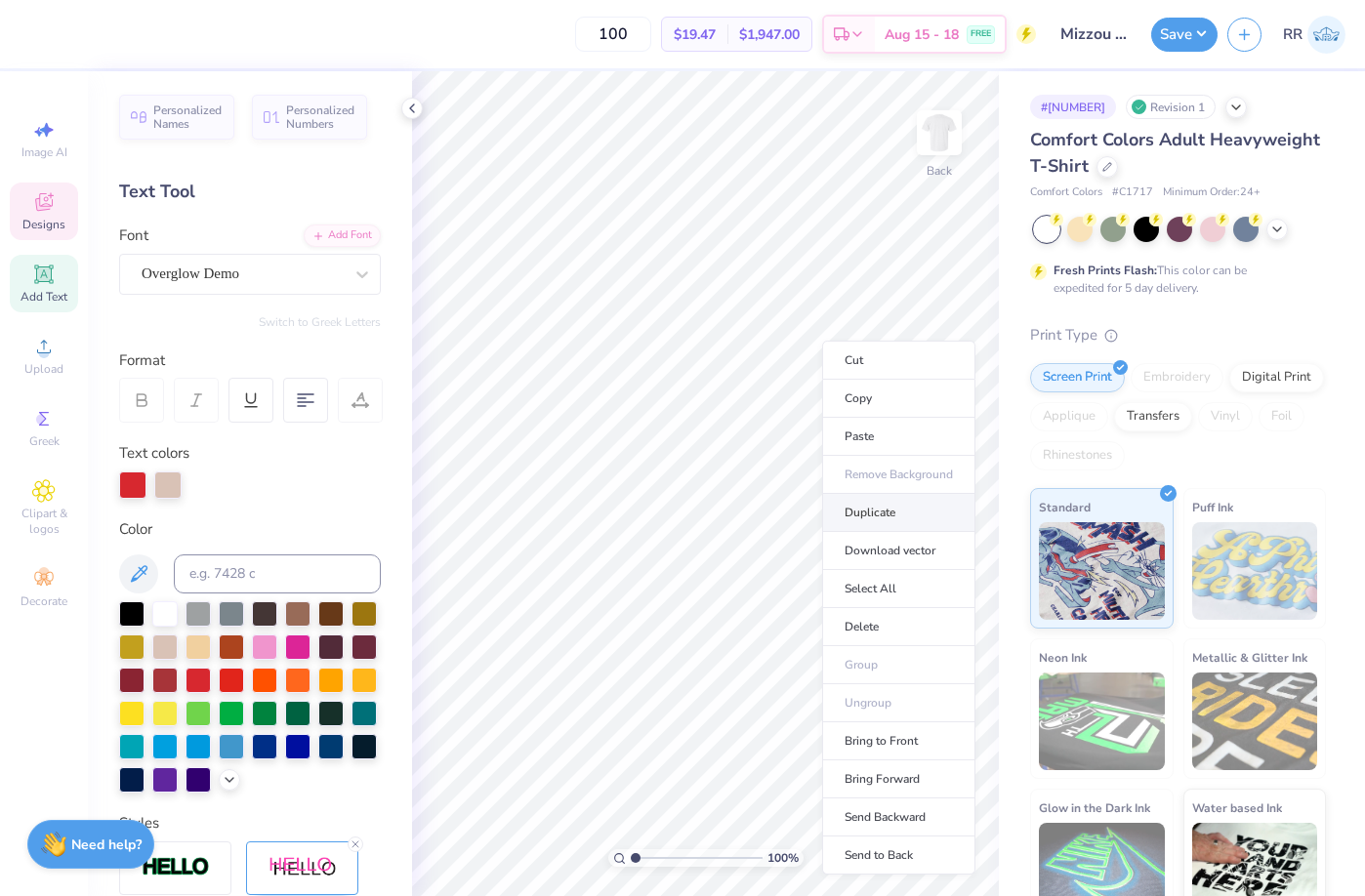 click on "Duplicate" at bounding box center (898, 512) 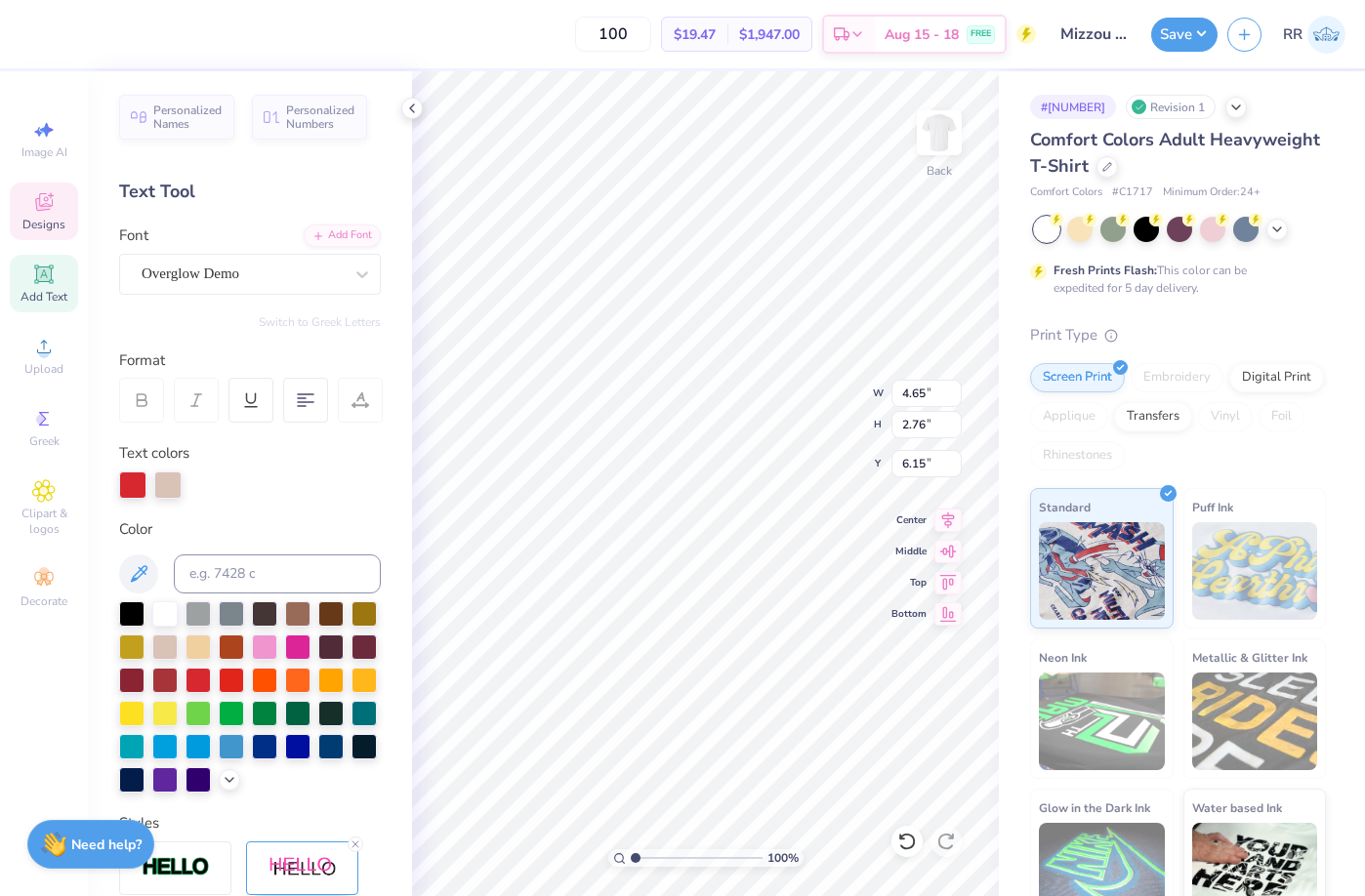type on "15.23" 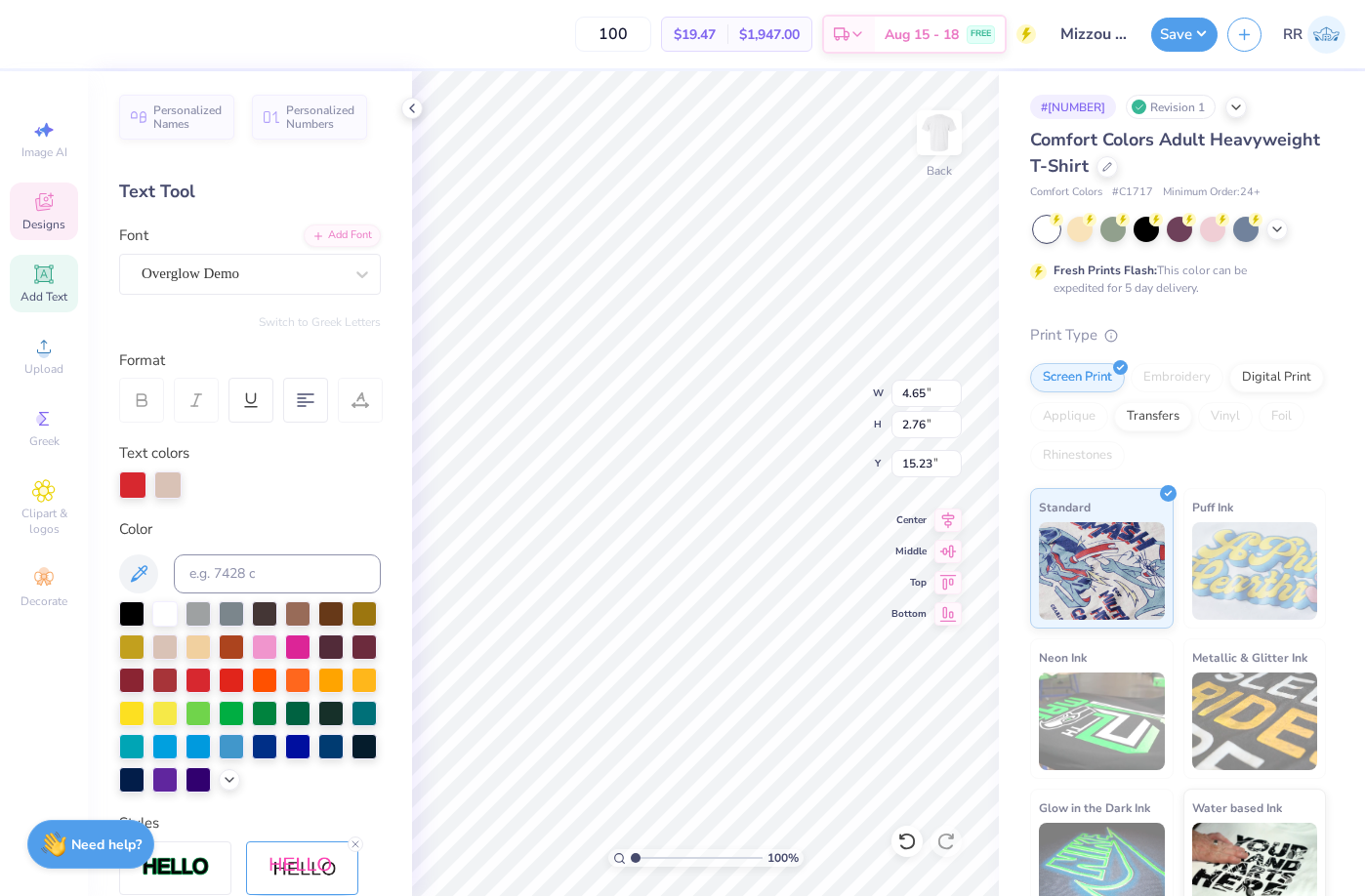 type on "10.73" 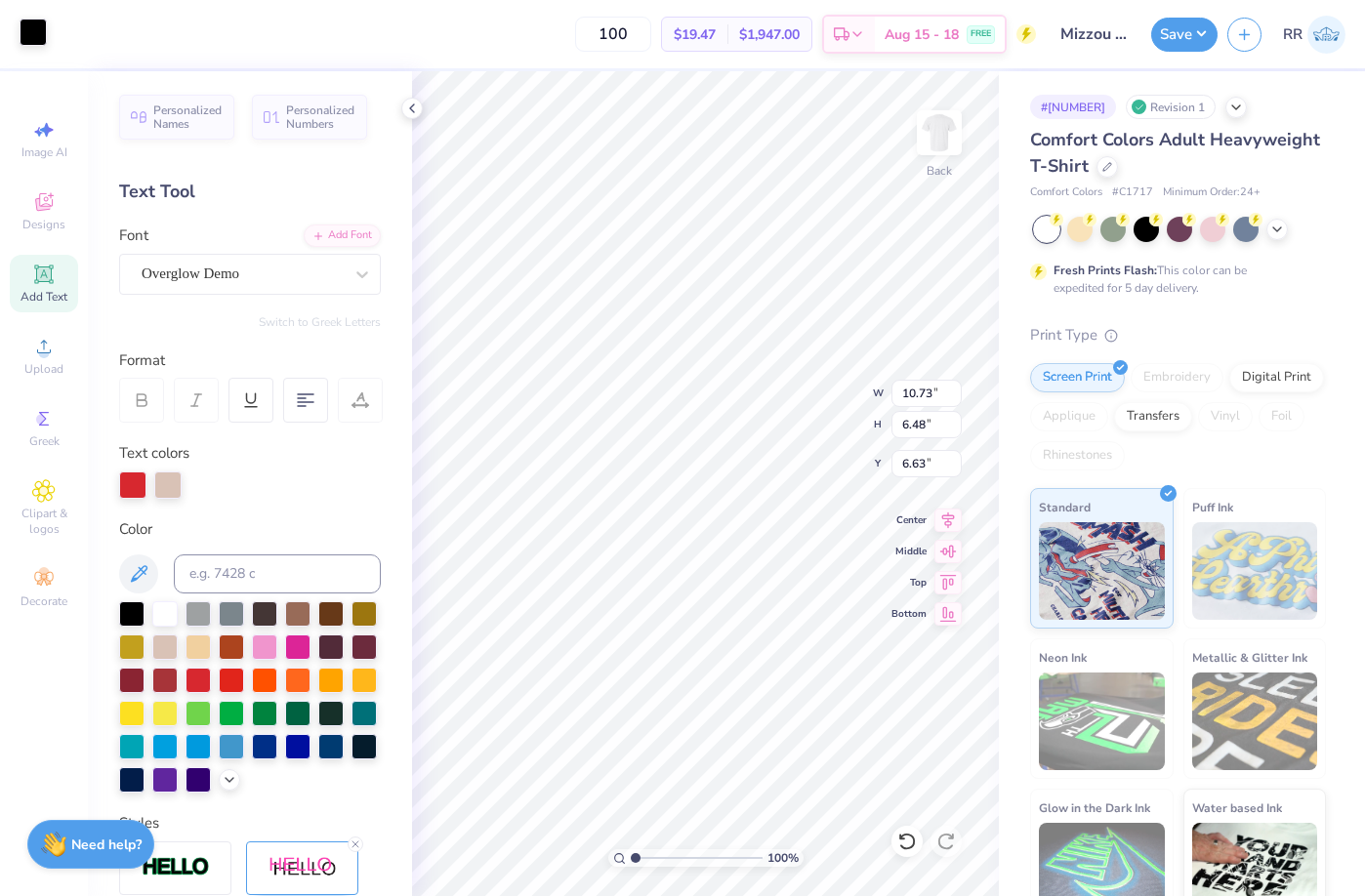 click at bounding box center [33, 32] 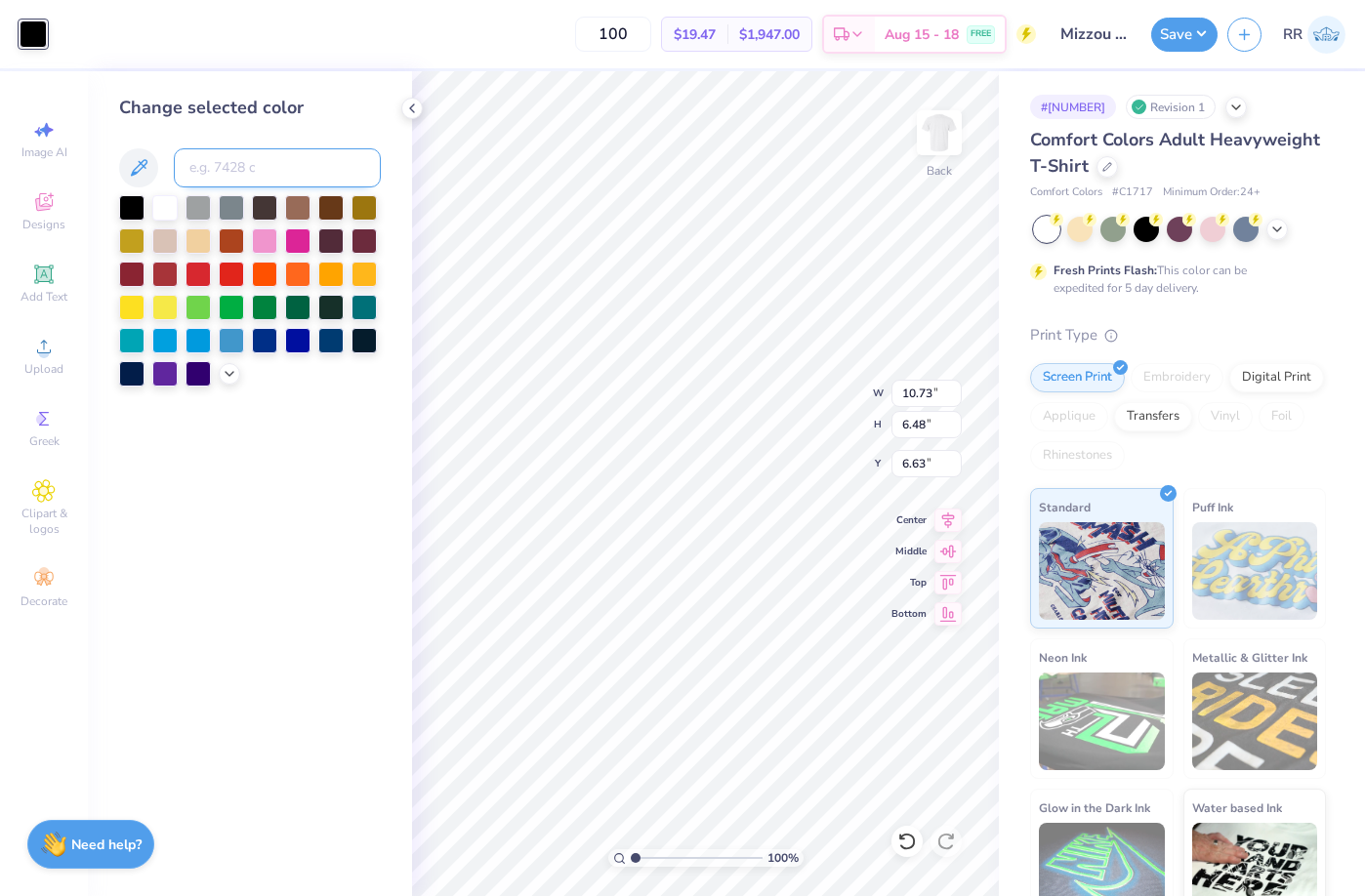 click at bounding box center (277, 168) 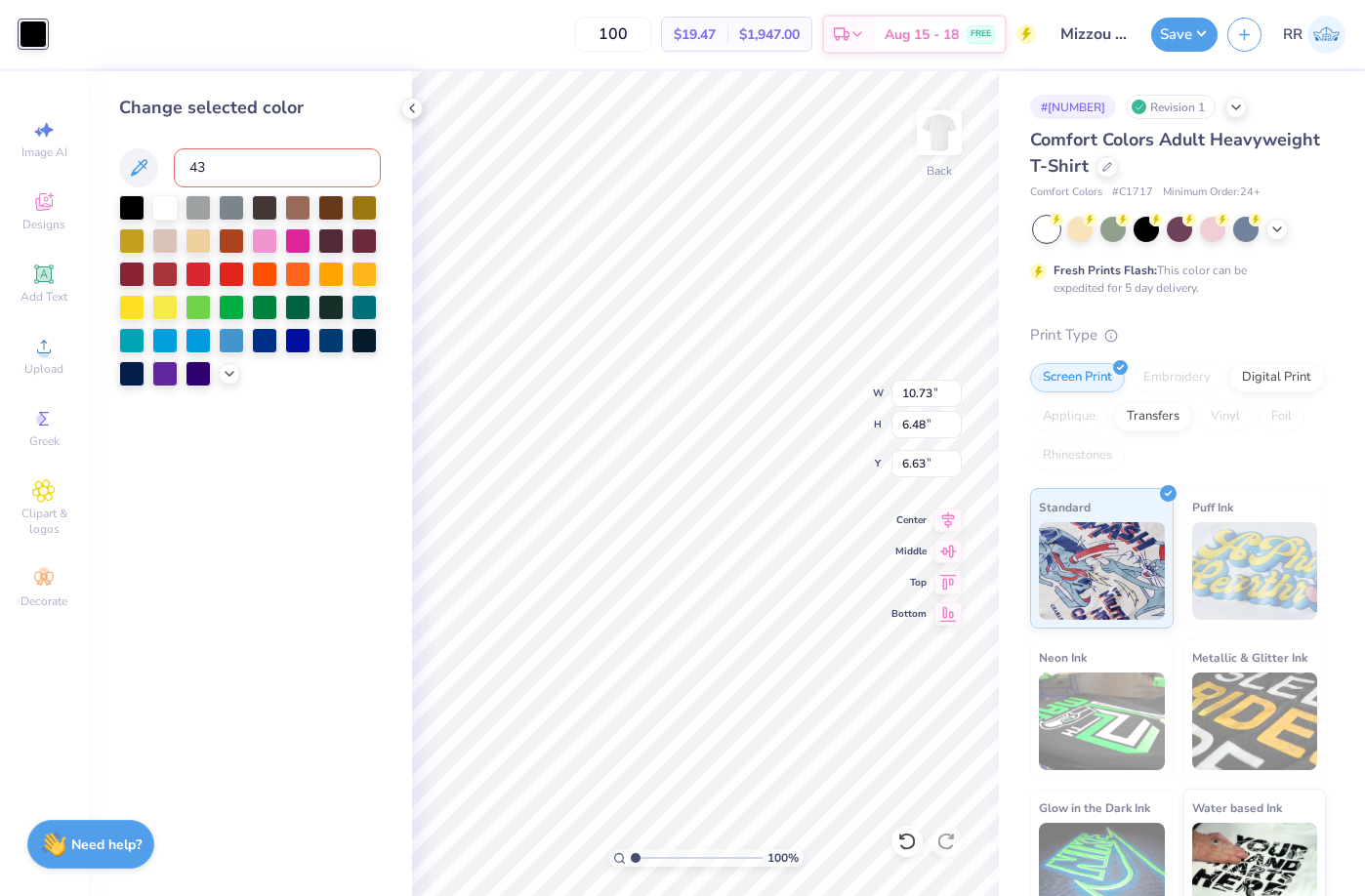 type on "439" 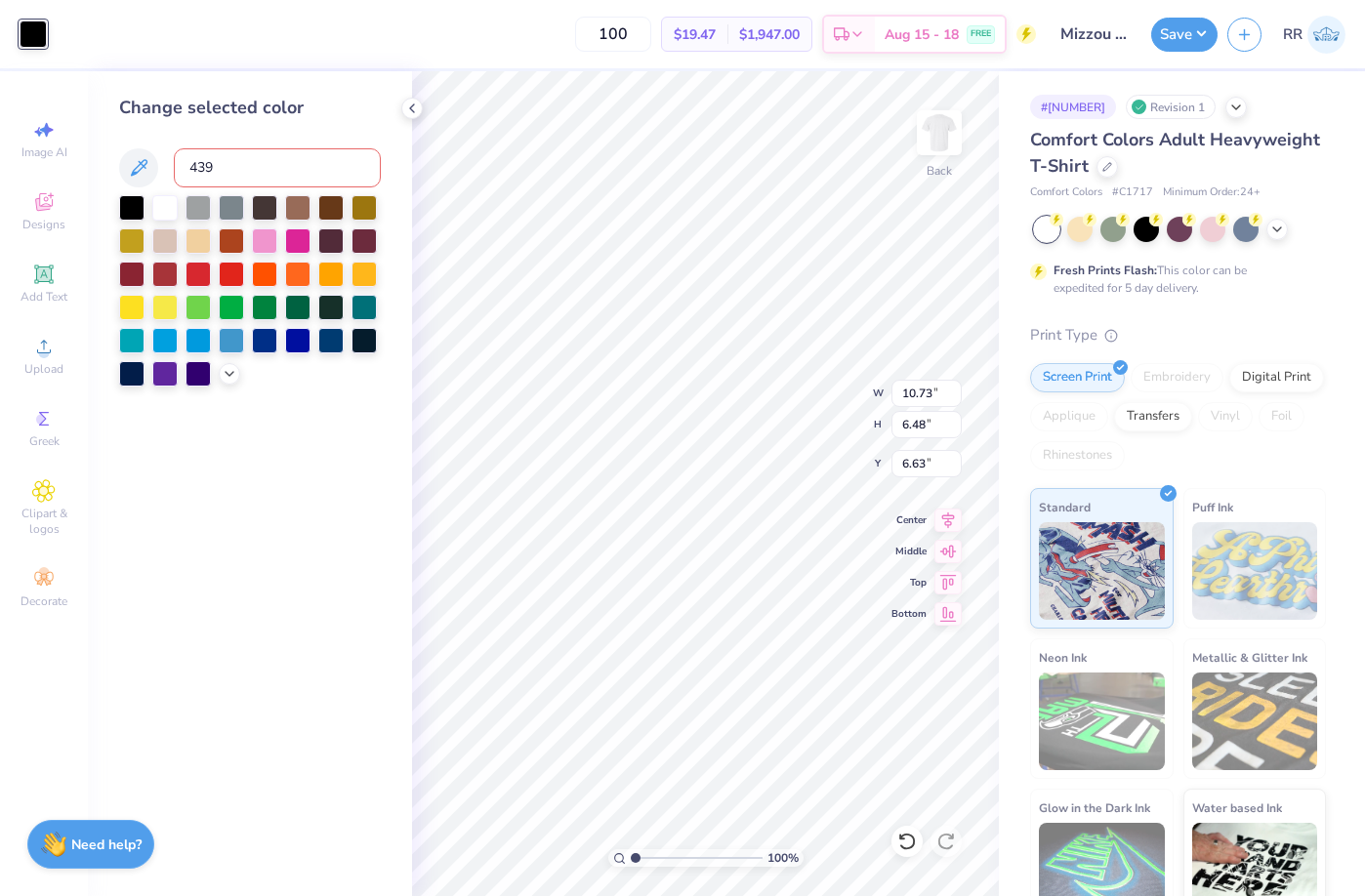 type 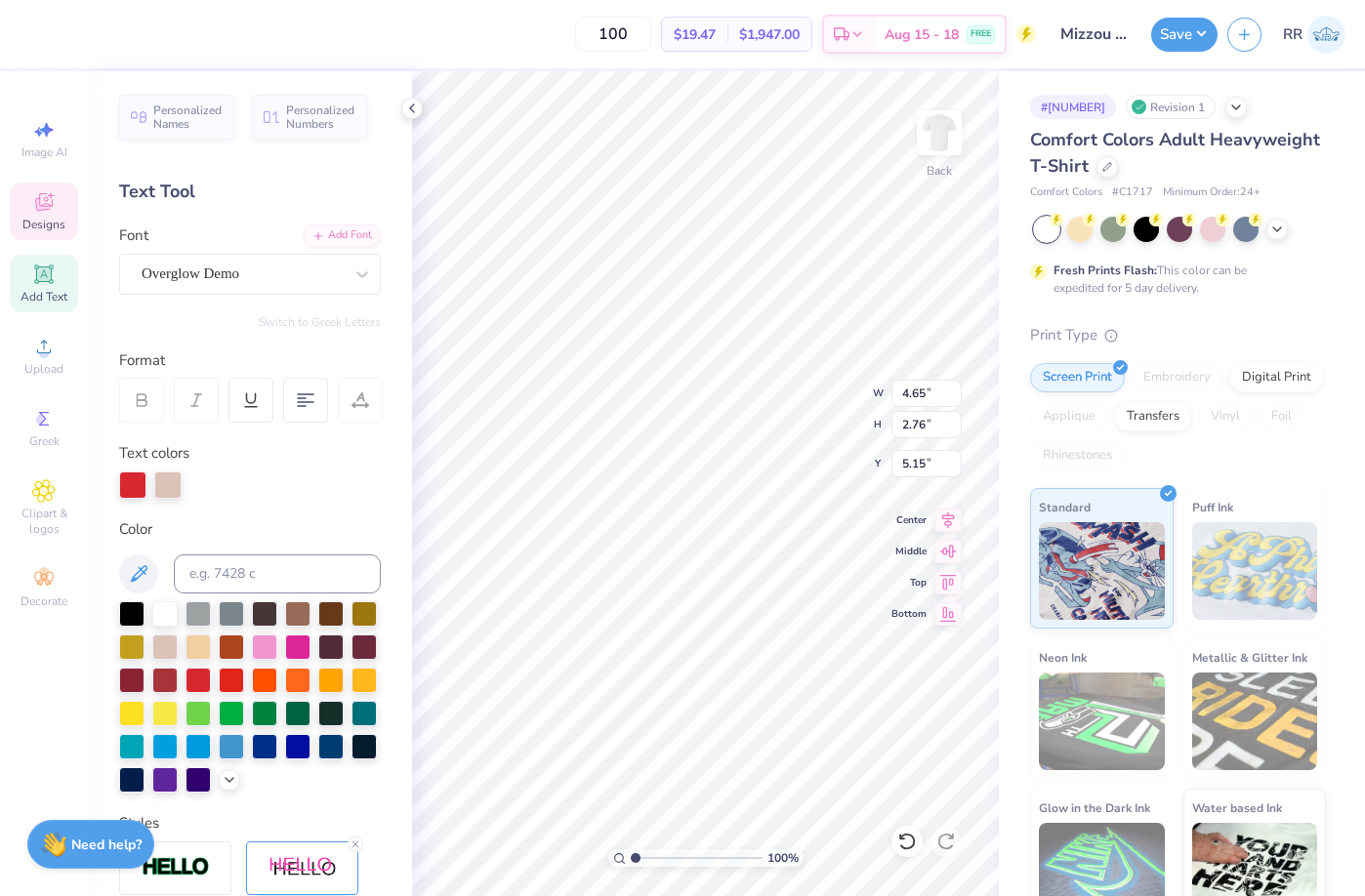 scroll, scrollTop: 17, scrollLeft: 3, axis: both 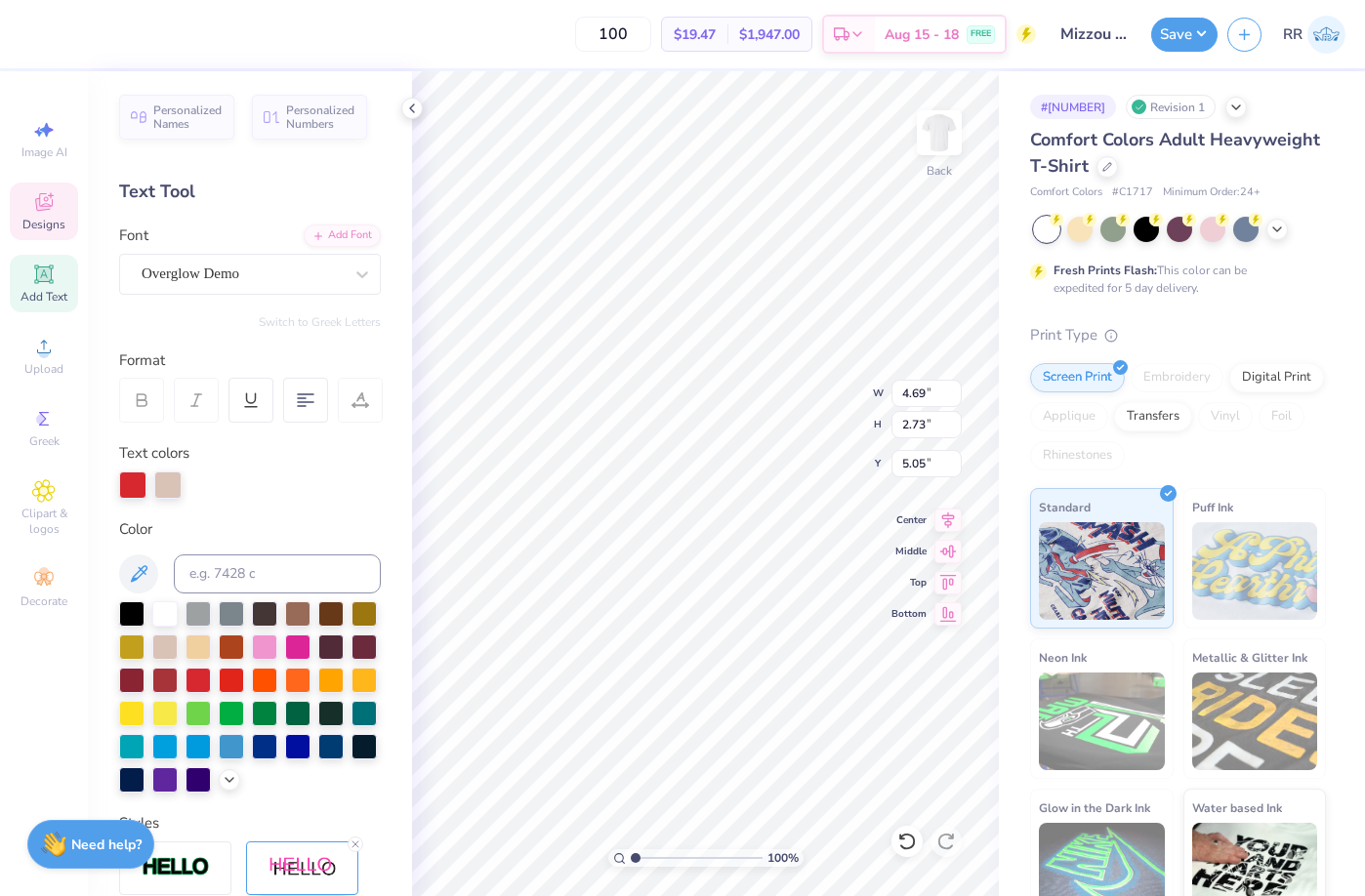 type on "4.69" 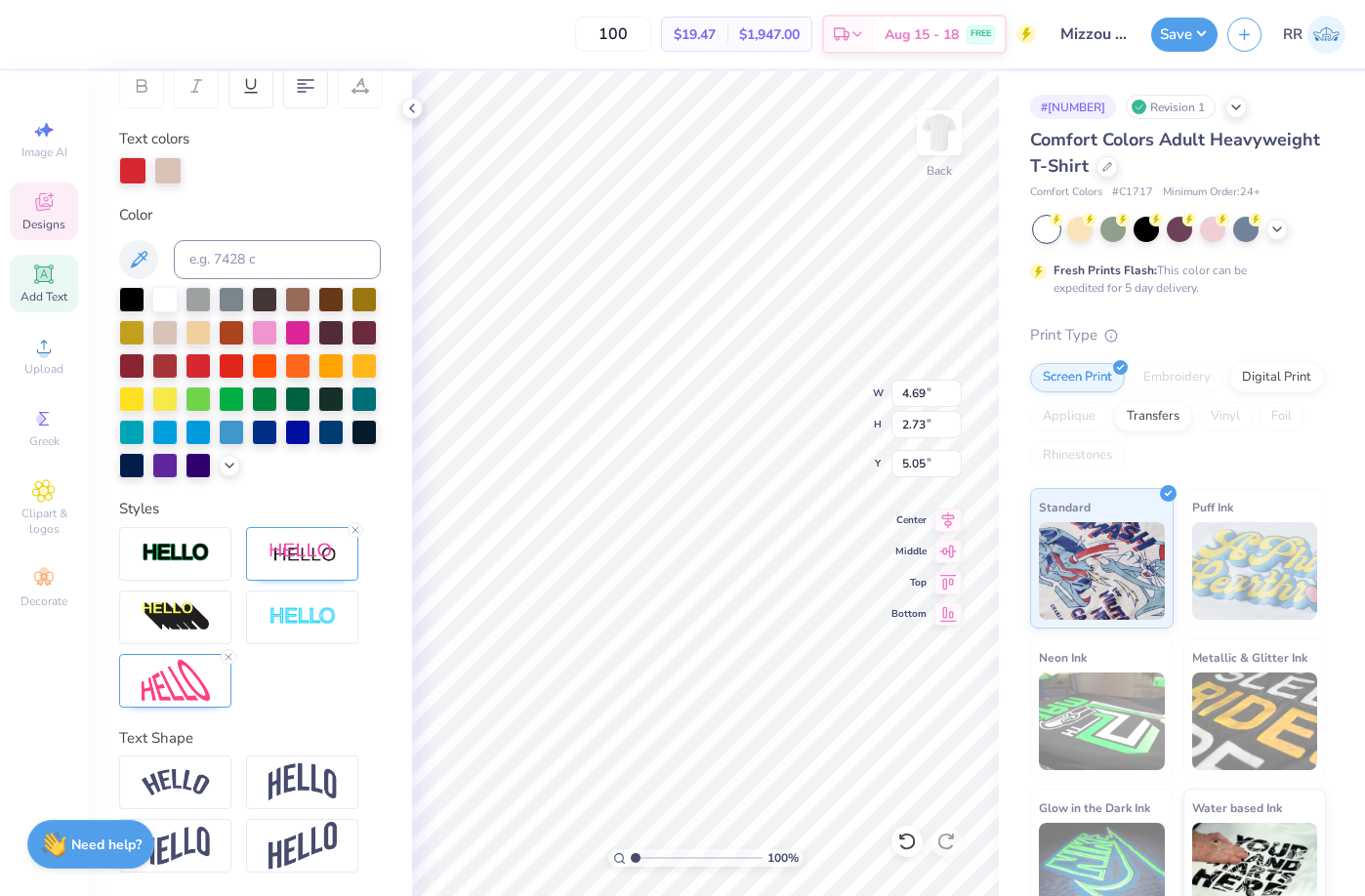 scroll, scrollTop: 347, scrollLeft: 0, axis: vertical 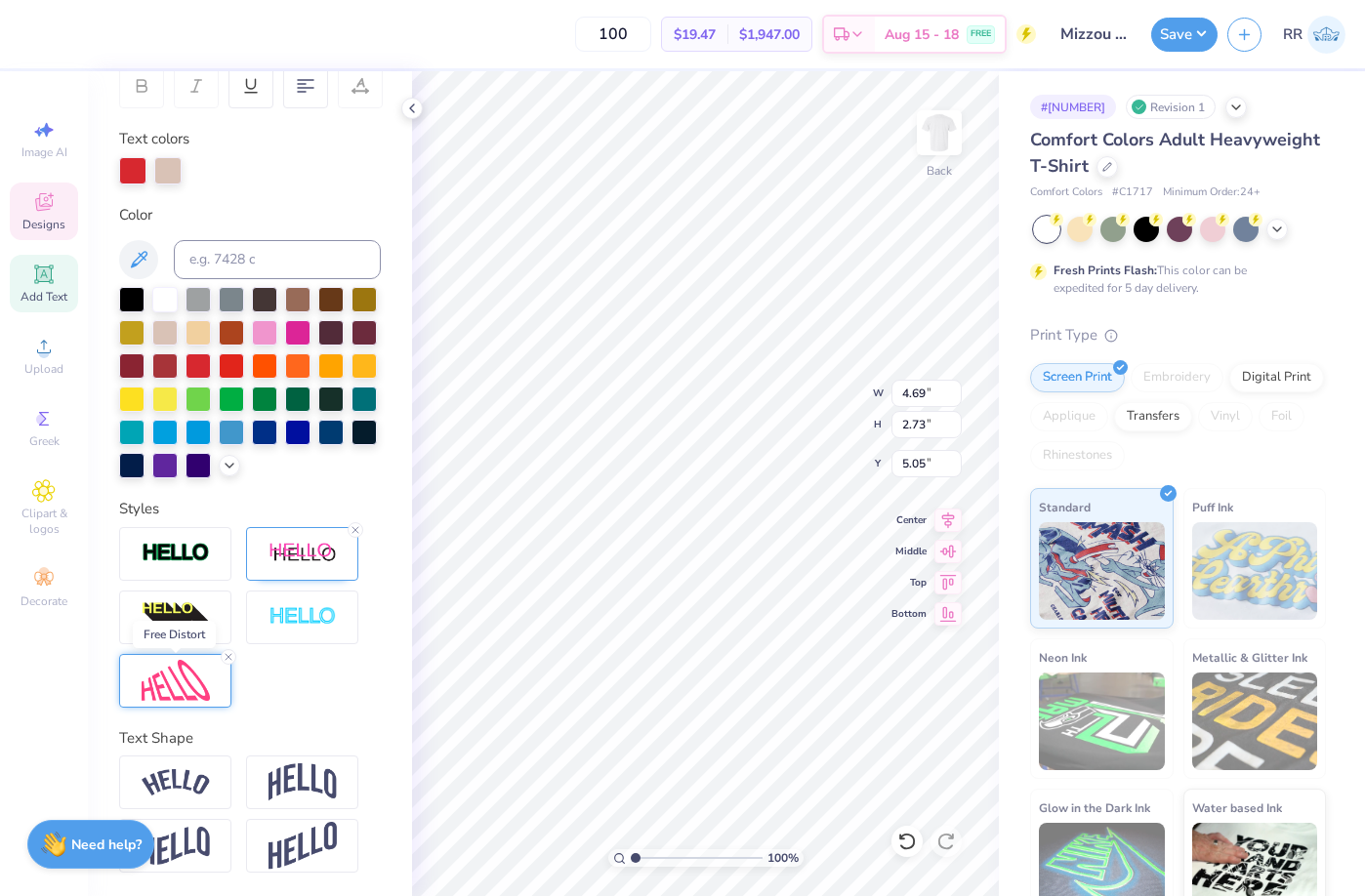 click at bounding box center (176, 680) 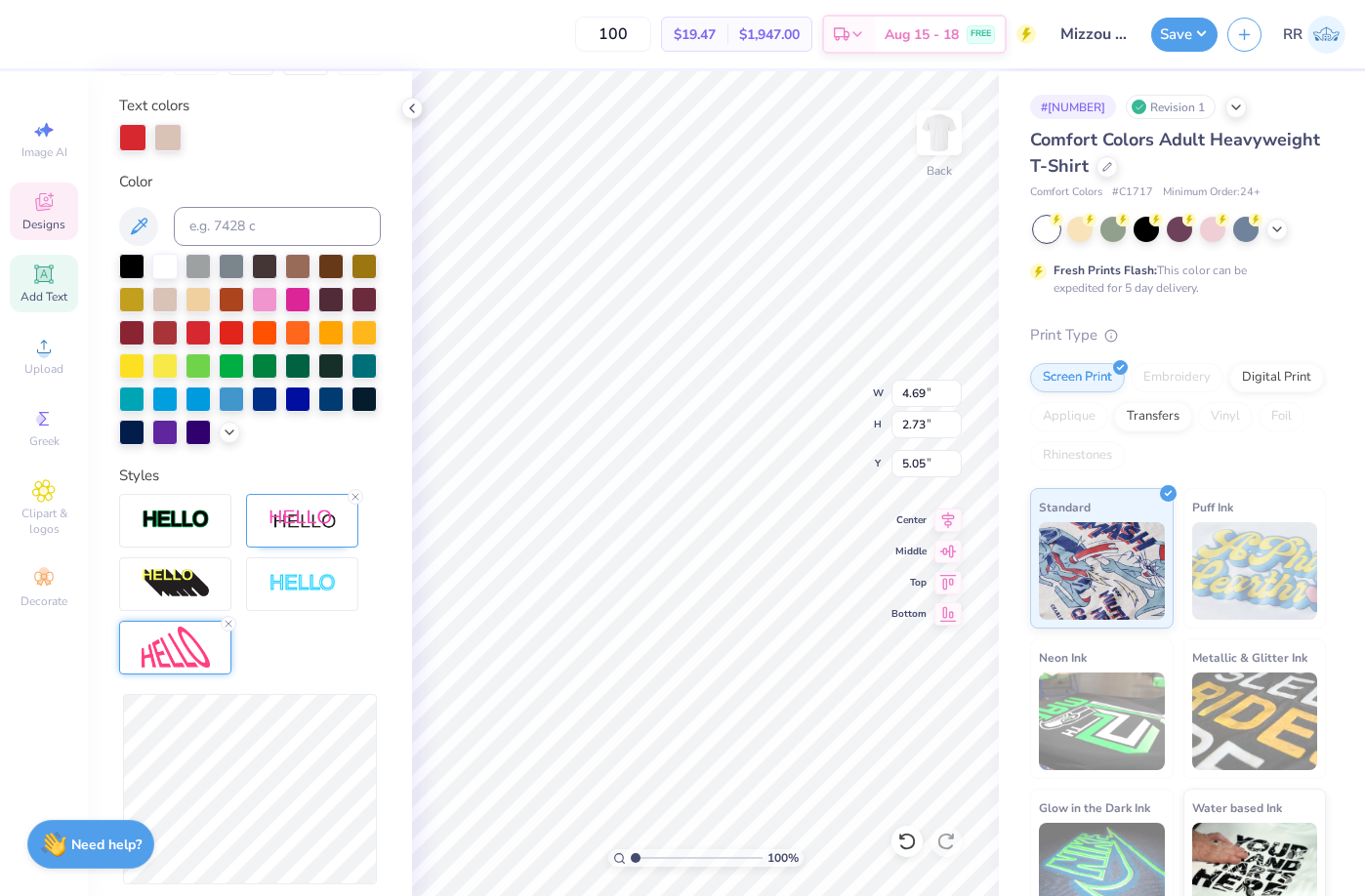 type on "4.22" 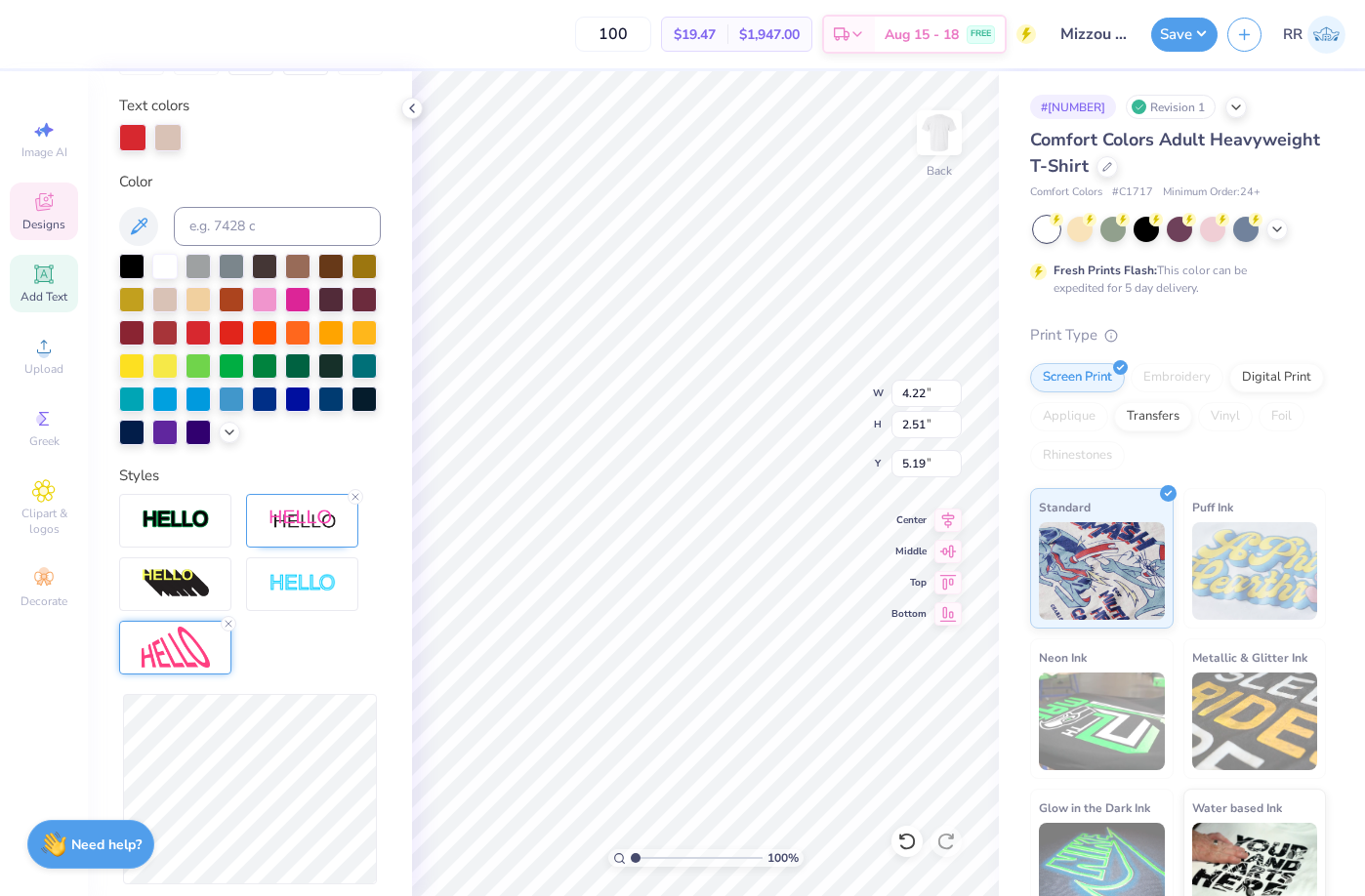 type on "3.28" 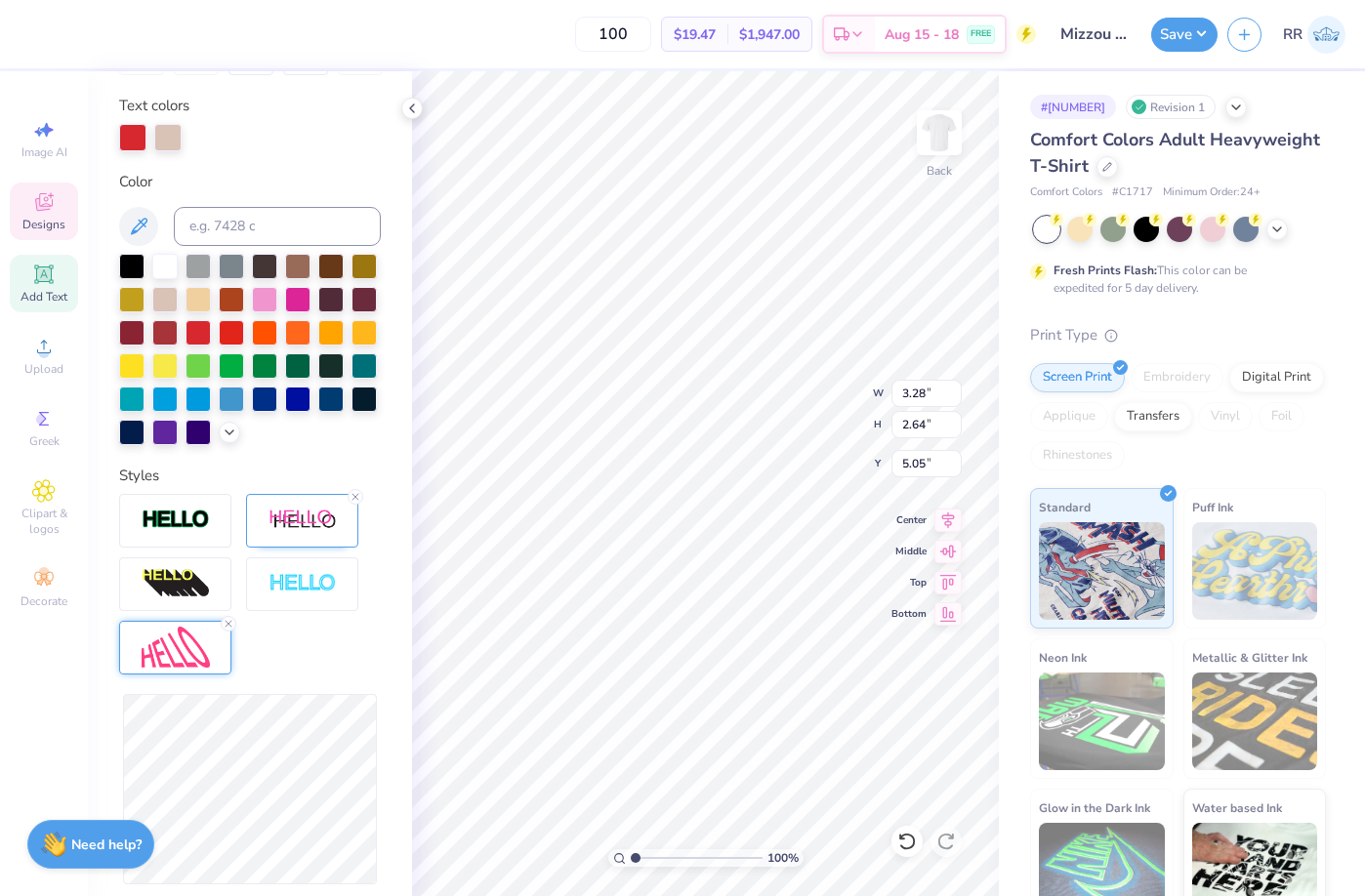 type on "4.65" 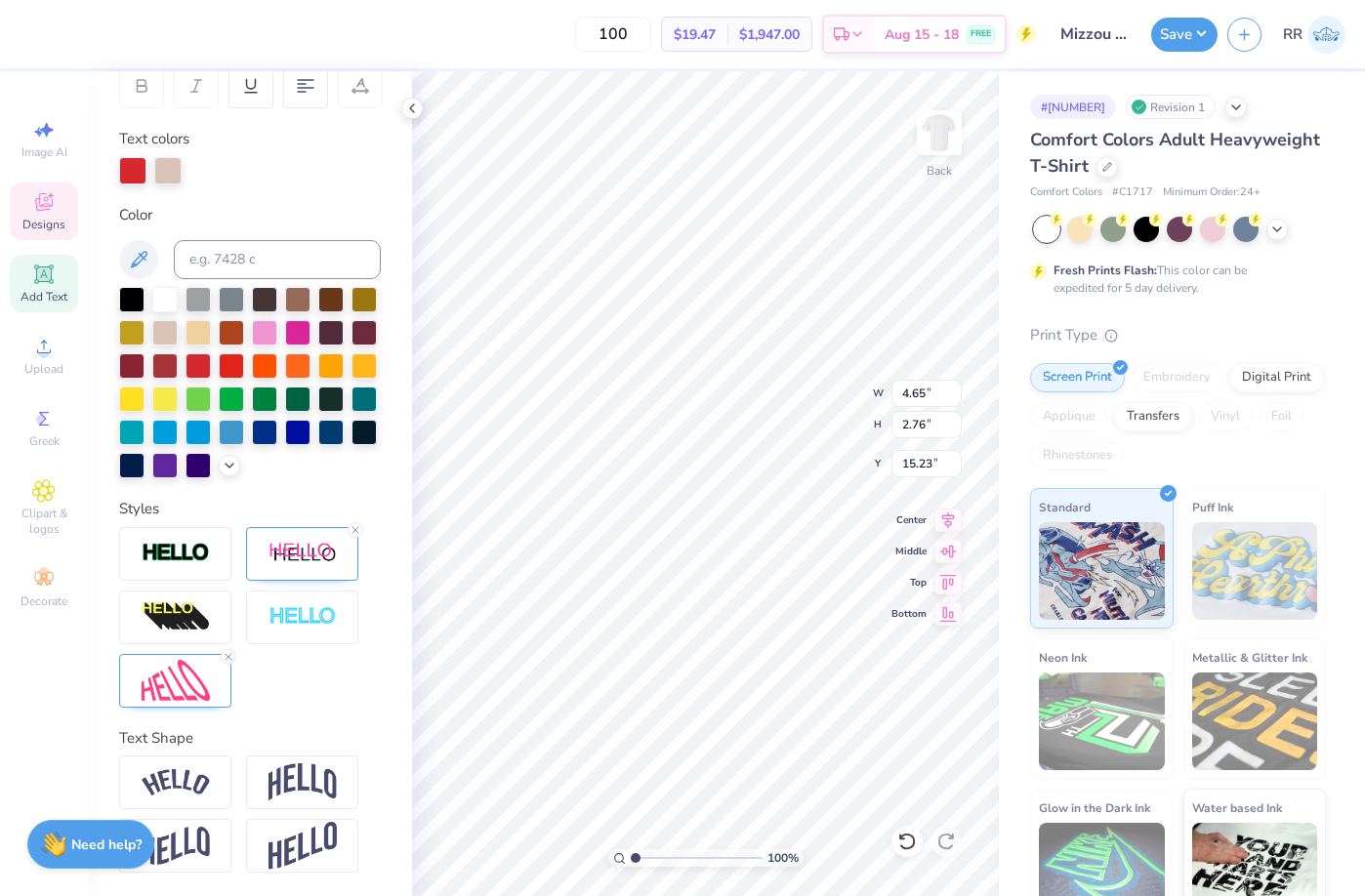 scroll, scrollTop: 17, scrollLeft: 3, axis: both 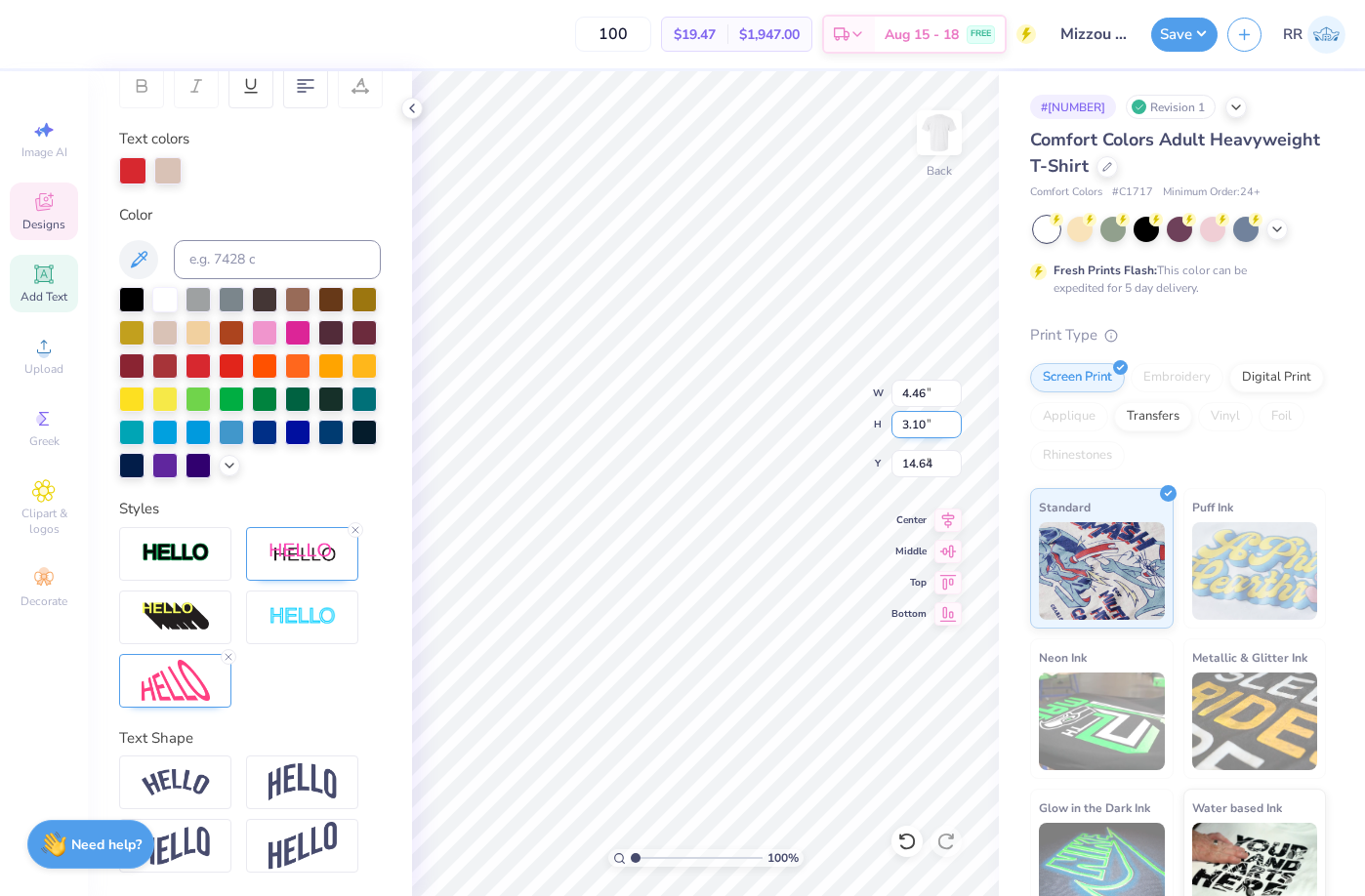 type on "3.28" 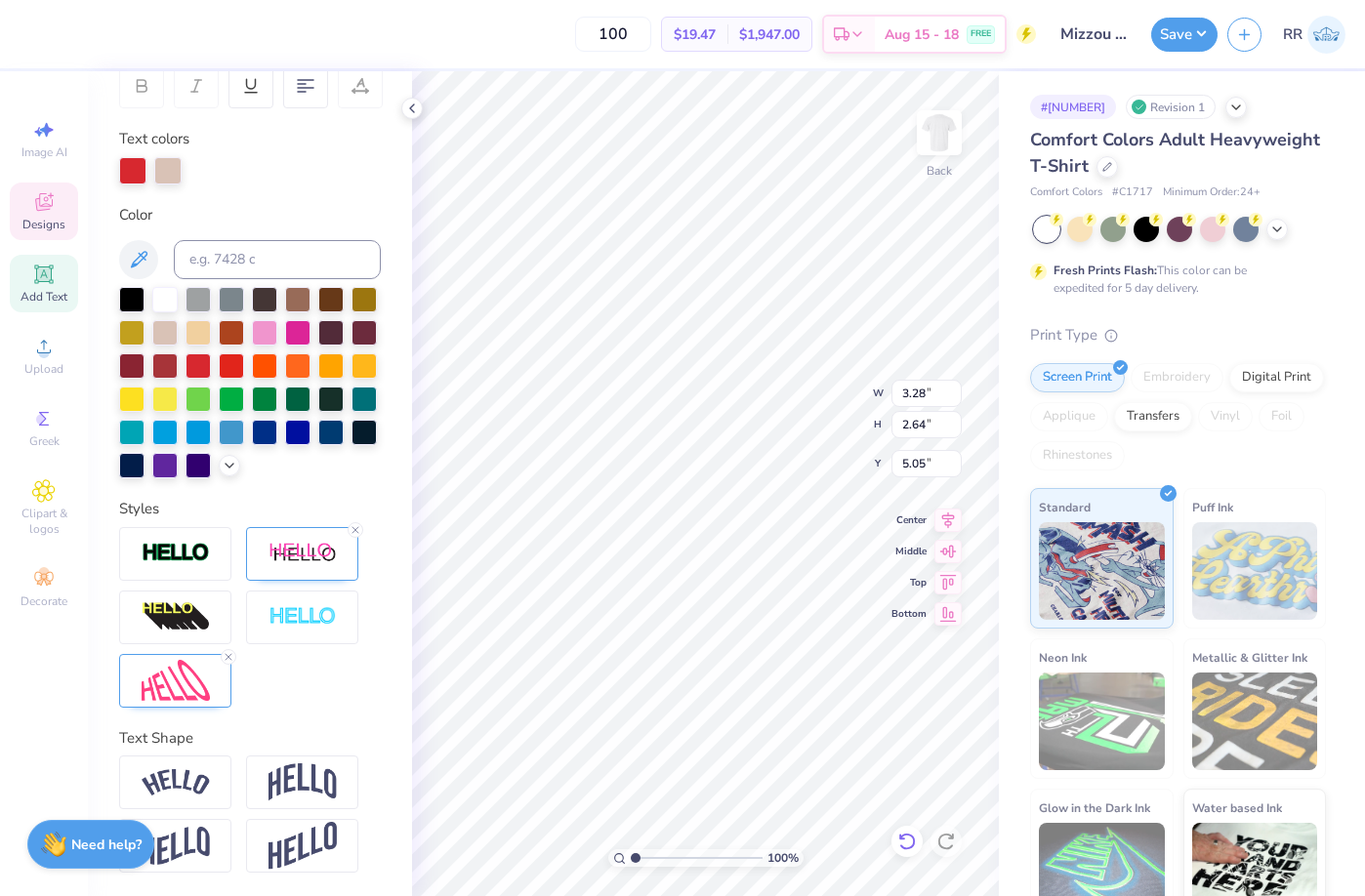 click 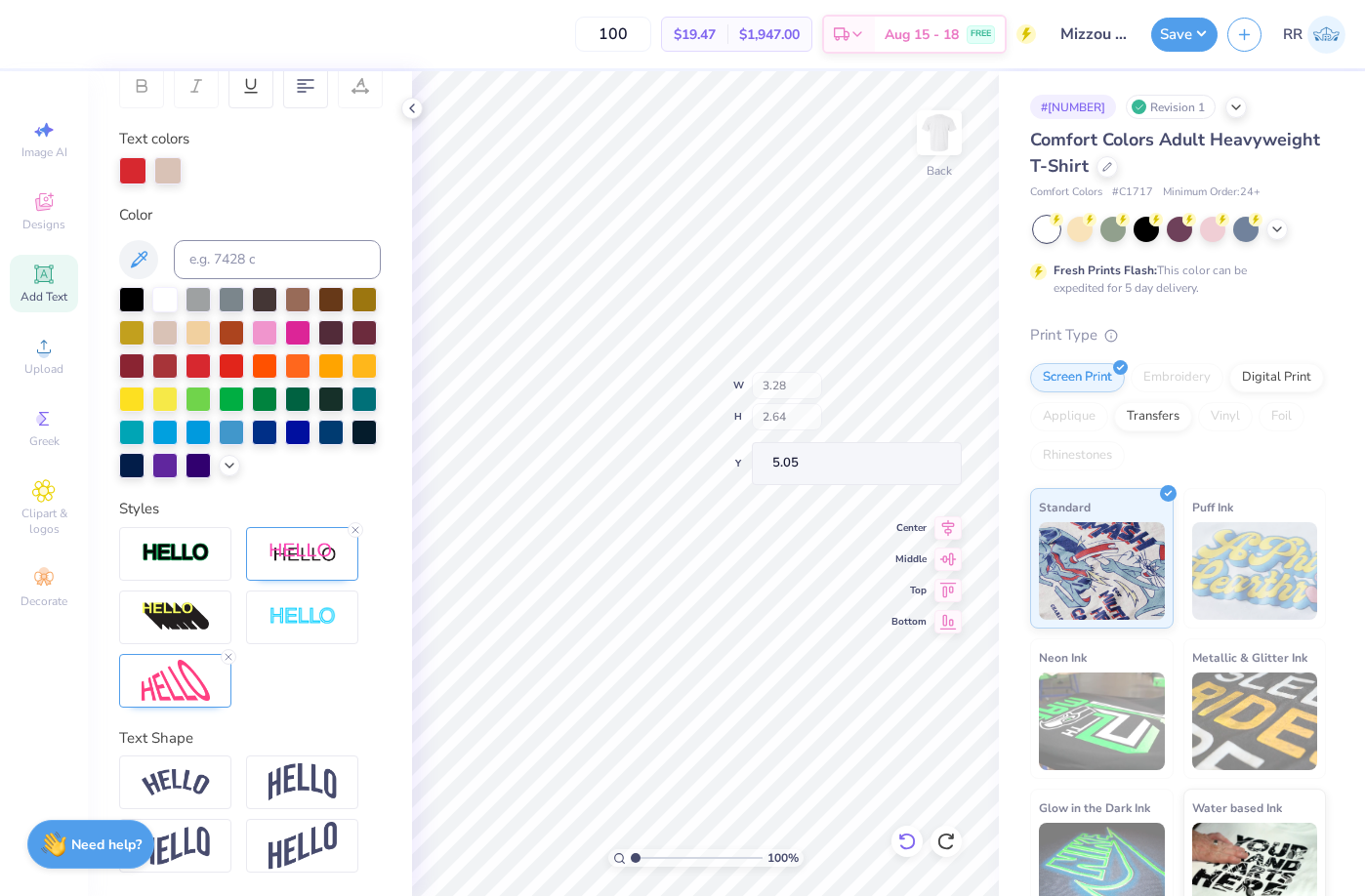 click 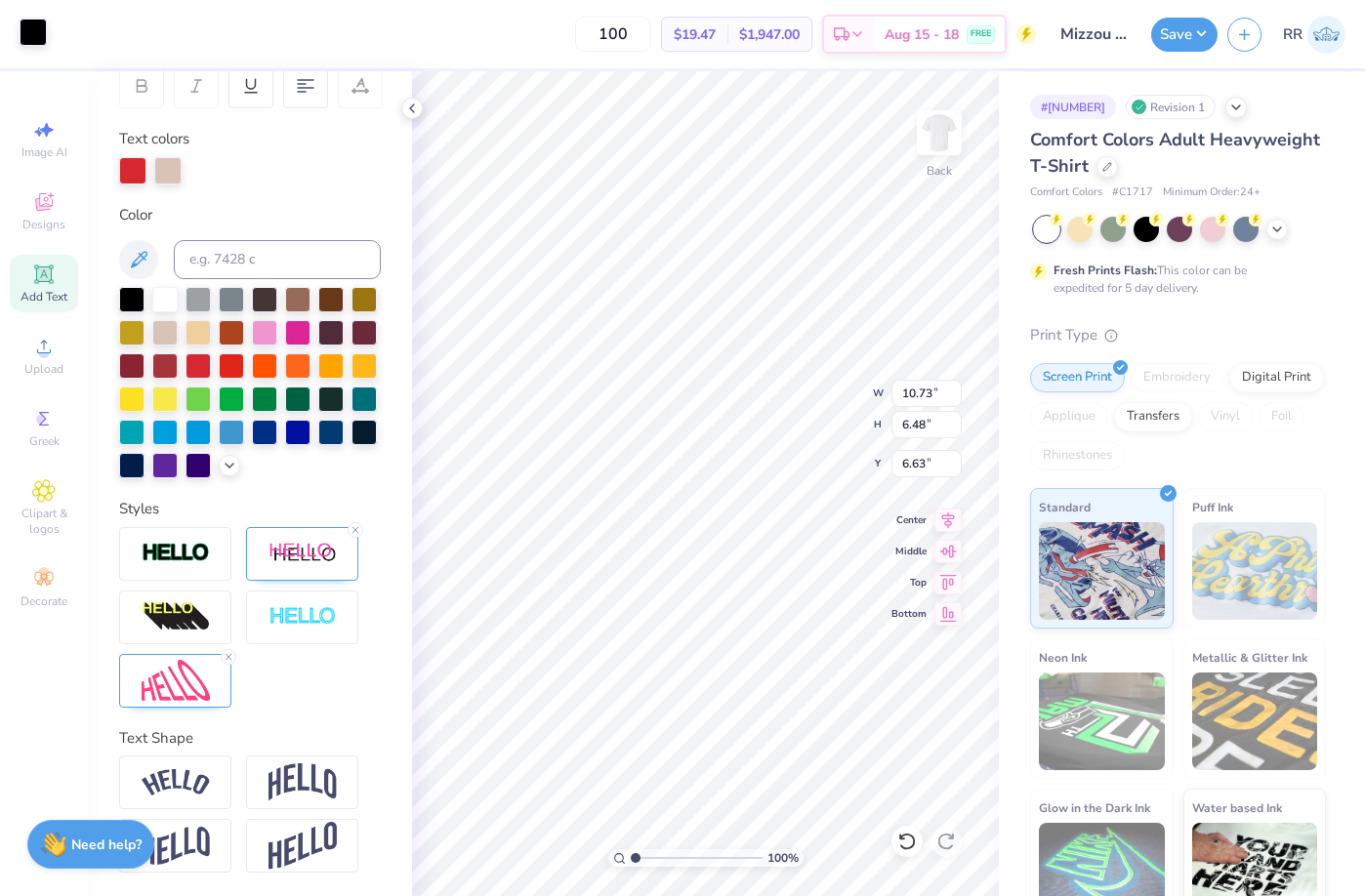 click at bounding box center [33, 32] 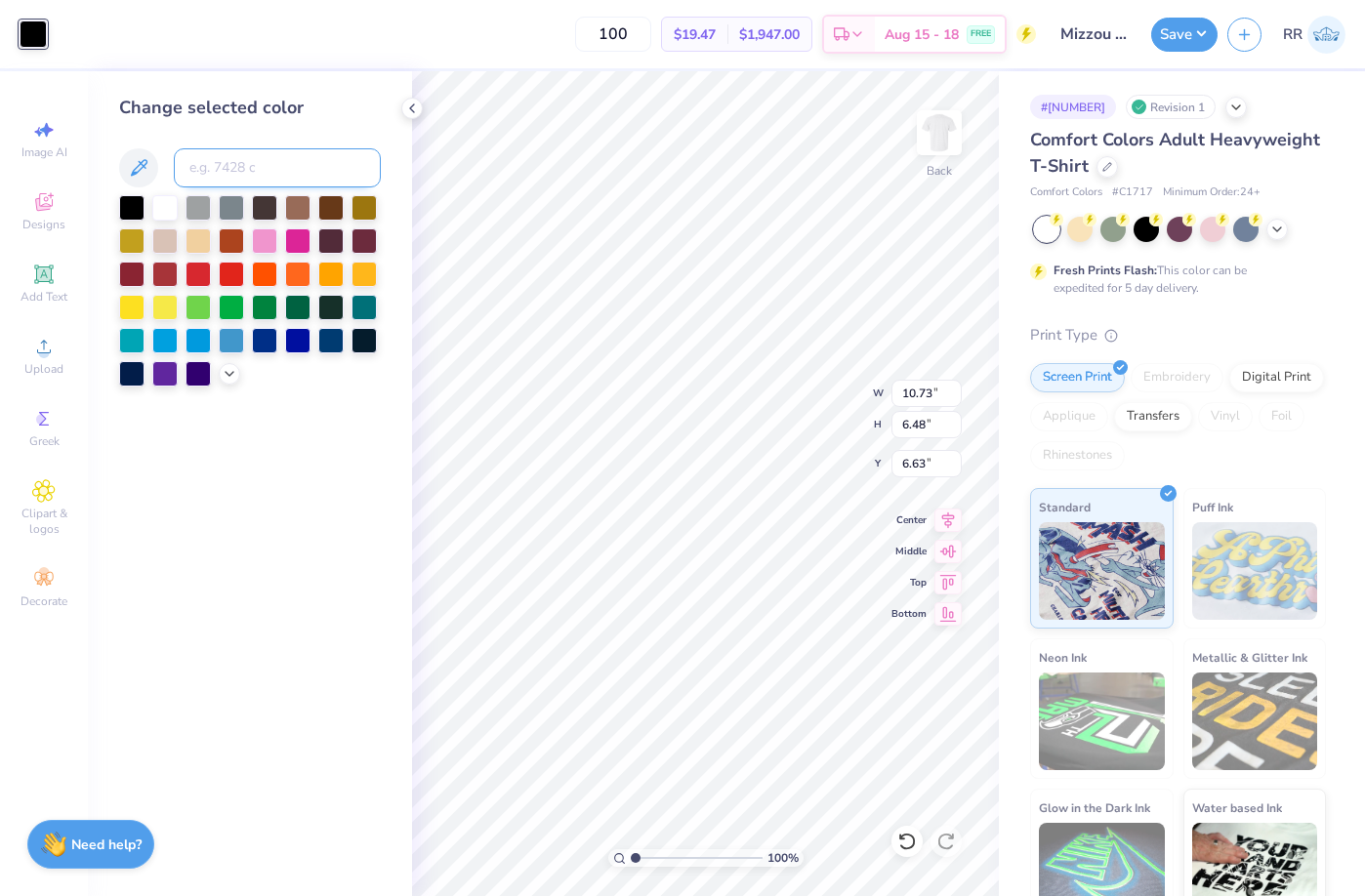 click at bounding box center [277, 168] 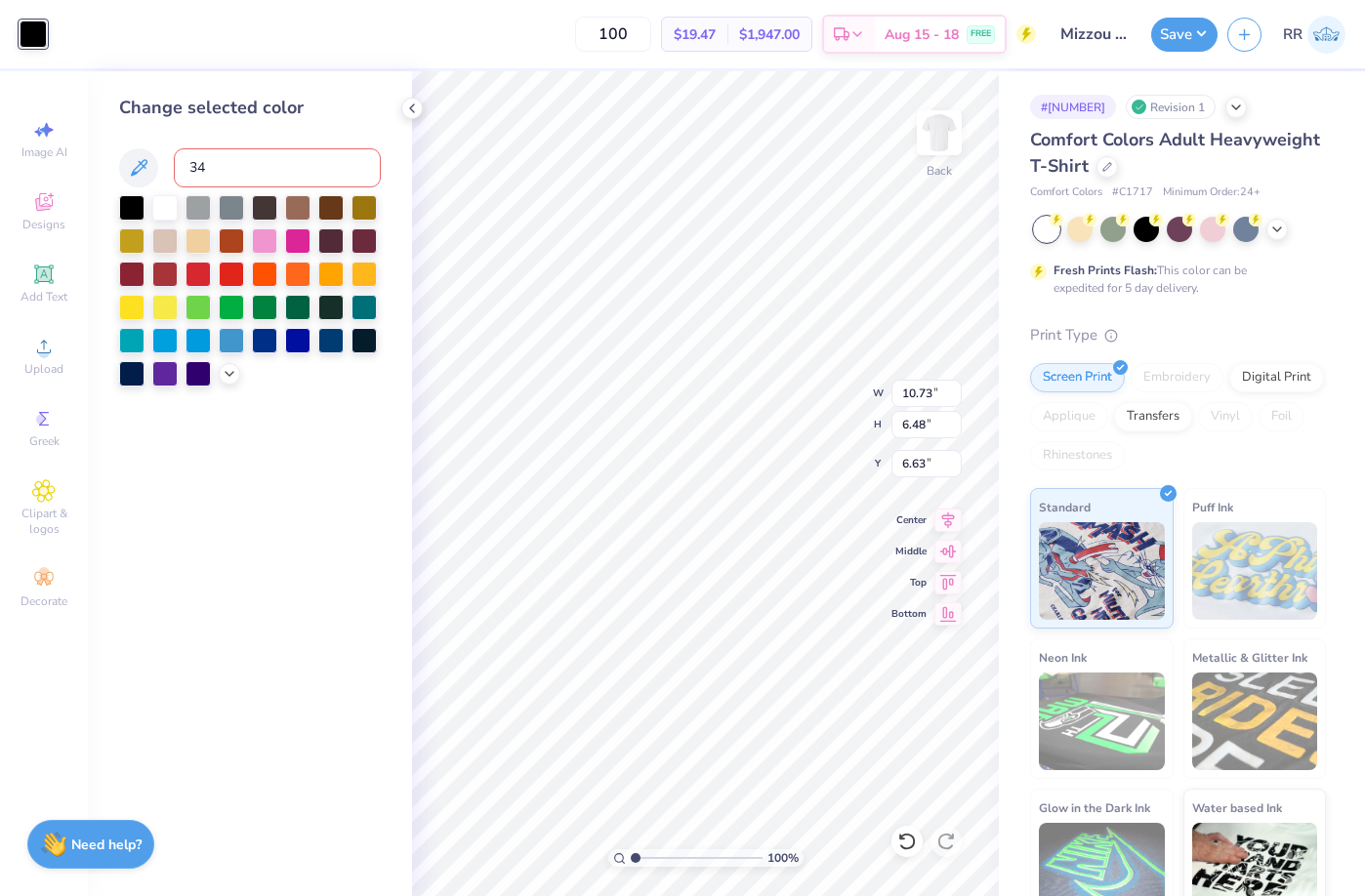 type on "349" 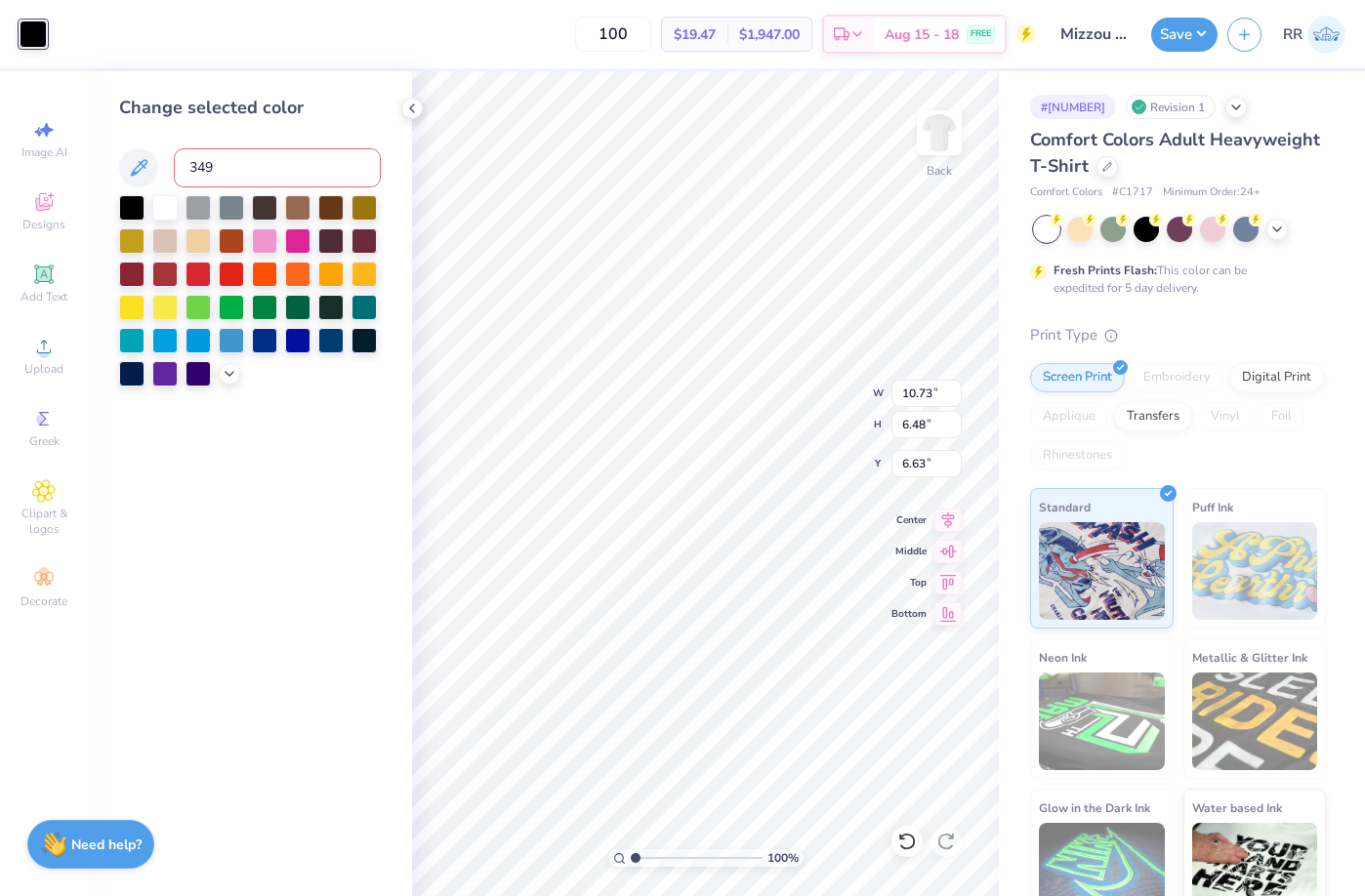 type 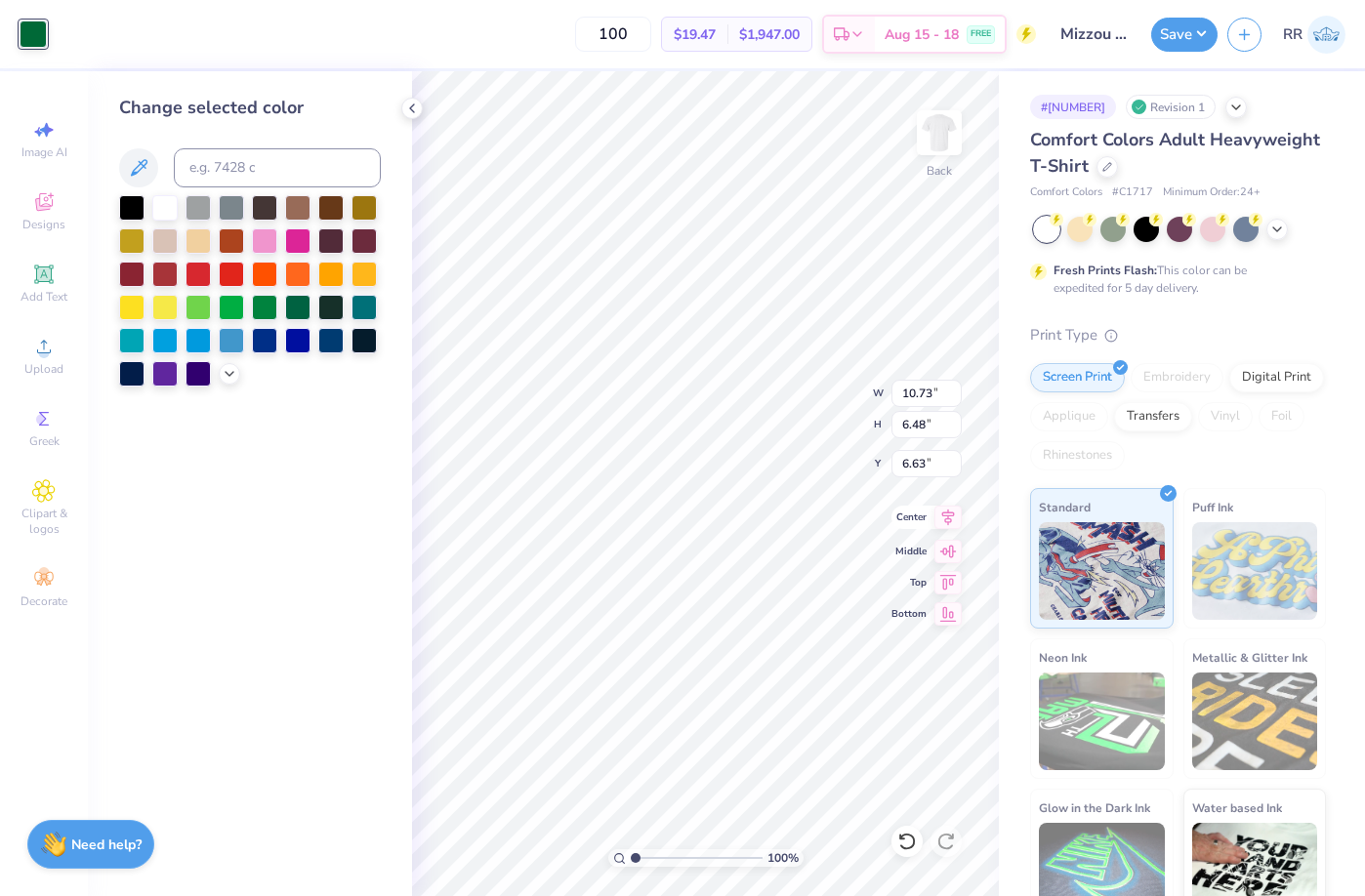 click 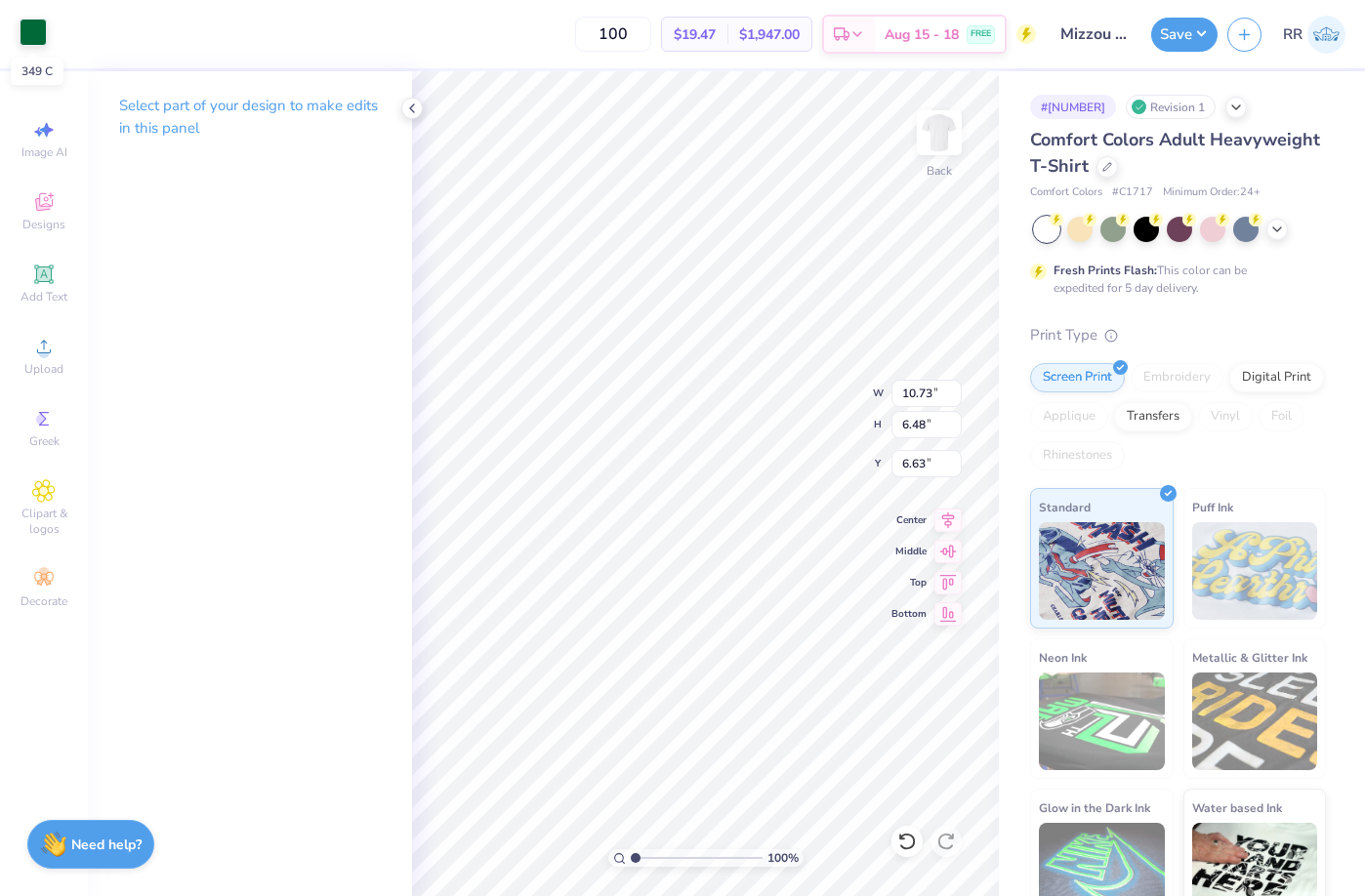 click at bounding box center (33, 32) 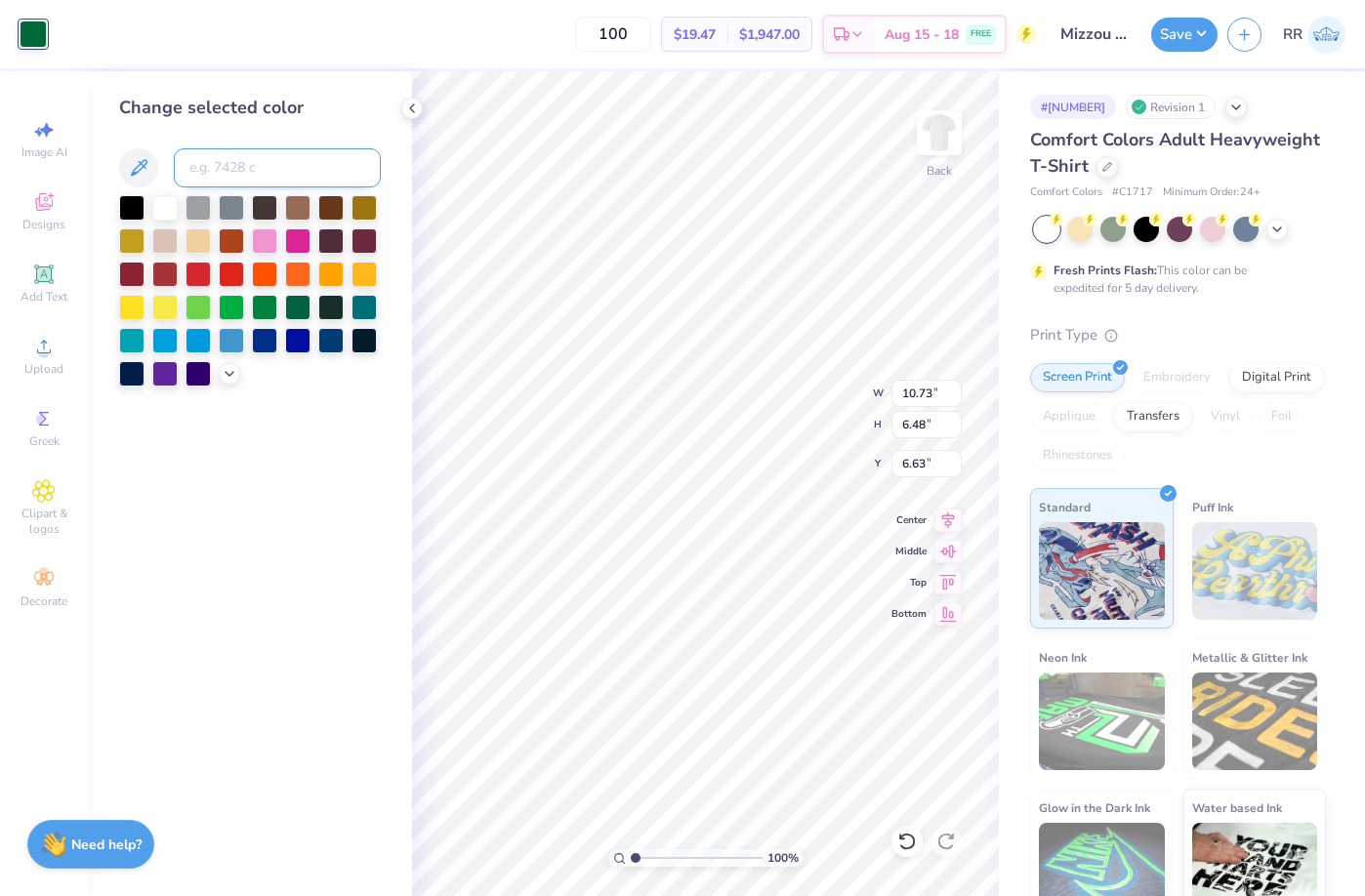 click at bounding box center (277, 168) 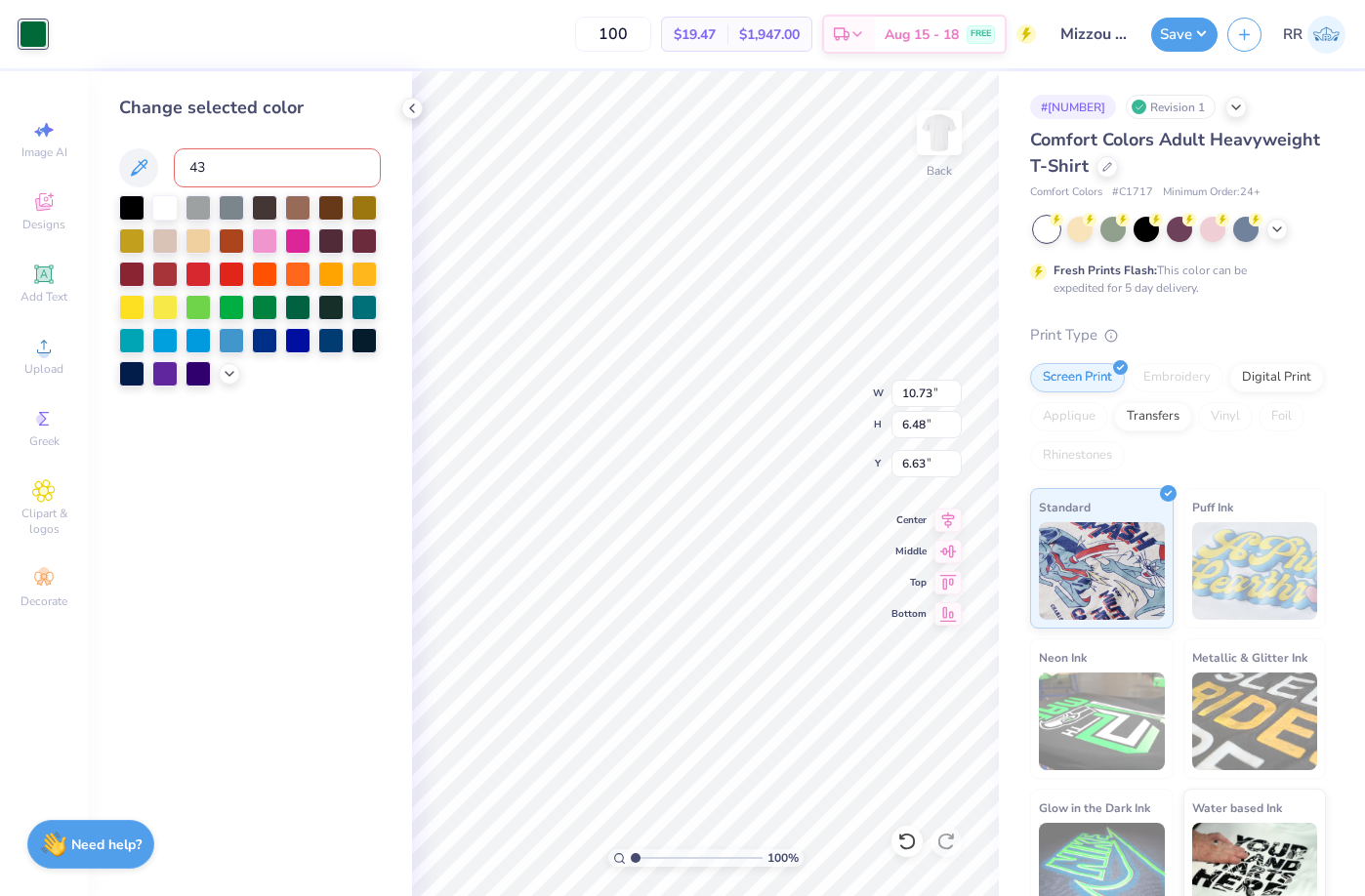 type on "439" 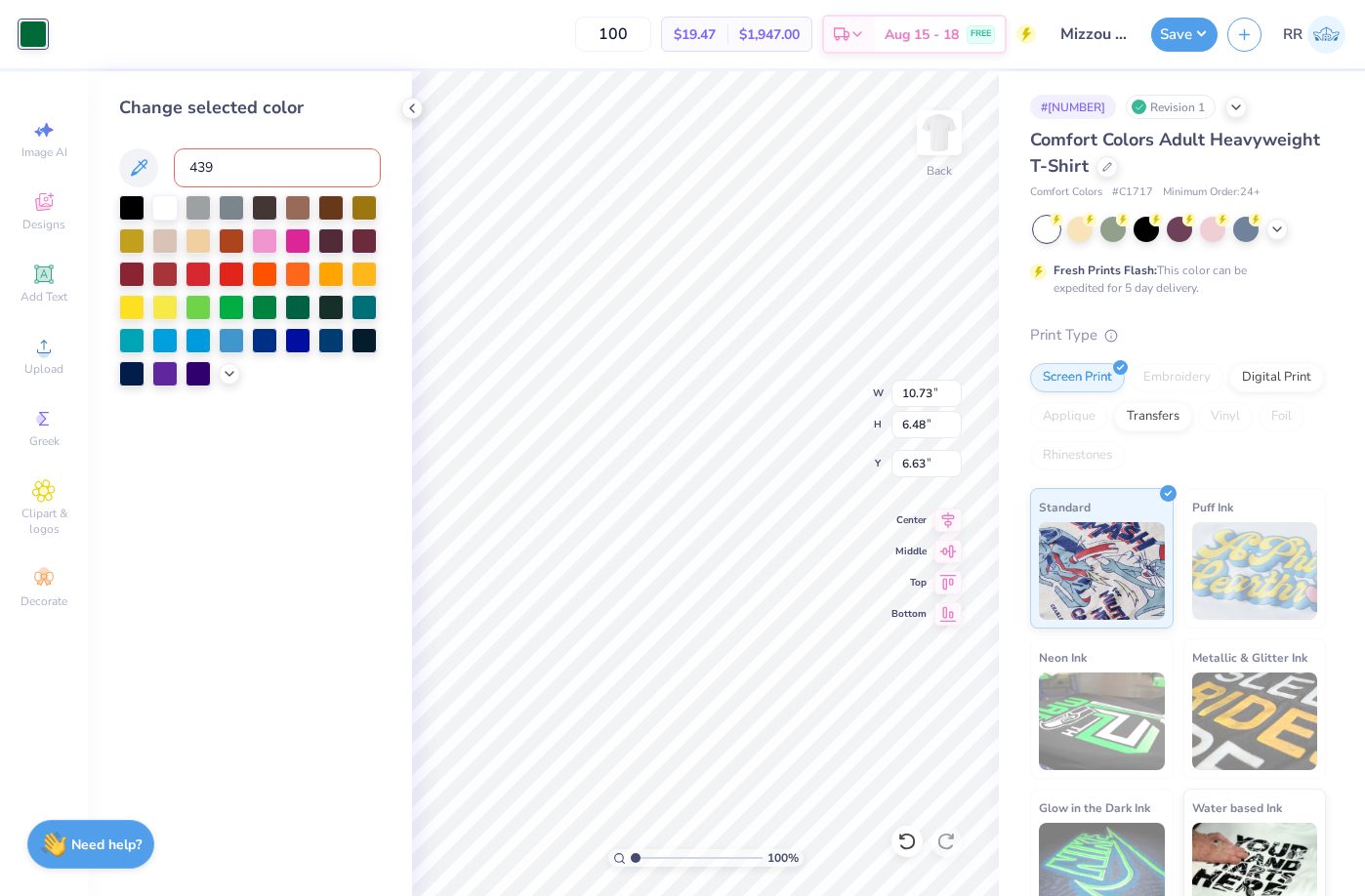 type 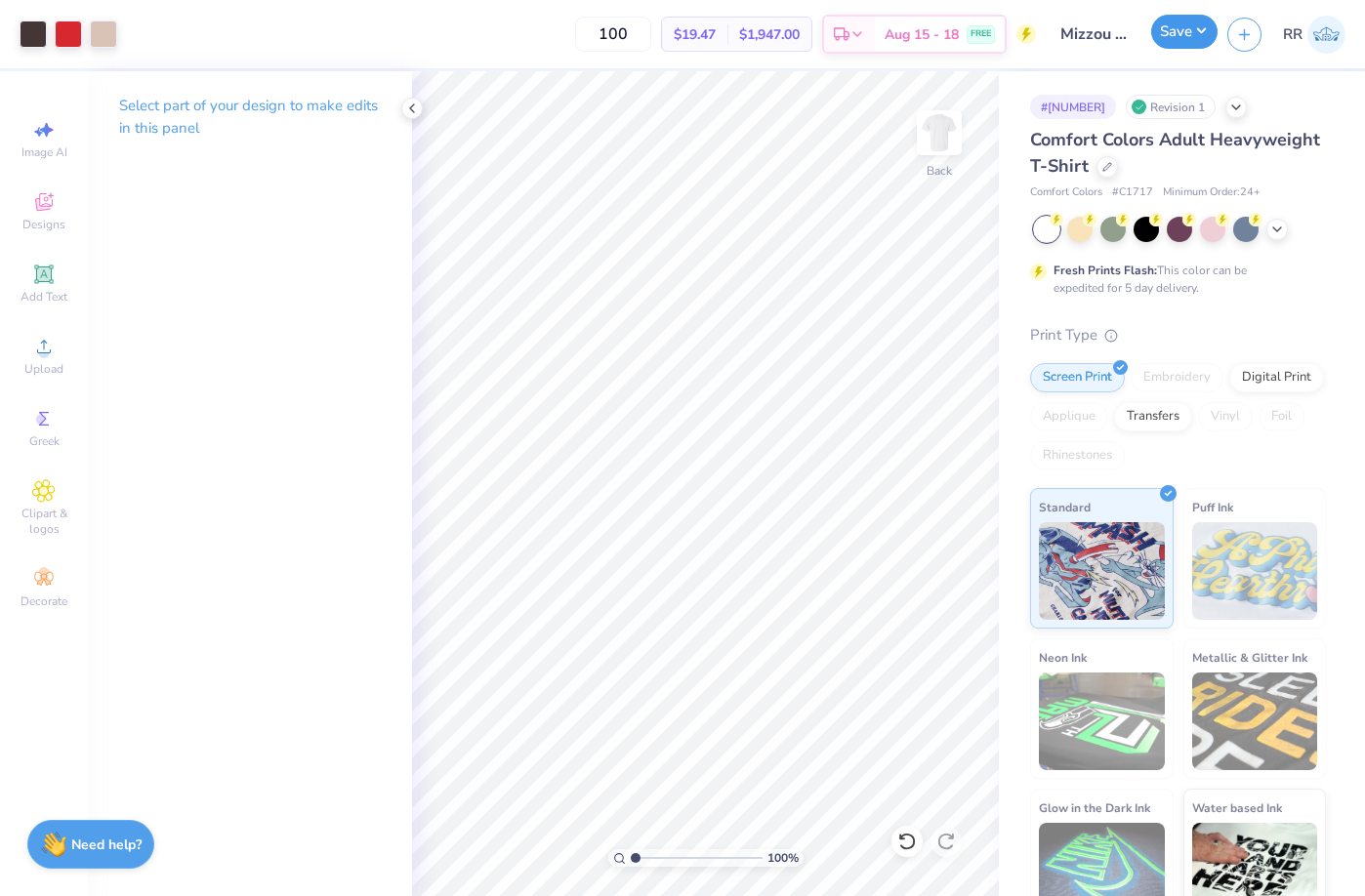 click on "Save" at bounding box center [1184, 31] 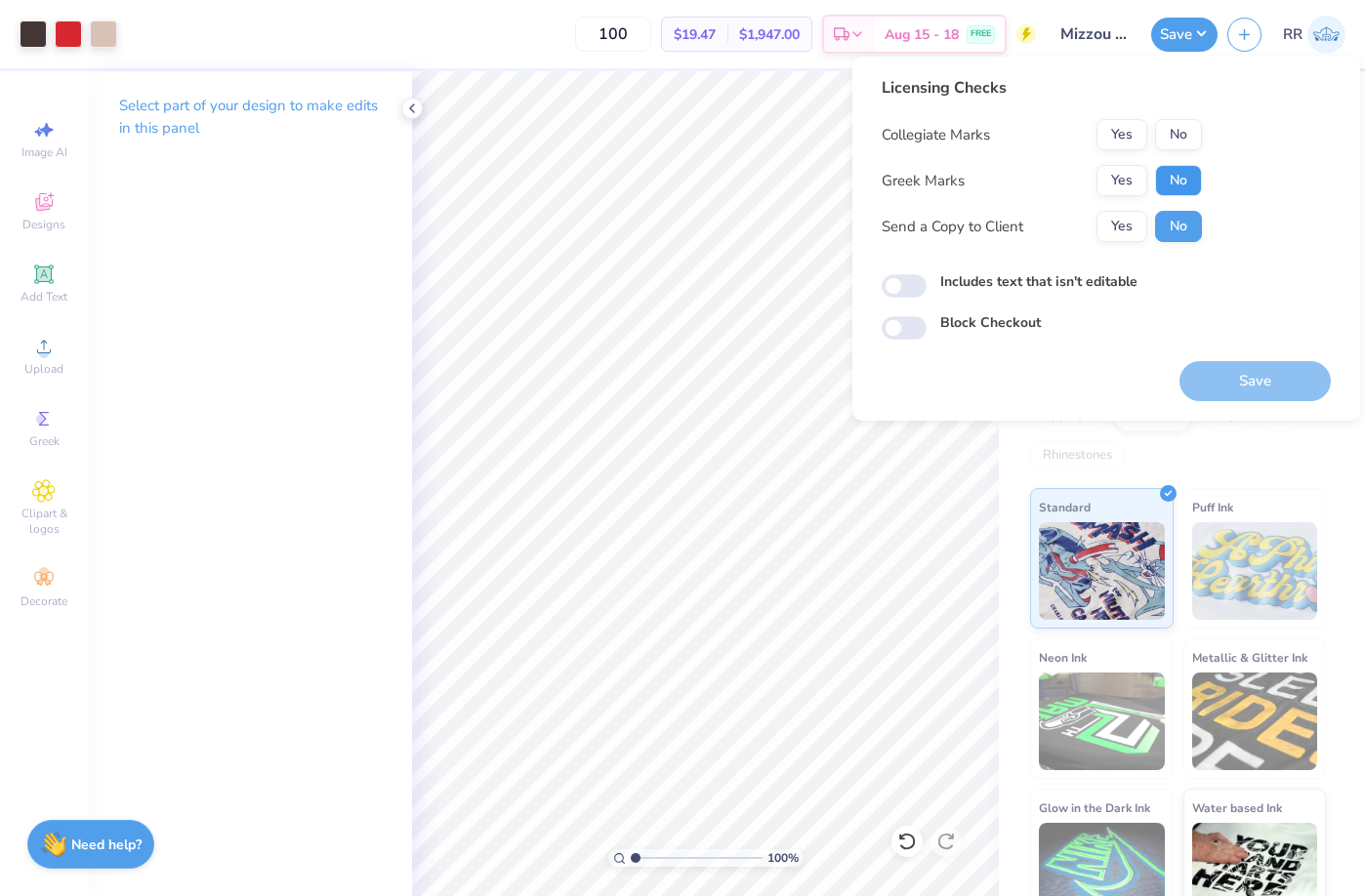 click on "No" at bounding box center (1179, 181) 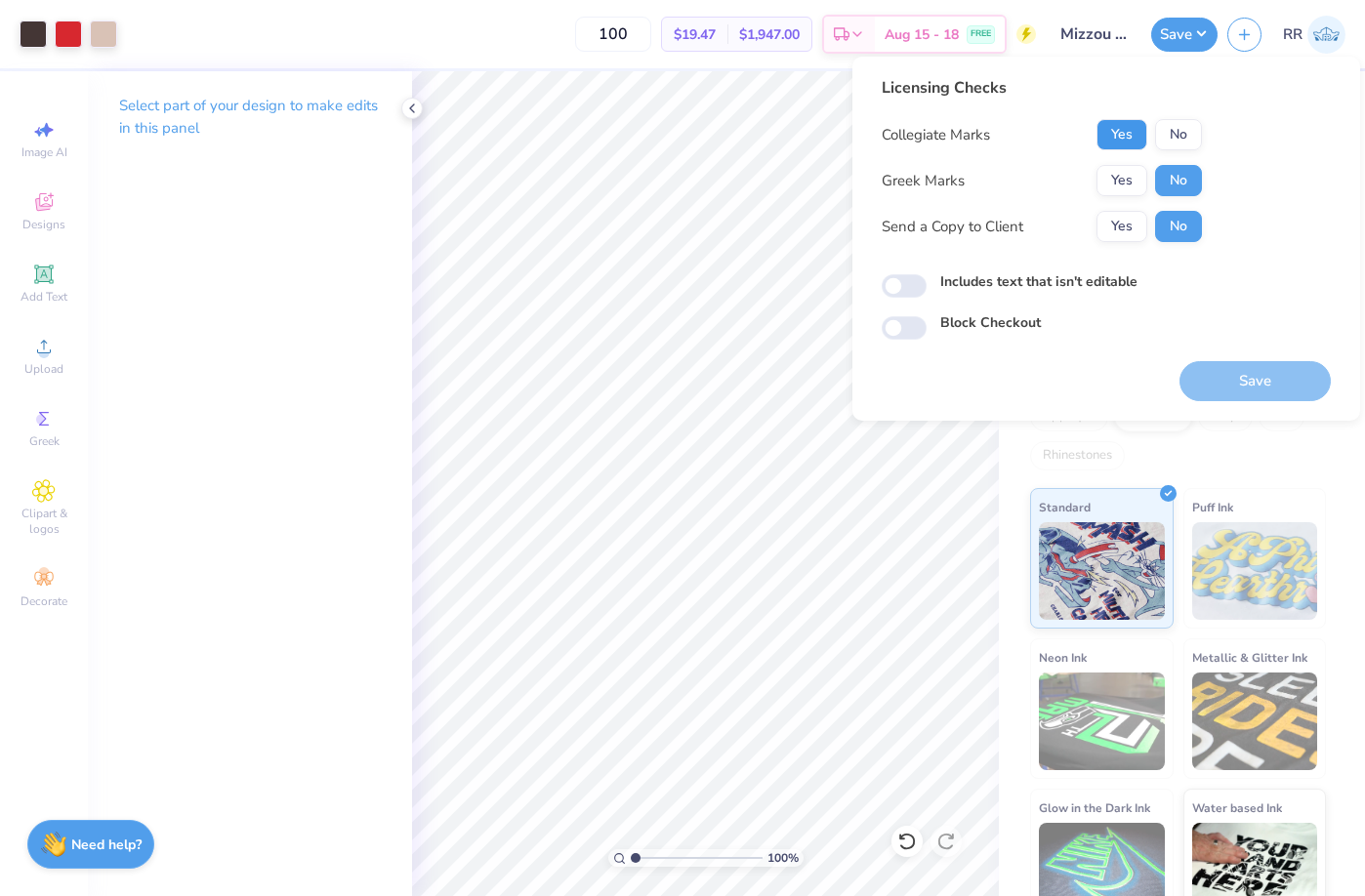 click on "Yes" at bounding box center [1122, 135] 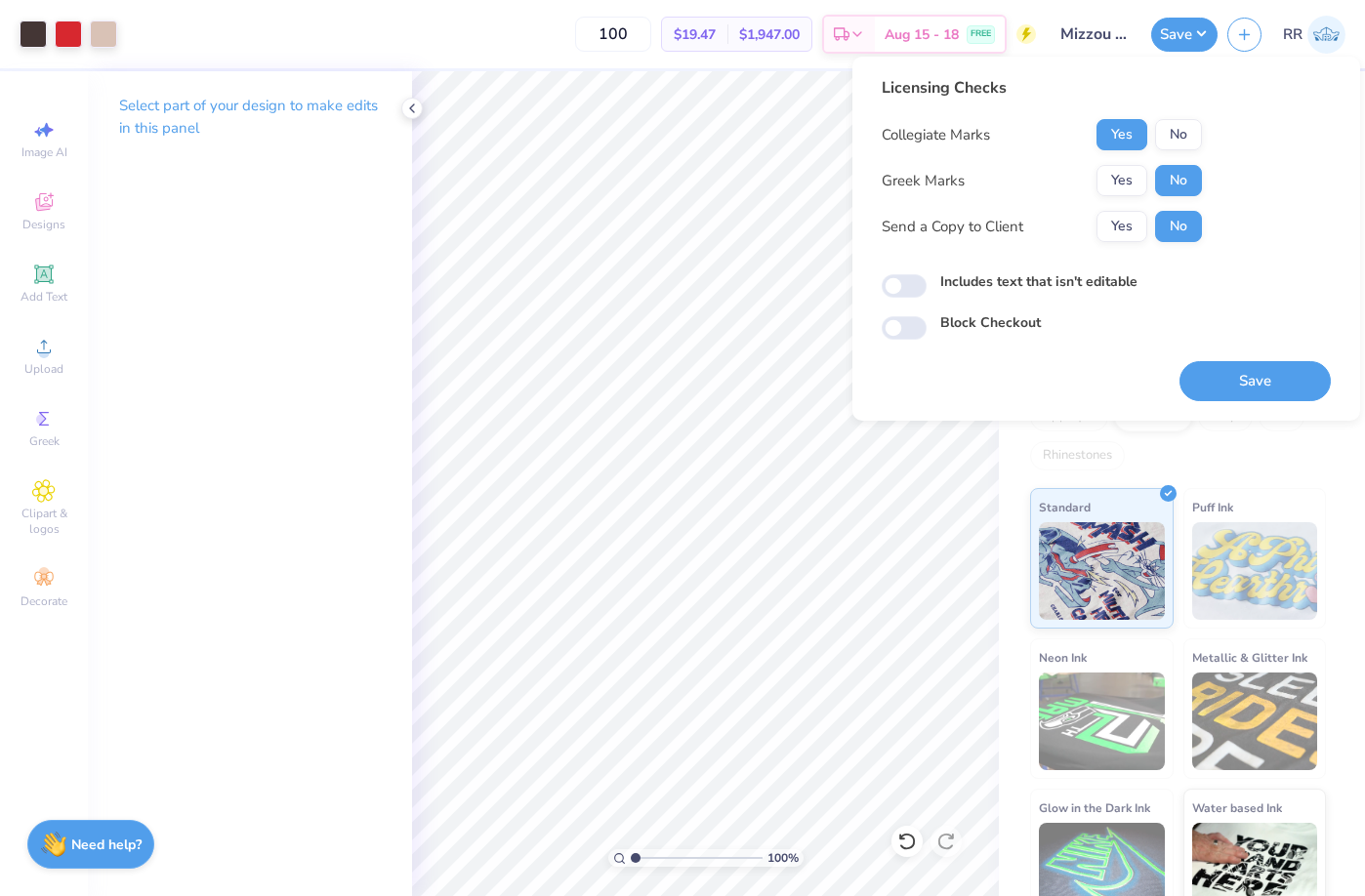 click on "Licensing Checks Collegiate Marks Yes No Greek Marks Yes No Send a Copy to Client Yes No Includes text that isn't editable Block Checkout" at bounding box center (1106, 208) 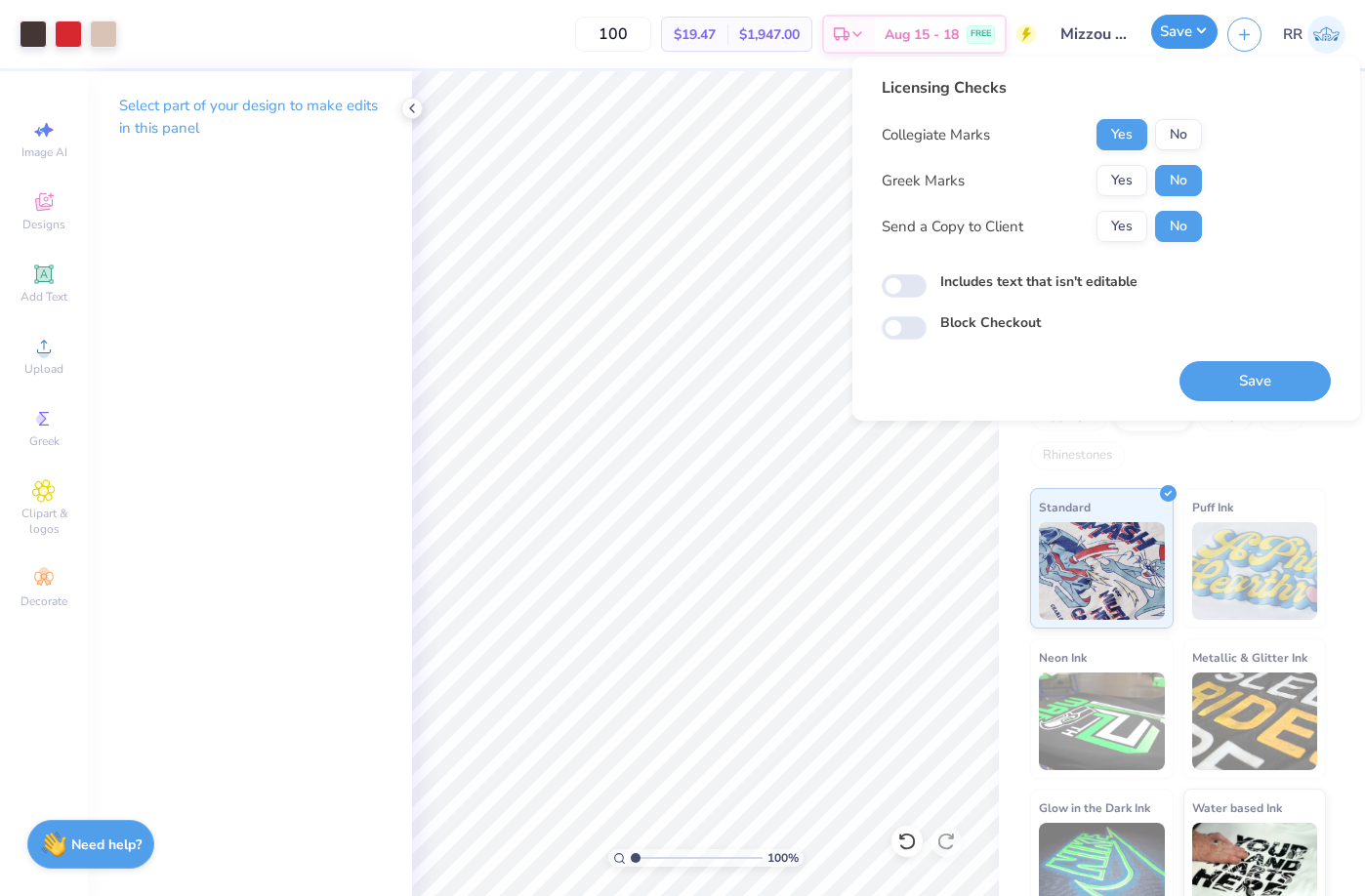 click on "Save" at bounding box center [1184, 31] 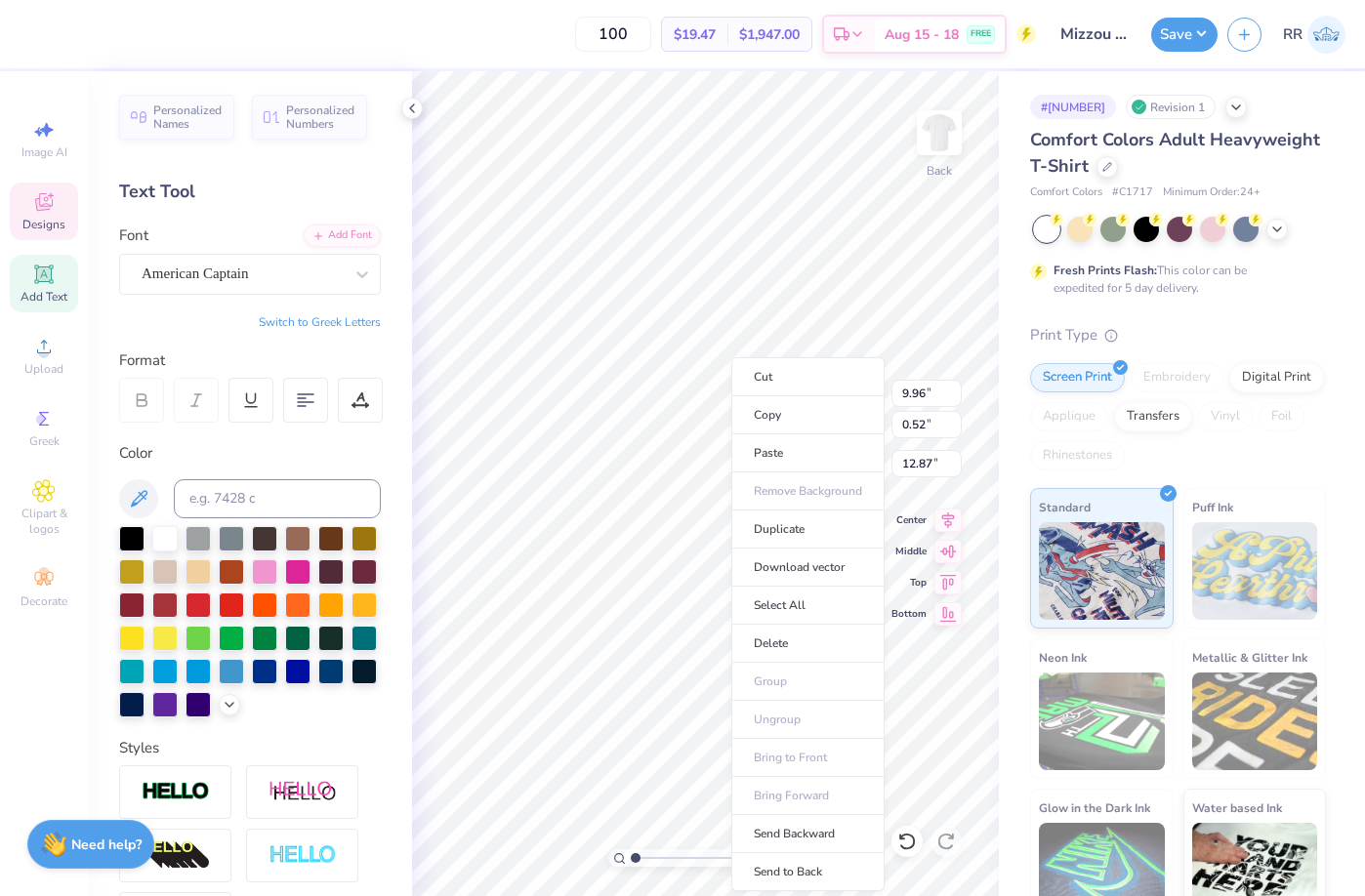 type on "9.95" 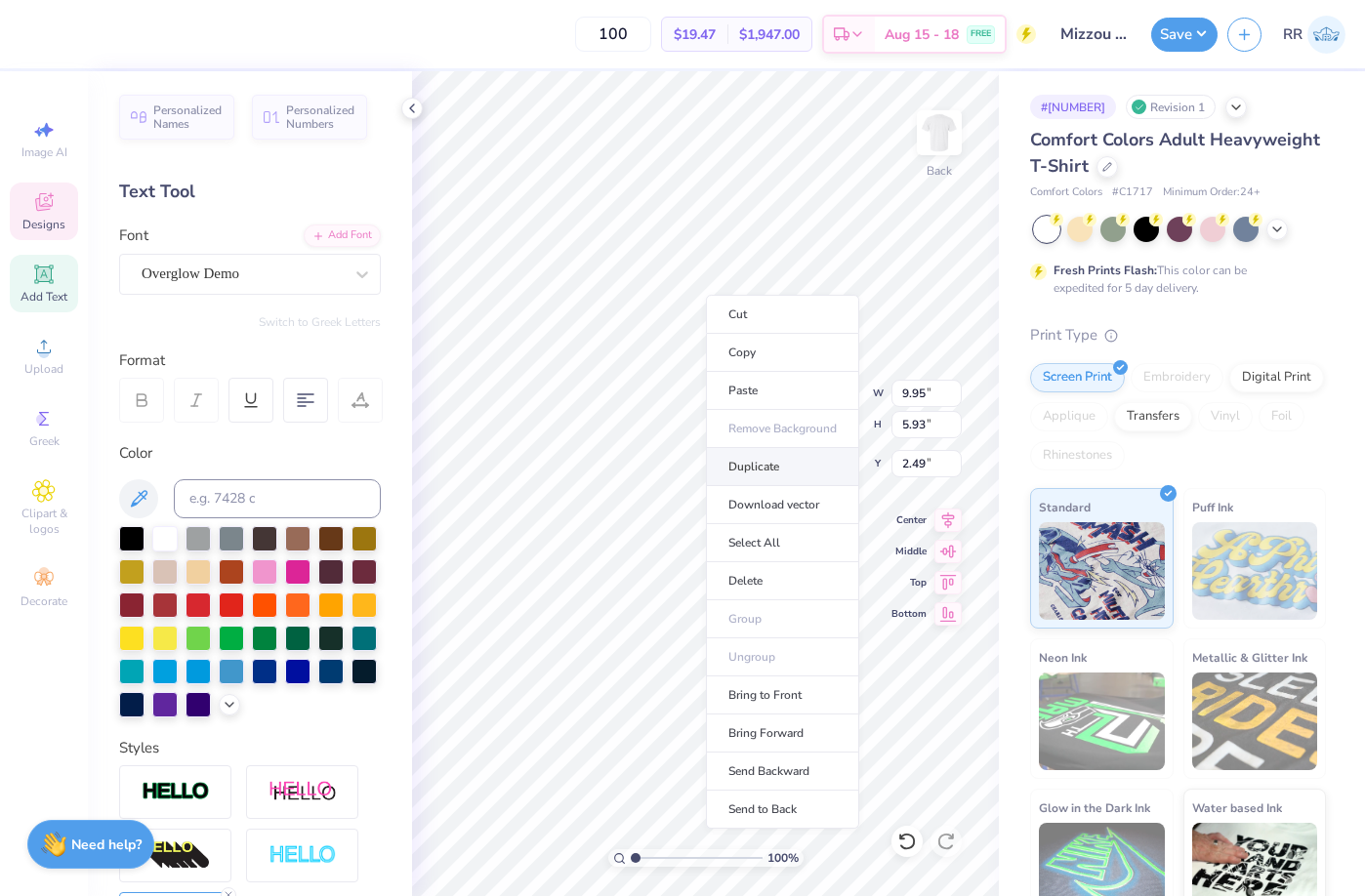 click on "Duplicate" at bounding box center [782, 467] 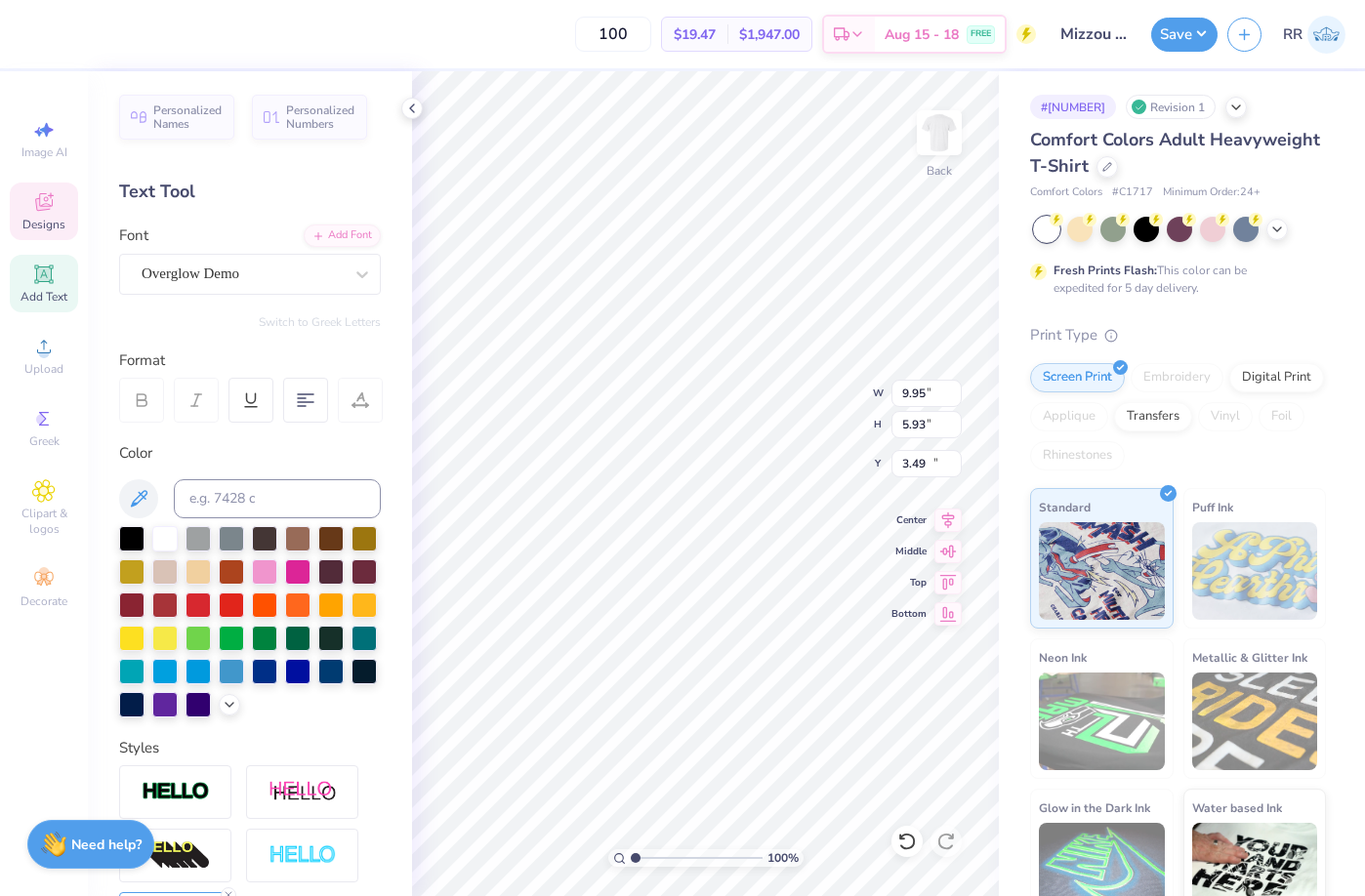 type on "14.25" 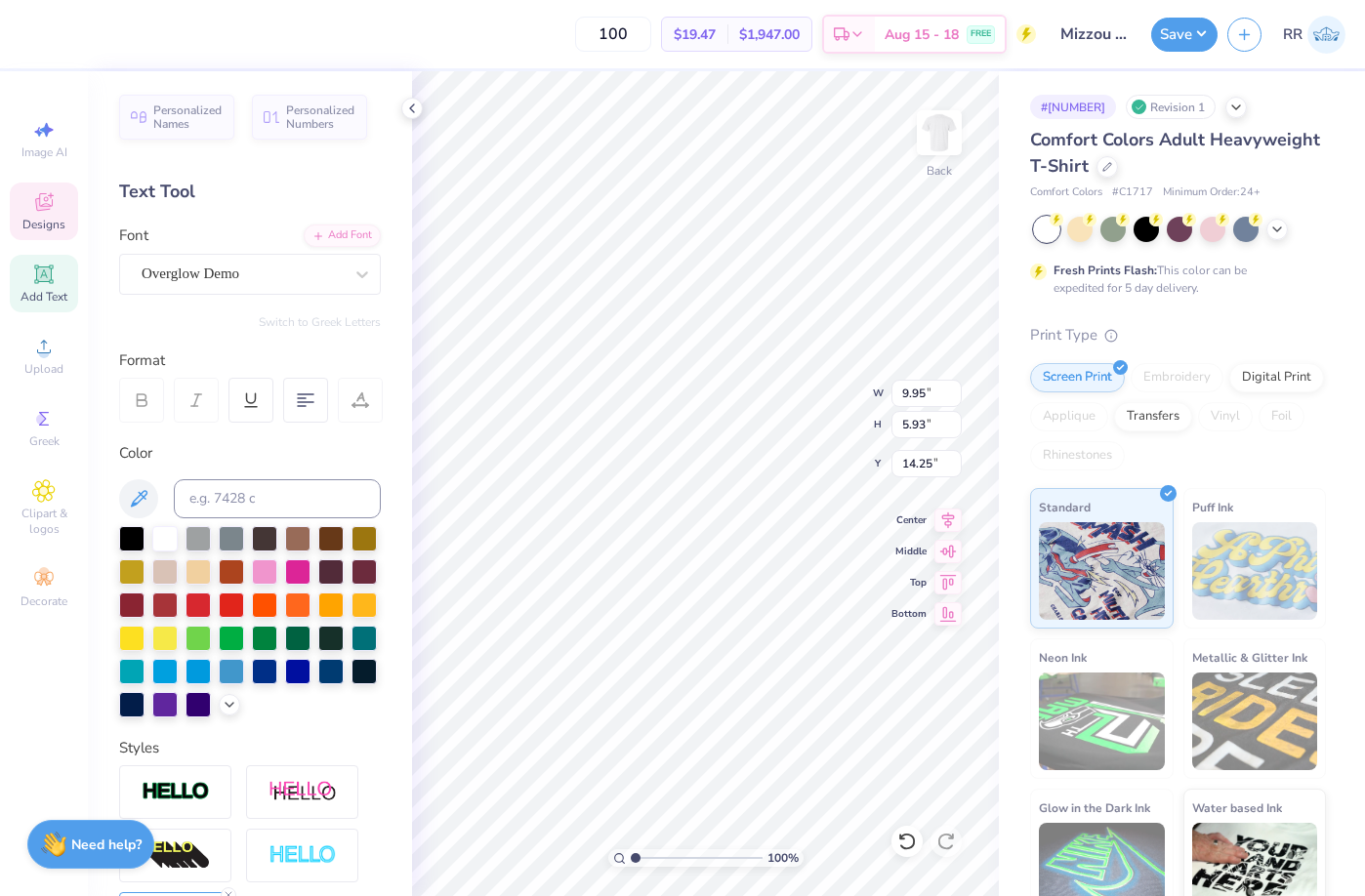 scroll, scrollTop: 17, scrollLeft: 4, axis: both 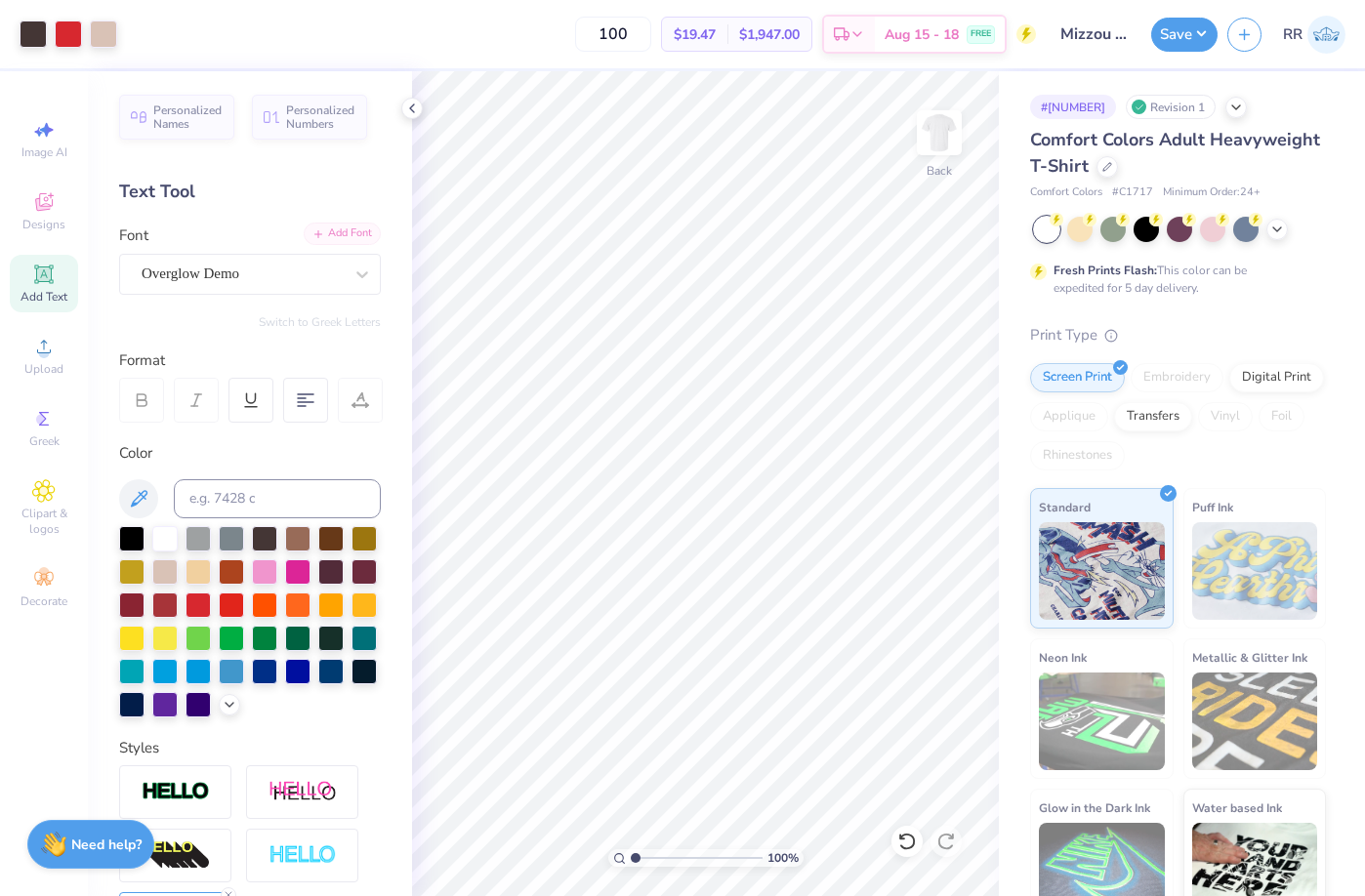 click on "Add Font" at bounding box center (342, 233) 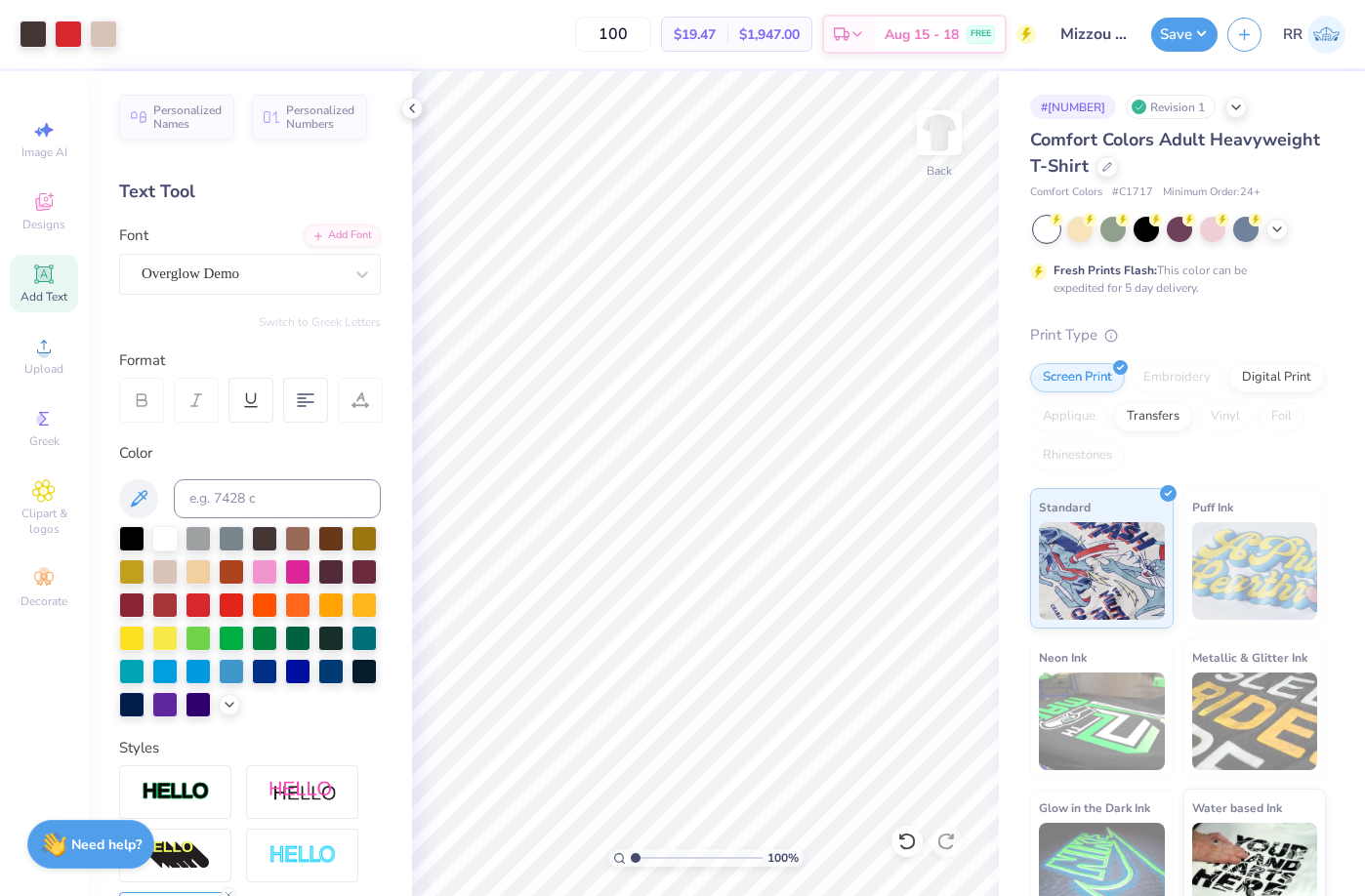 click 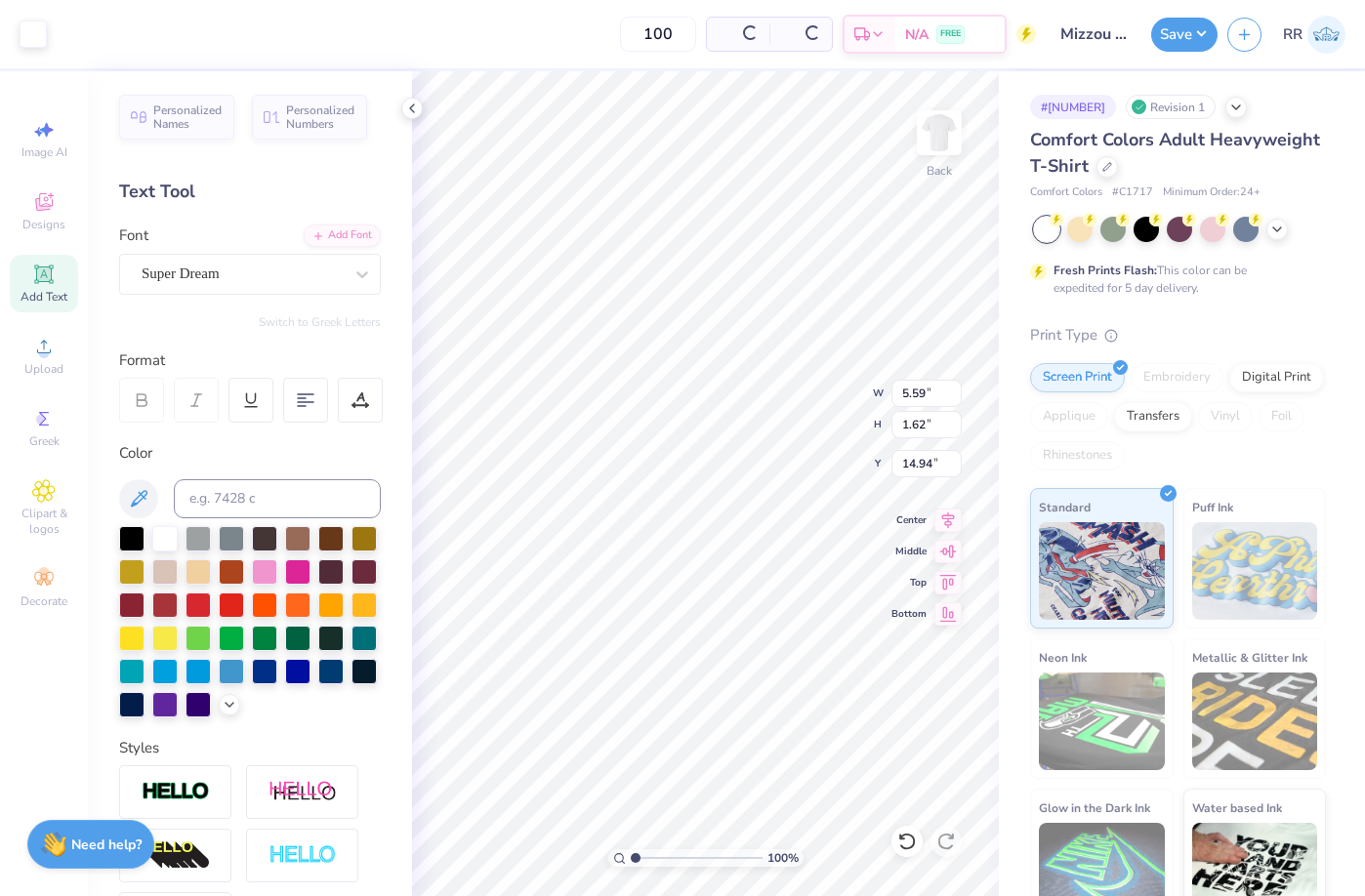 type on "14.94" 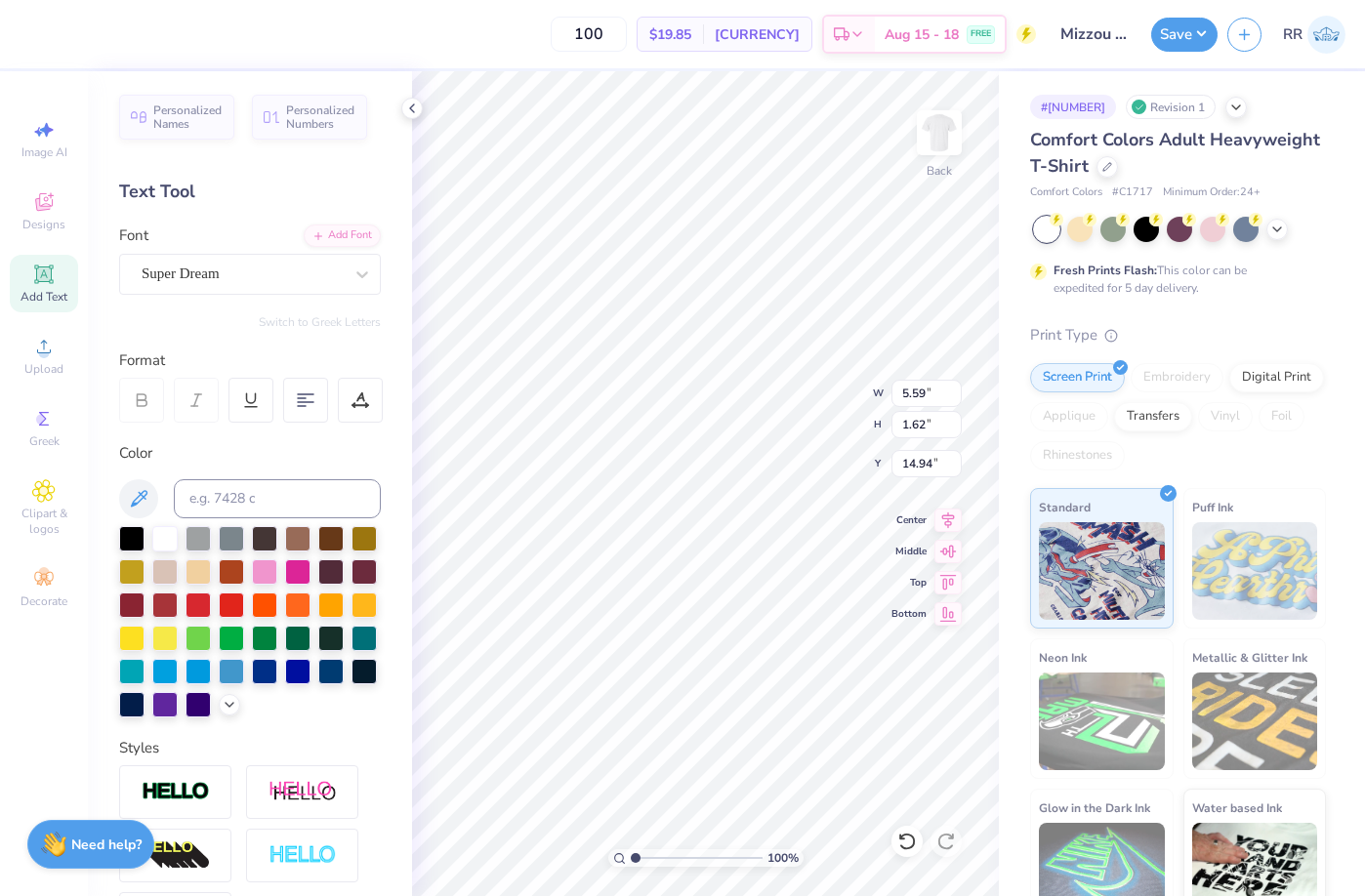 scroll, scrollTop: 17, scrollLeft: 3, axis: both 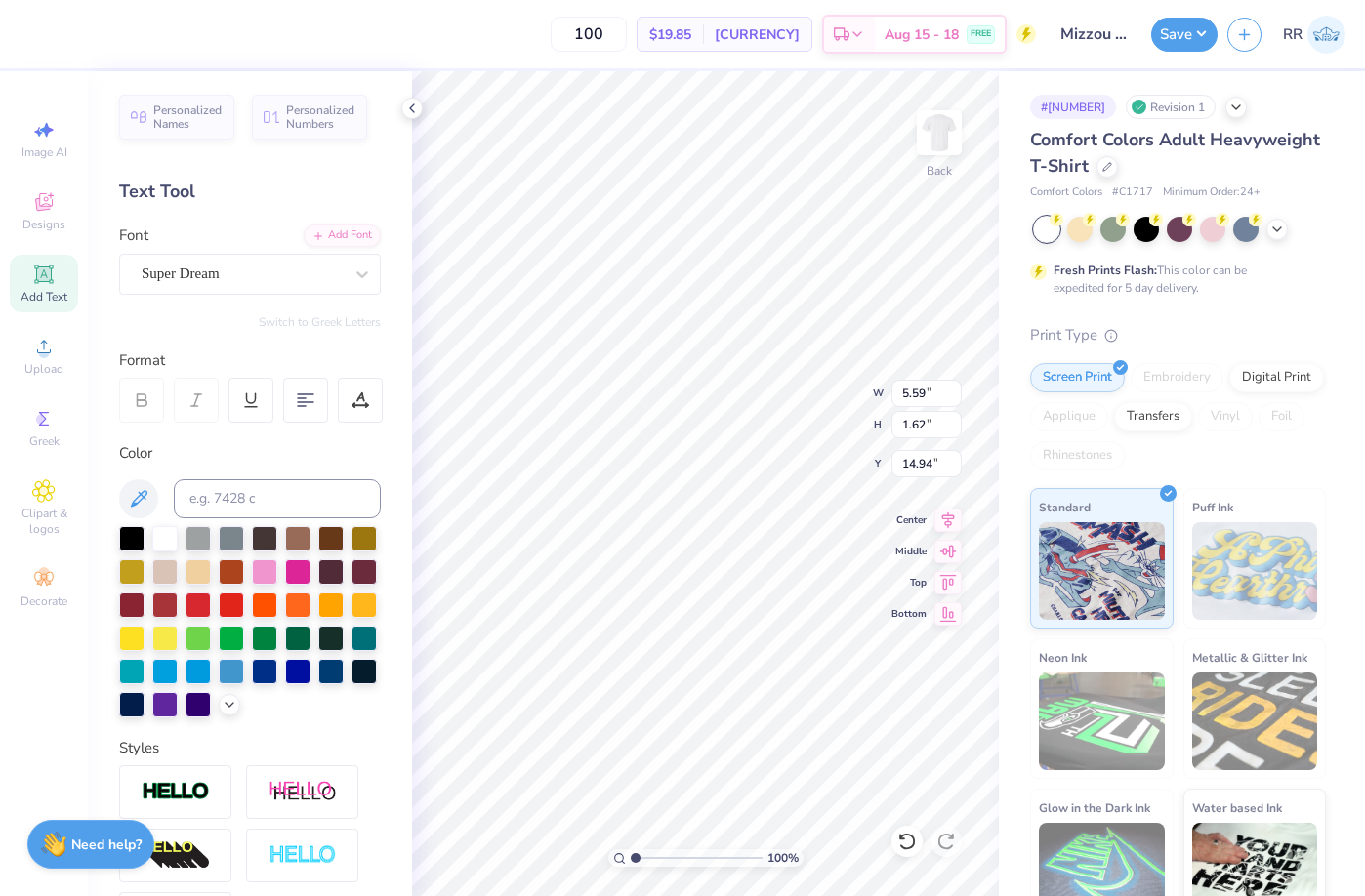 paste on "®" 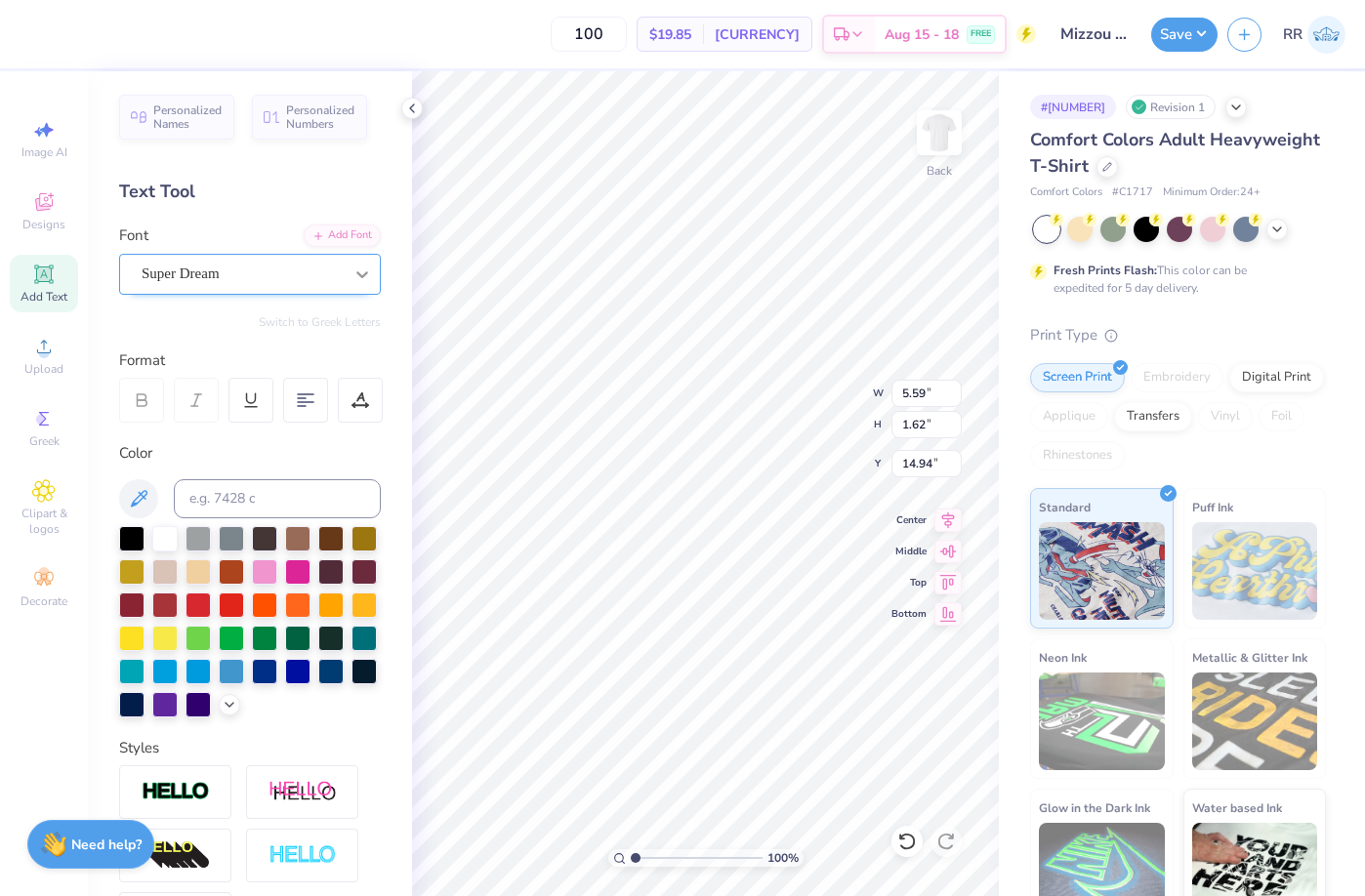click 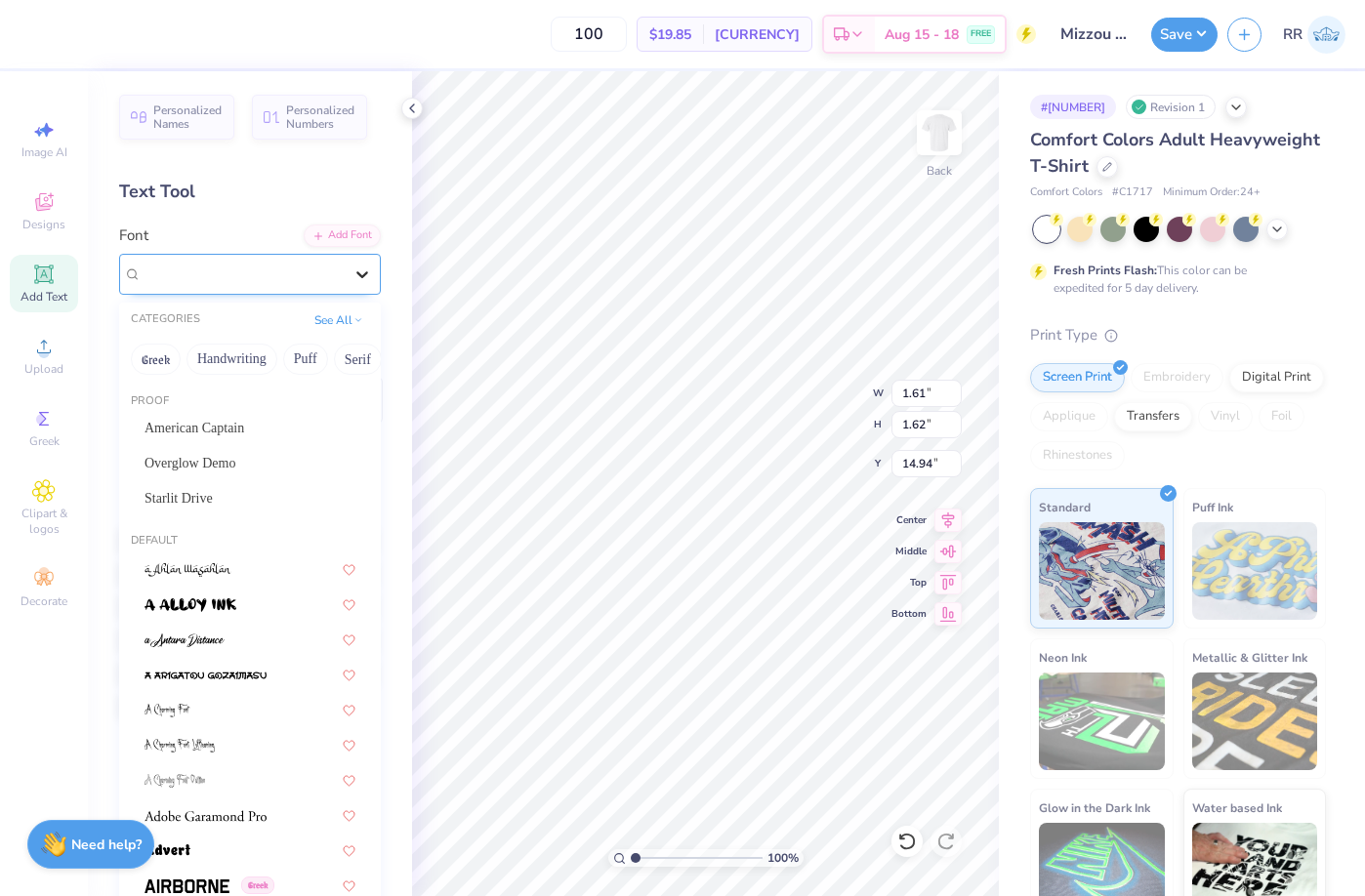 type on "1.61" 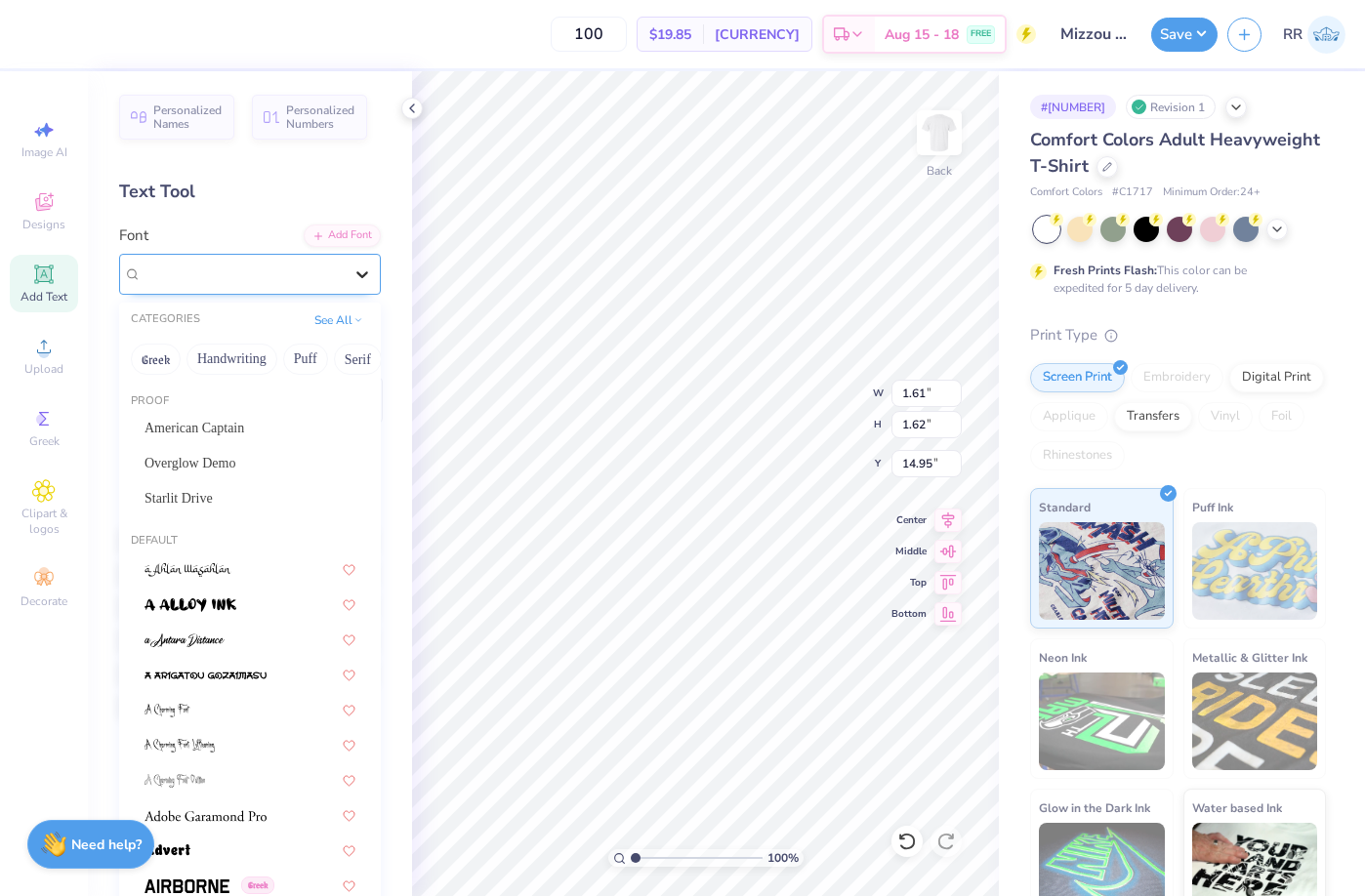 click 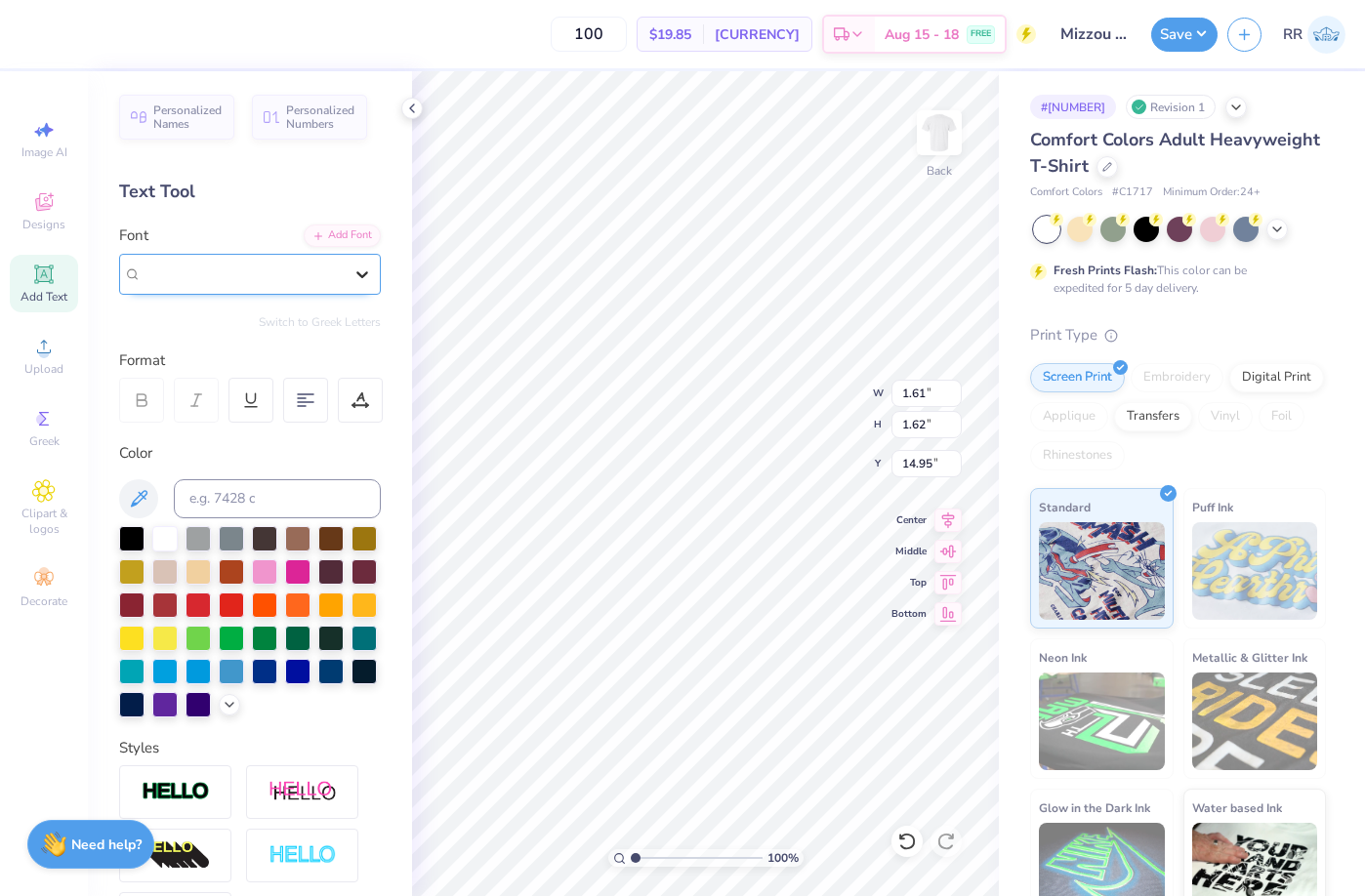 click 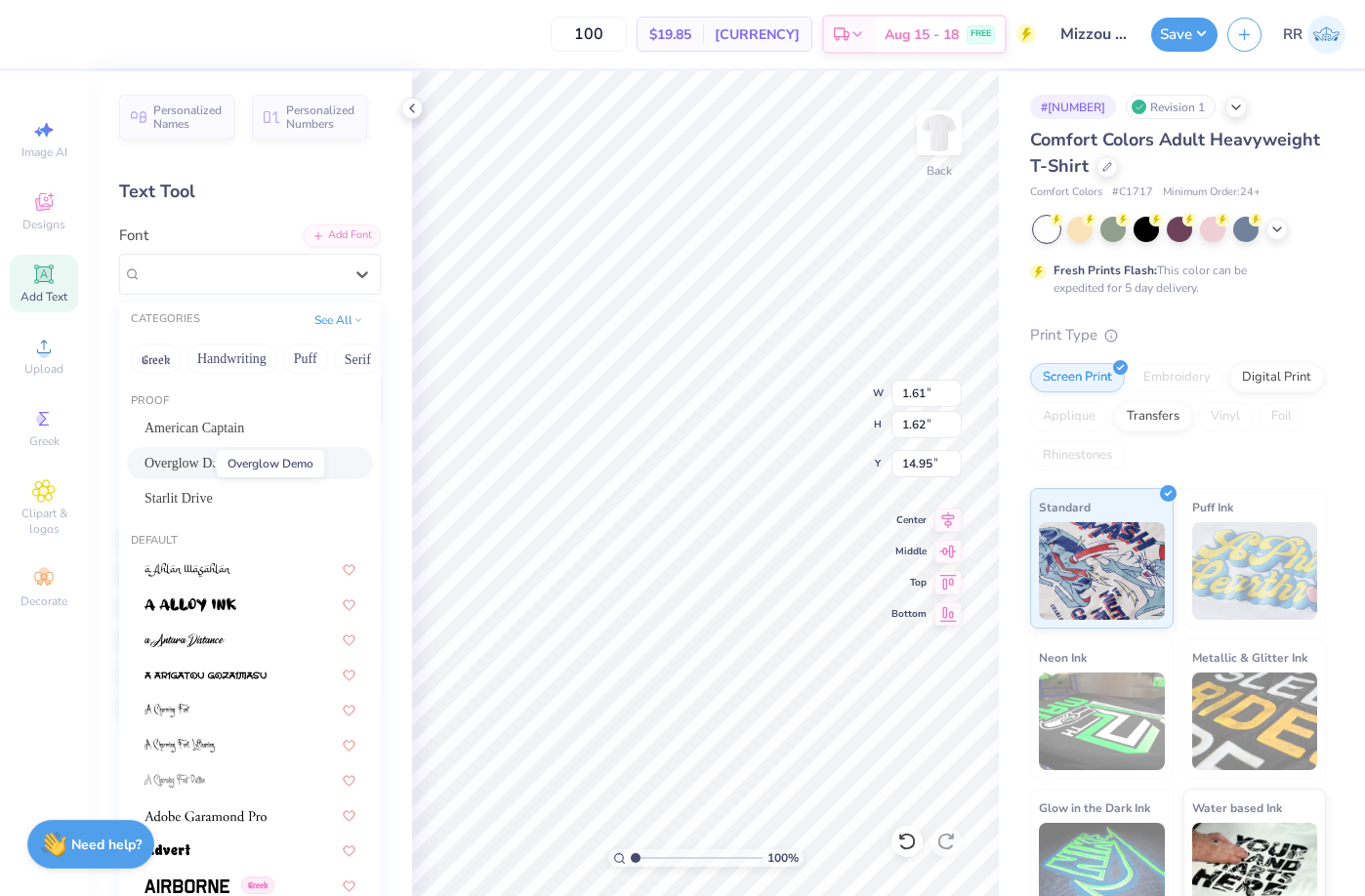click on "Overglow Demo" at bounding box center [189, 463] 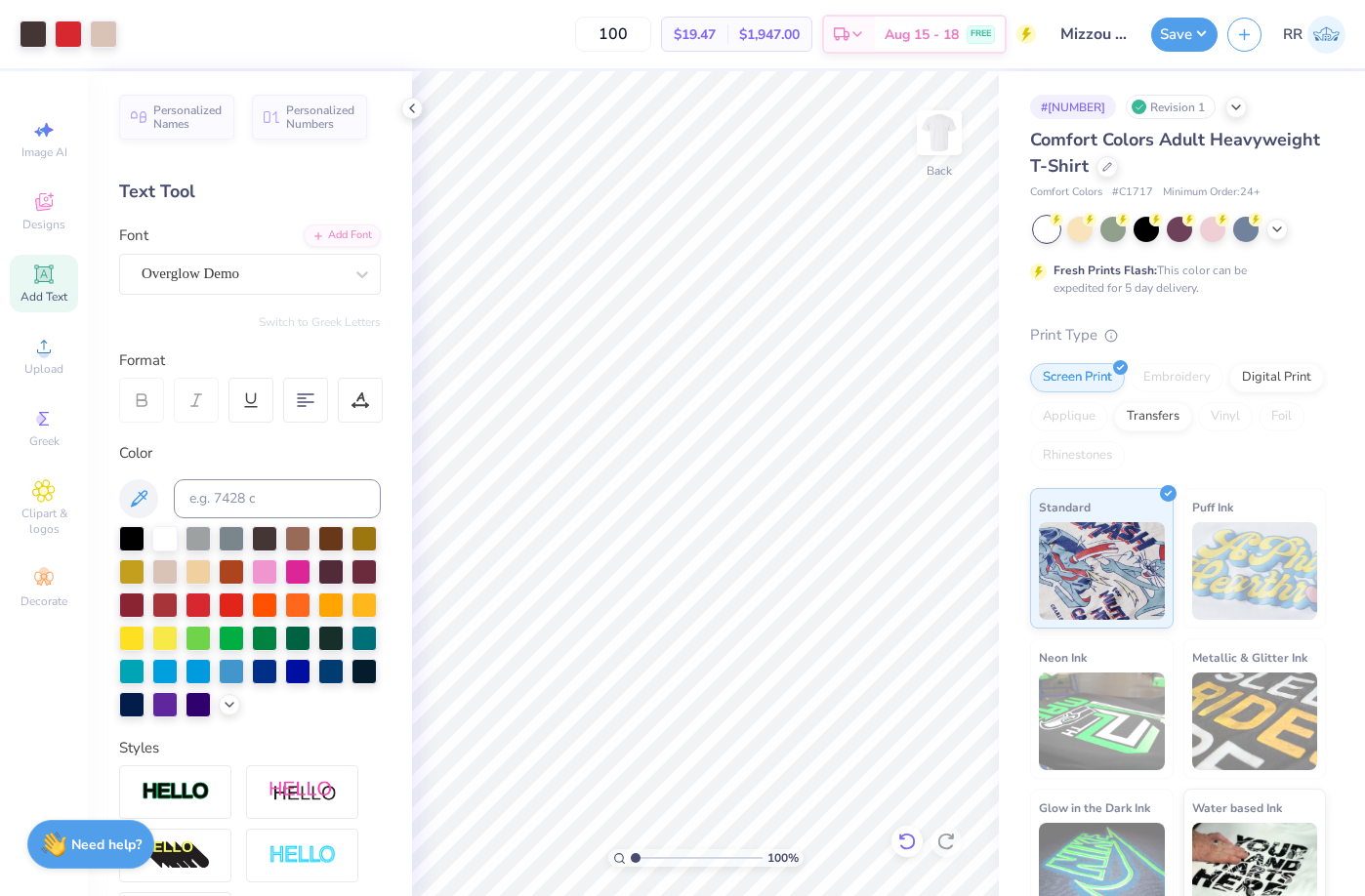 click 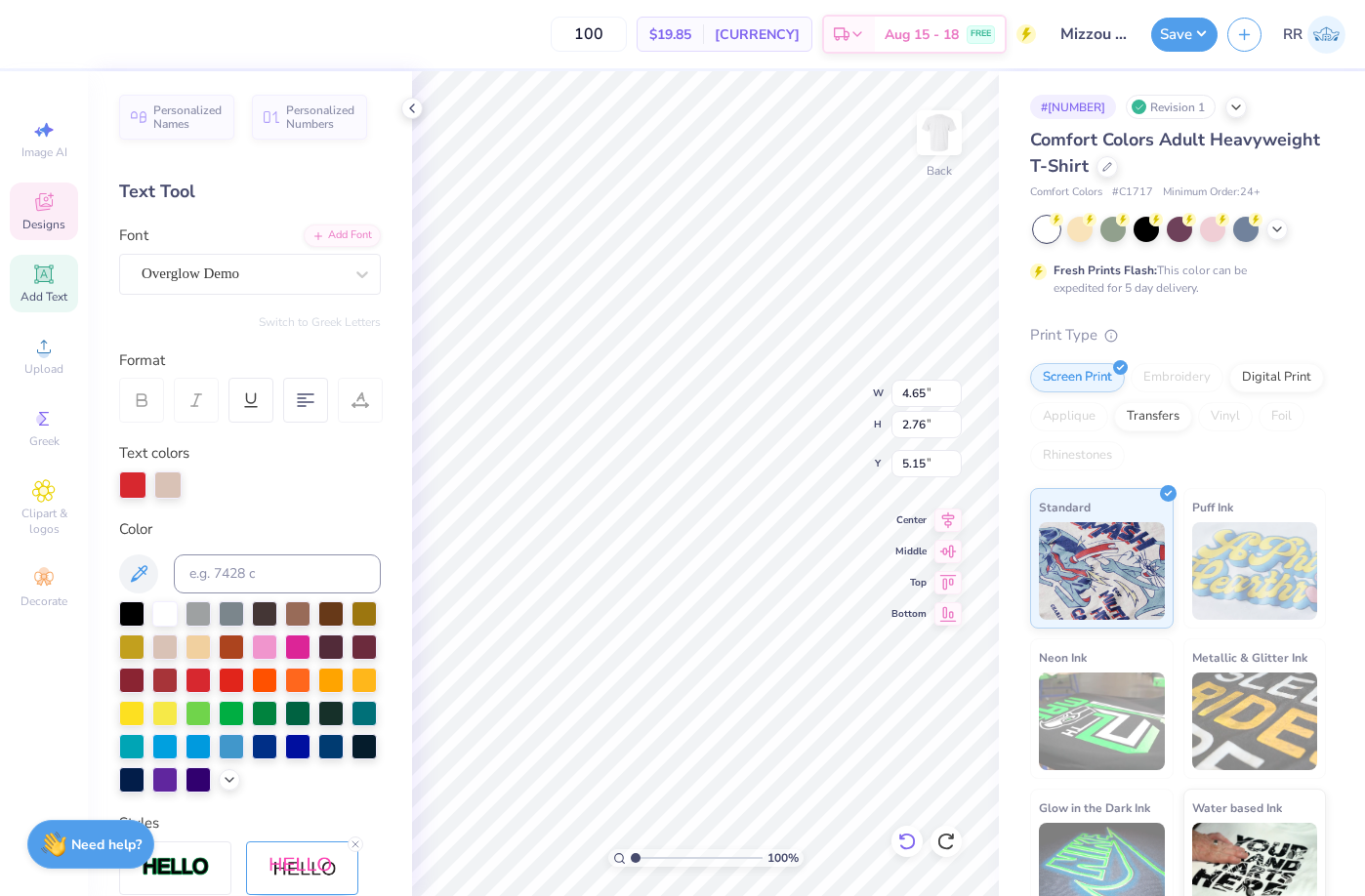 type on "9.95" 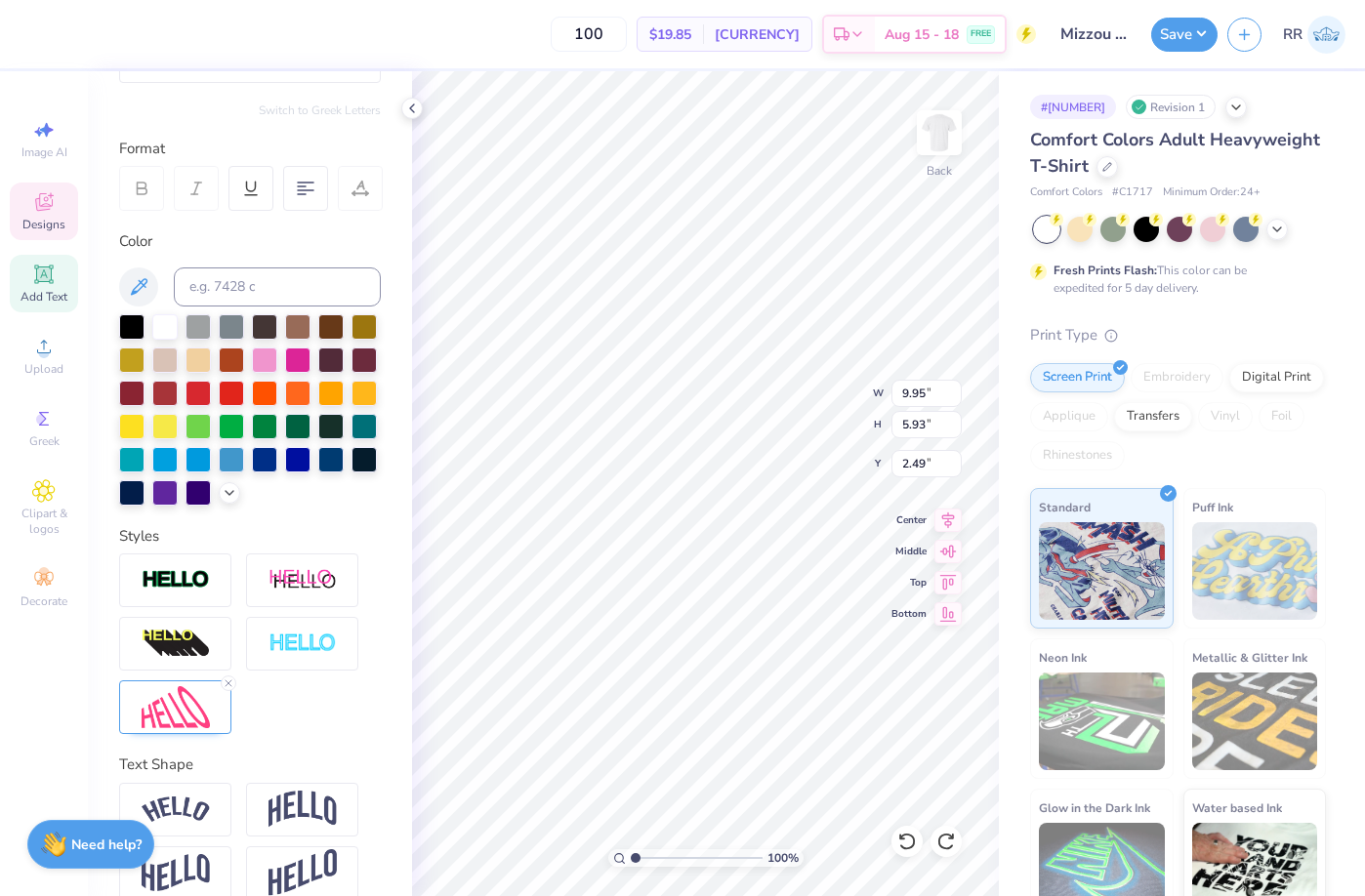scroll, scrollTop: 243, scrollLeft: 0, axis: vertical 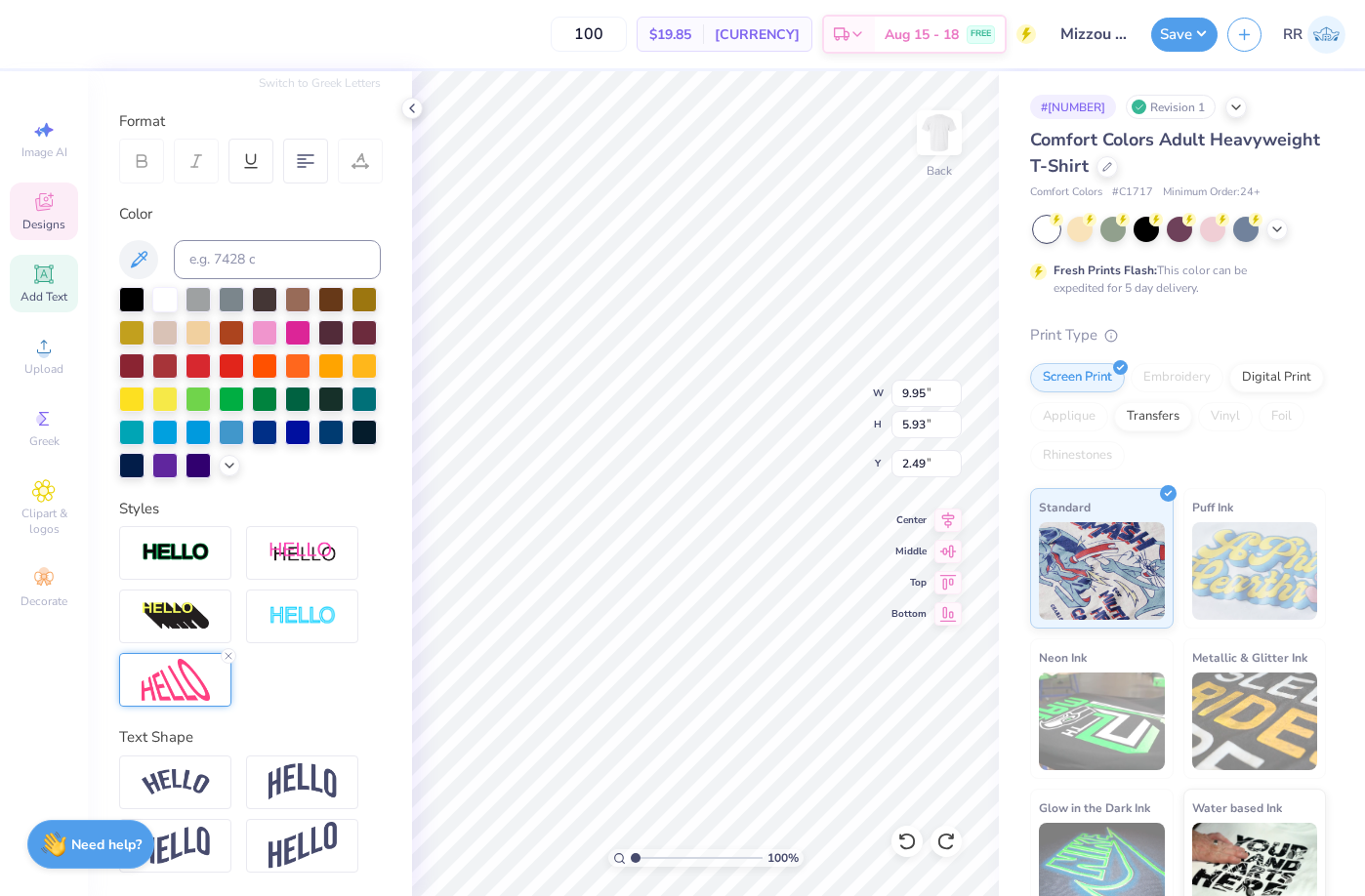 click at bounding box center (176, 679) 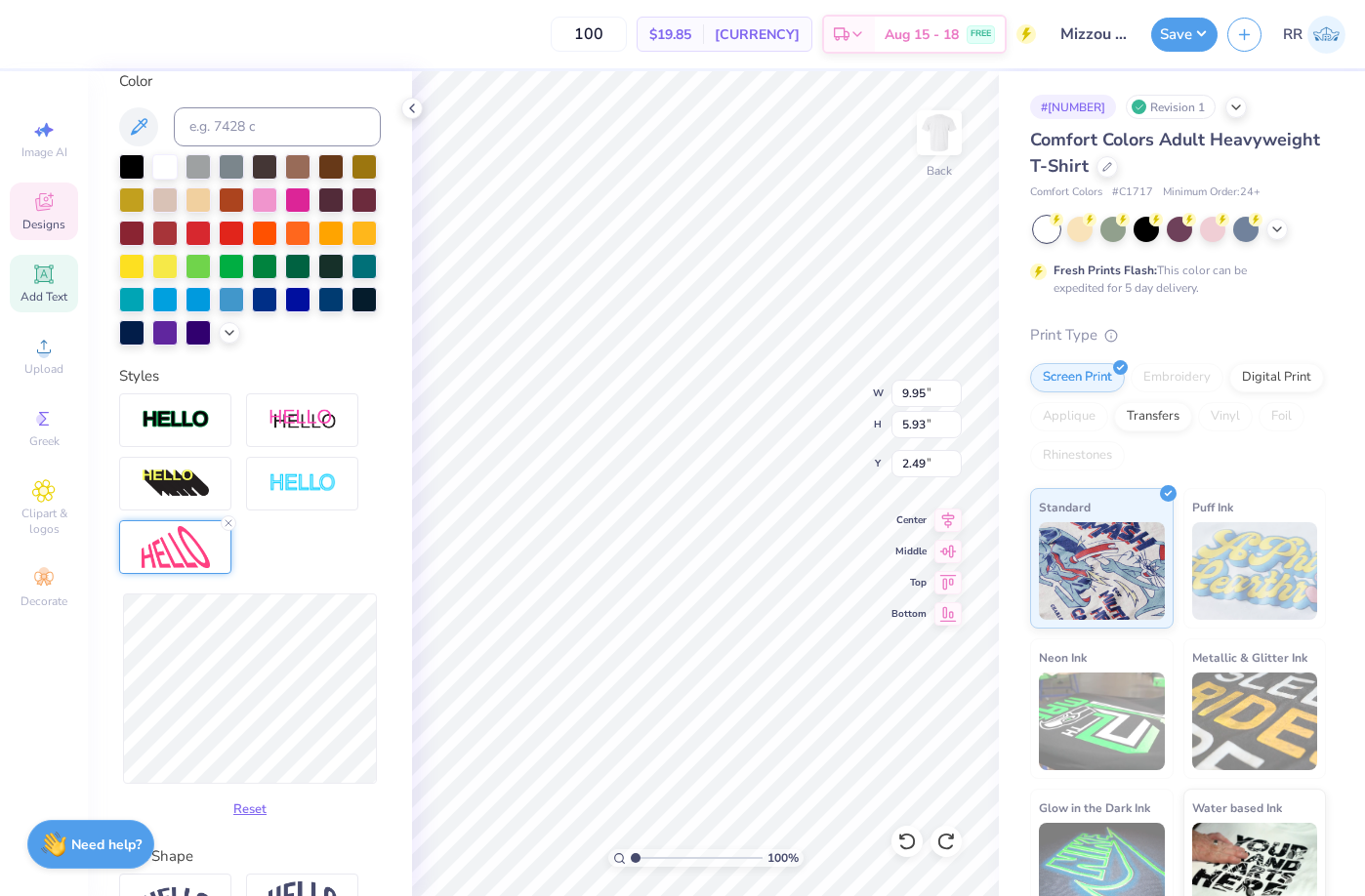 scroll, scrollTop: 390, scrollLeft: 0, axis: vertical 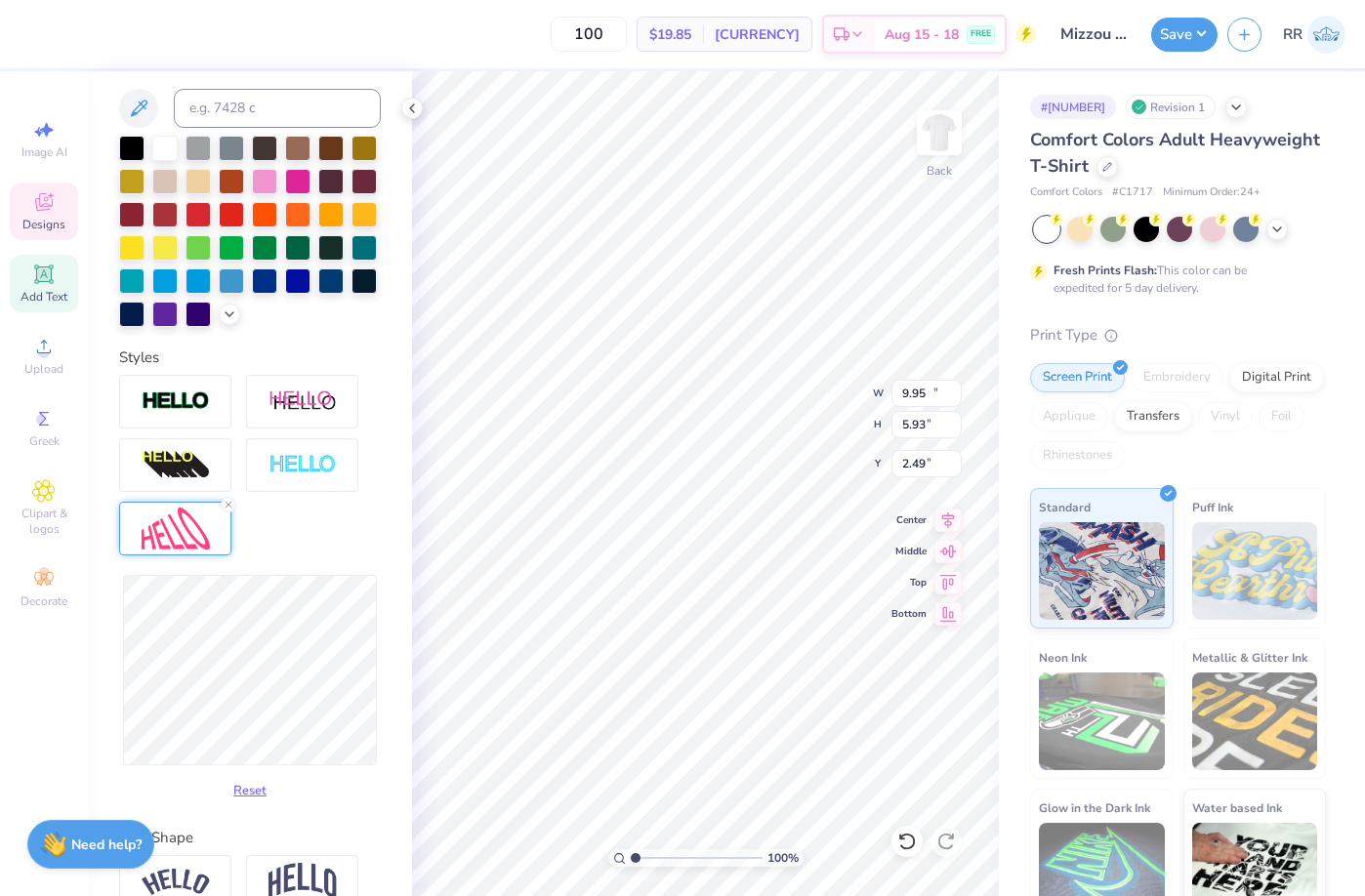 type on "11.10" 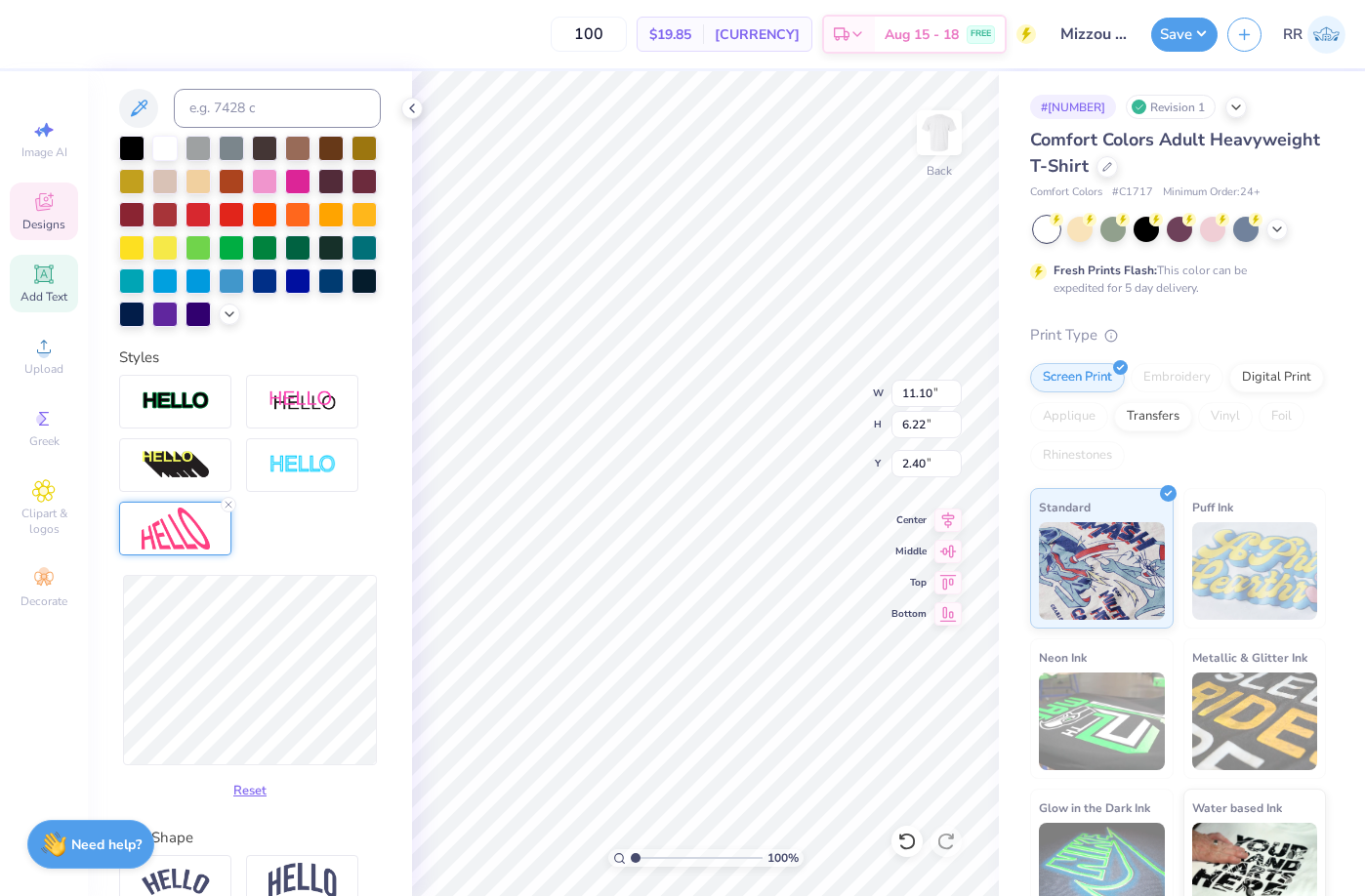 type on "11.52" 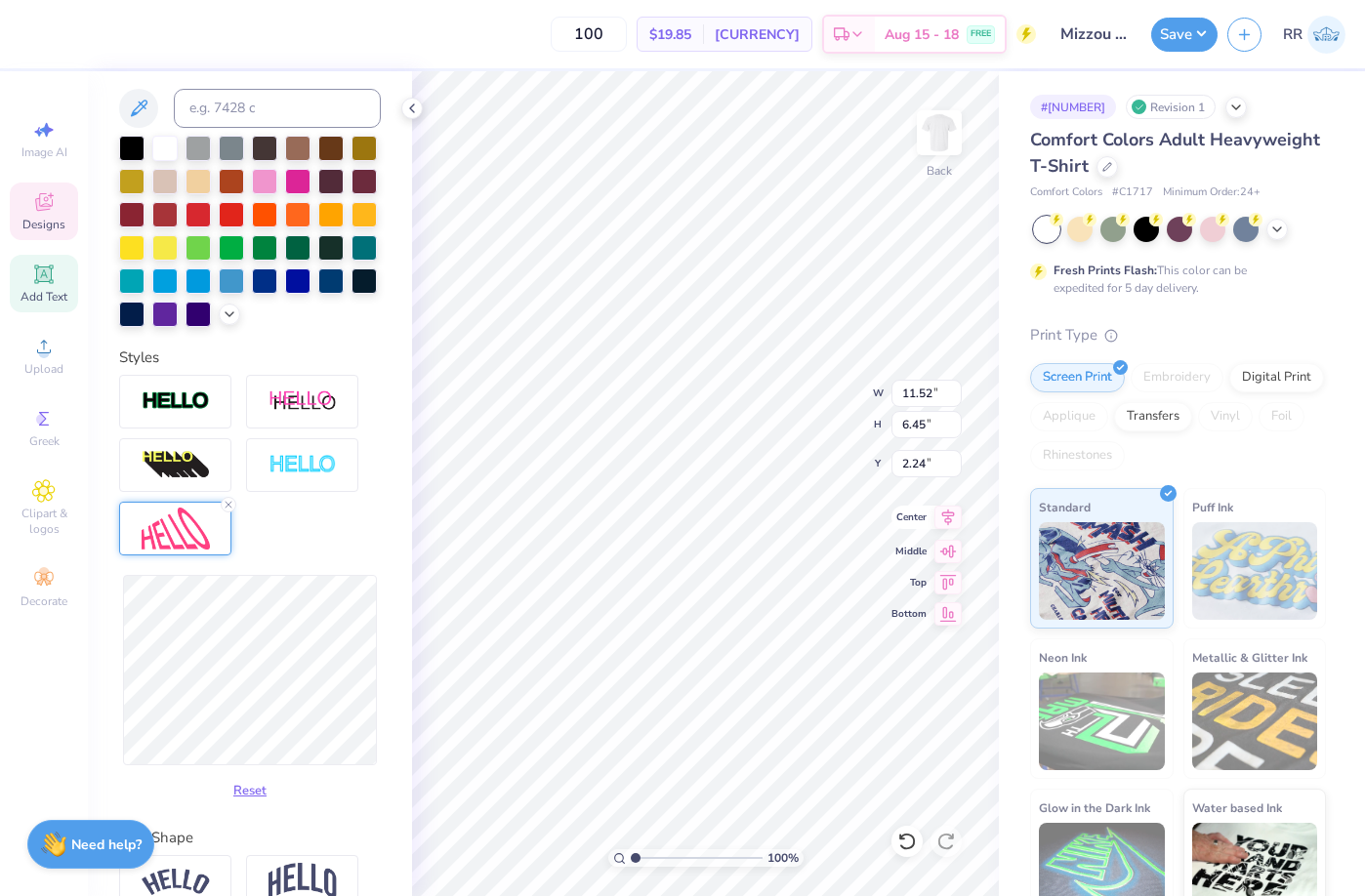 click 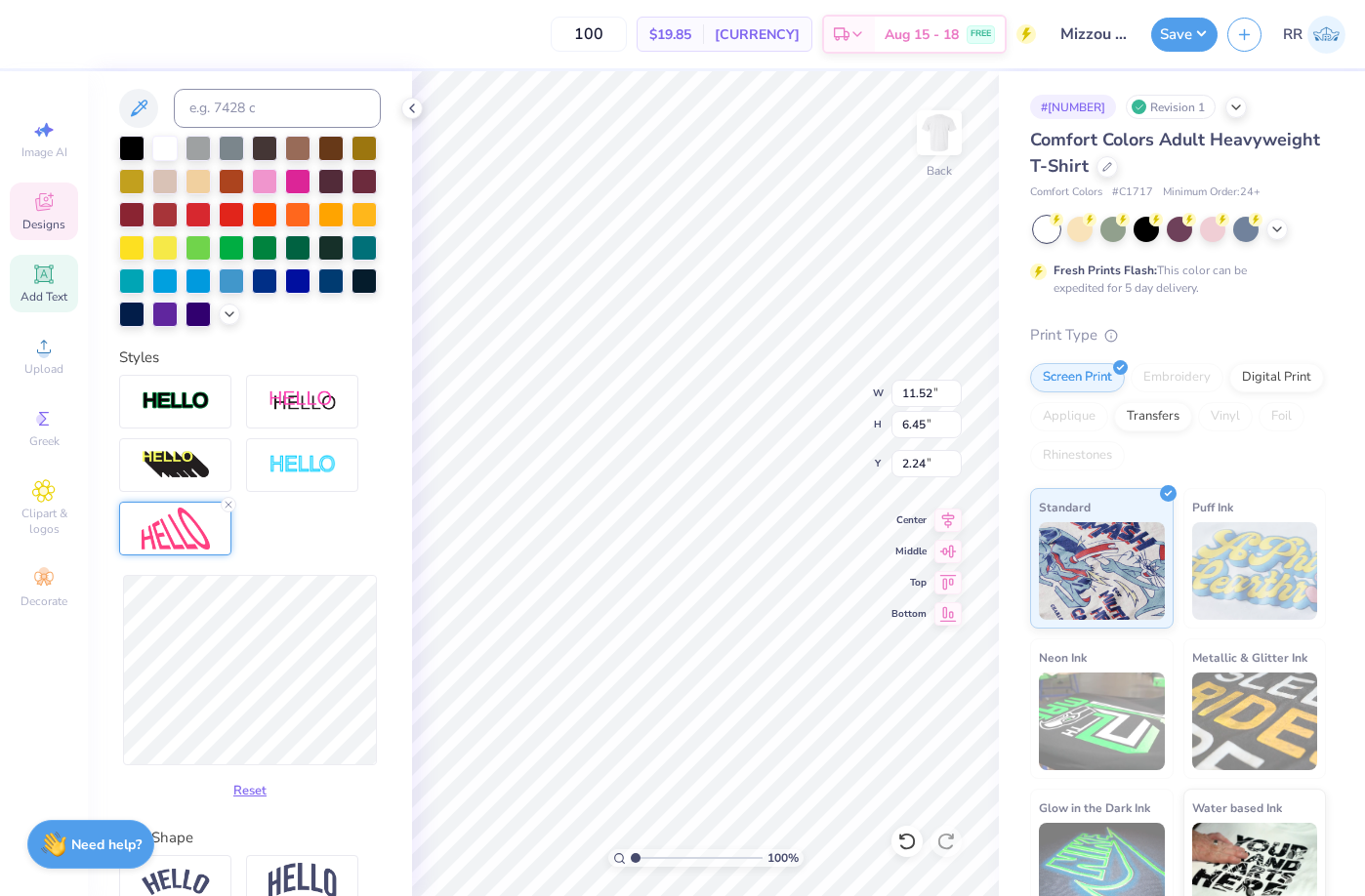 type on "10.84" 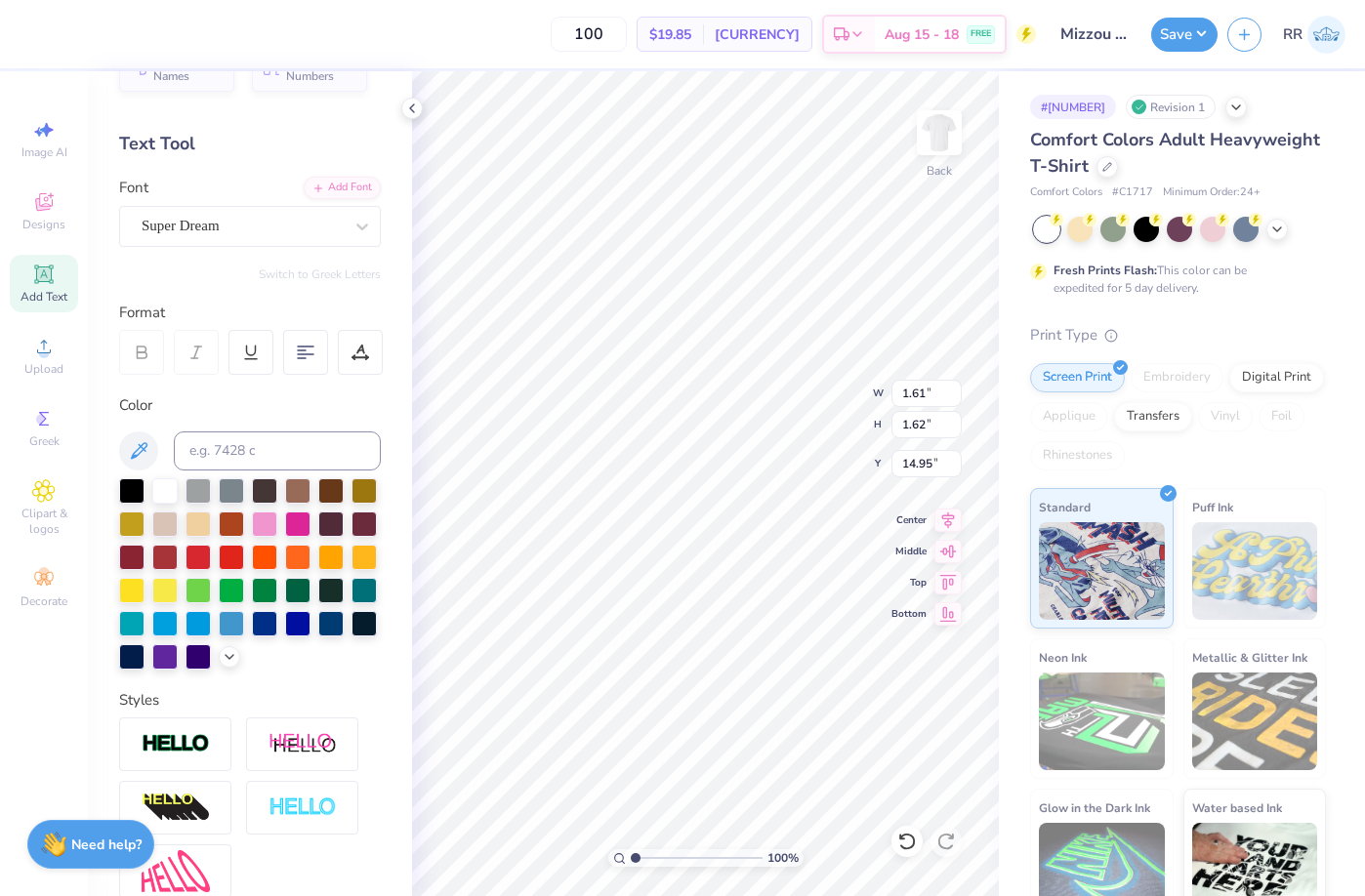 scroll, scrollTop: 0, scrollLeft: 0, axis: both 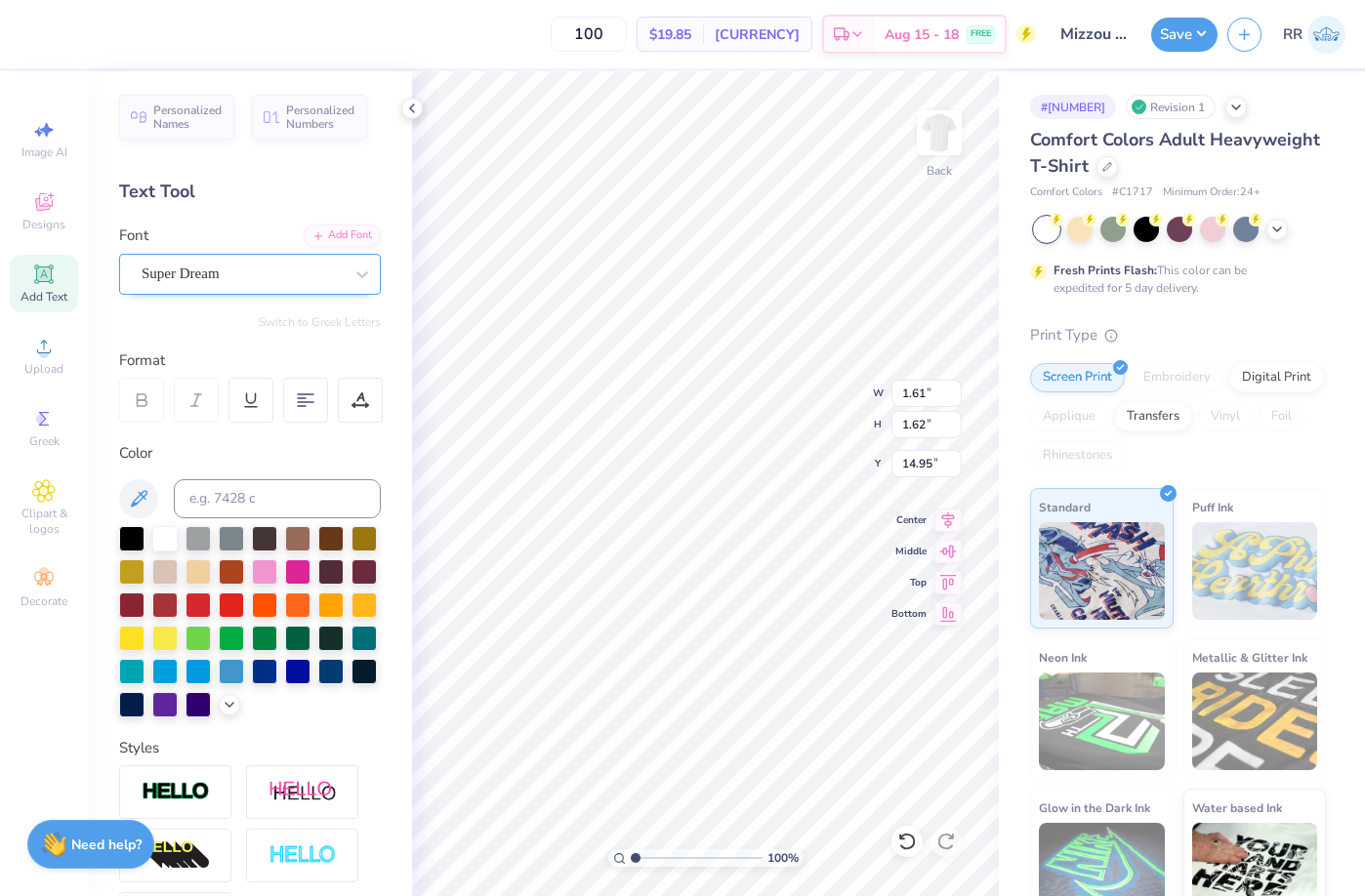 click at bounding box center [242, 273] 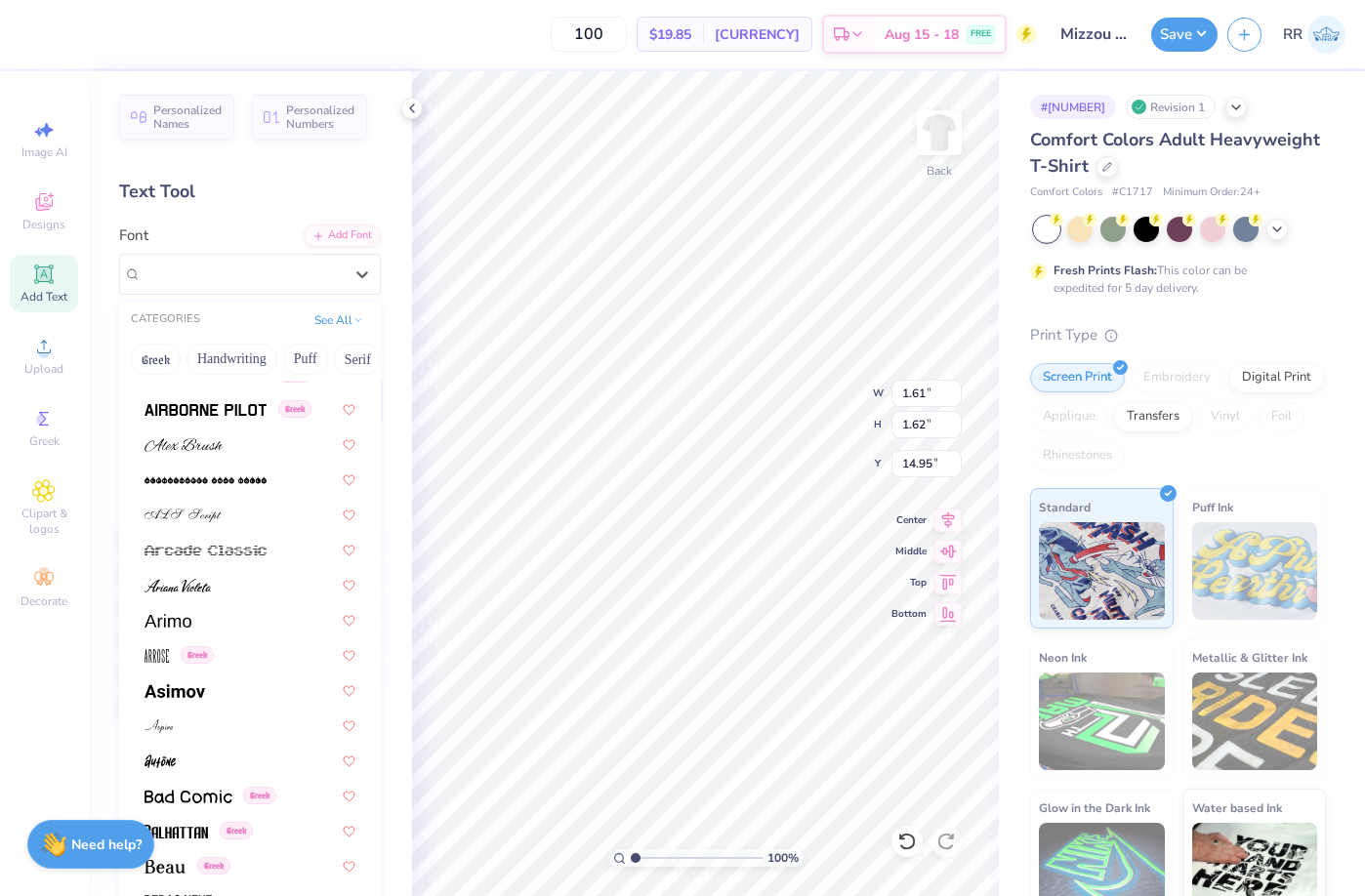 scroll, scrollTop: 600, scrollLeft: 0, axis: vertical 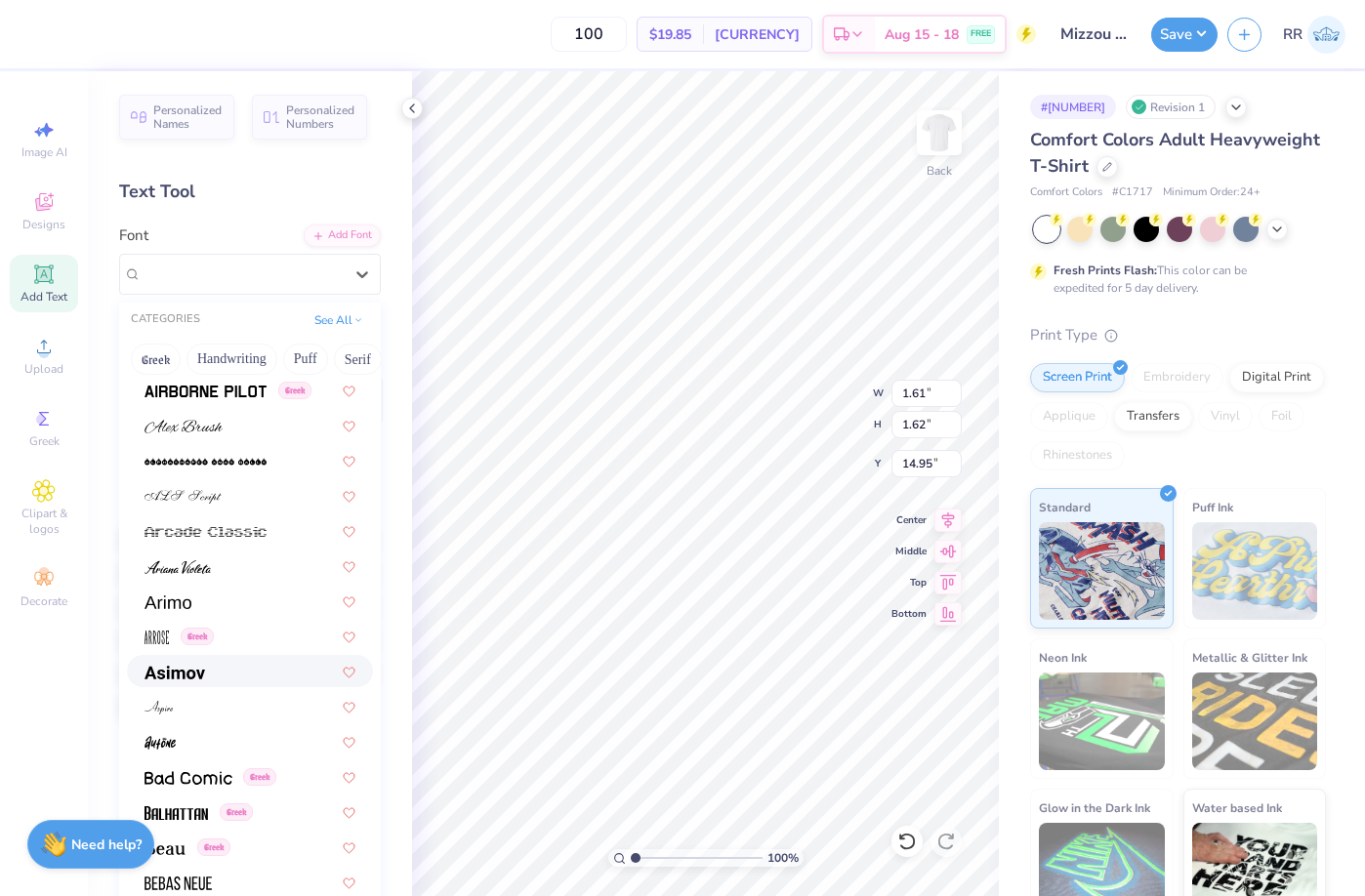 click at bounding box center (250, 671) 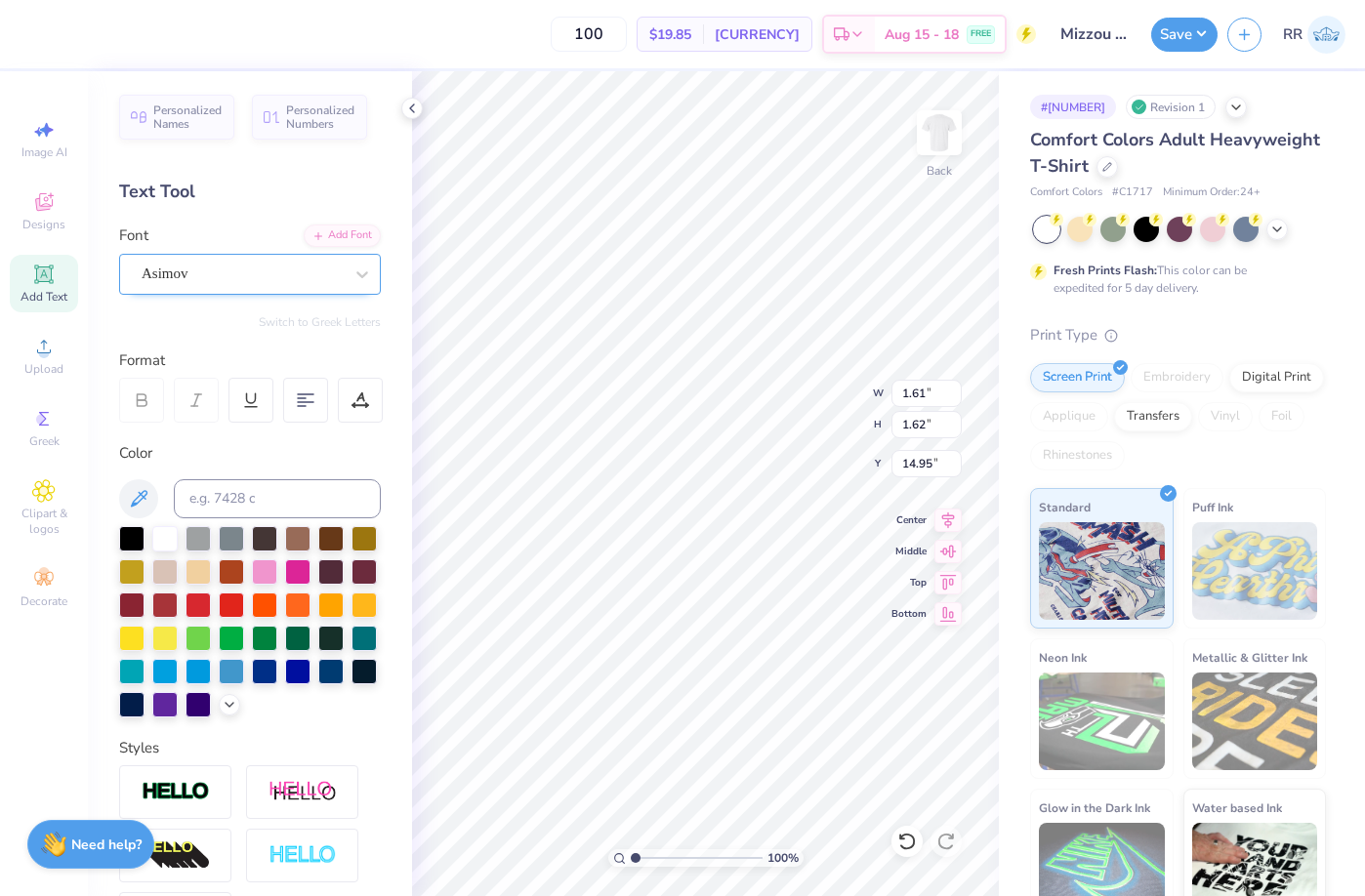 type on "1.60" 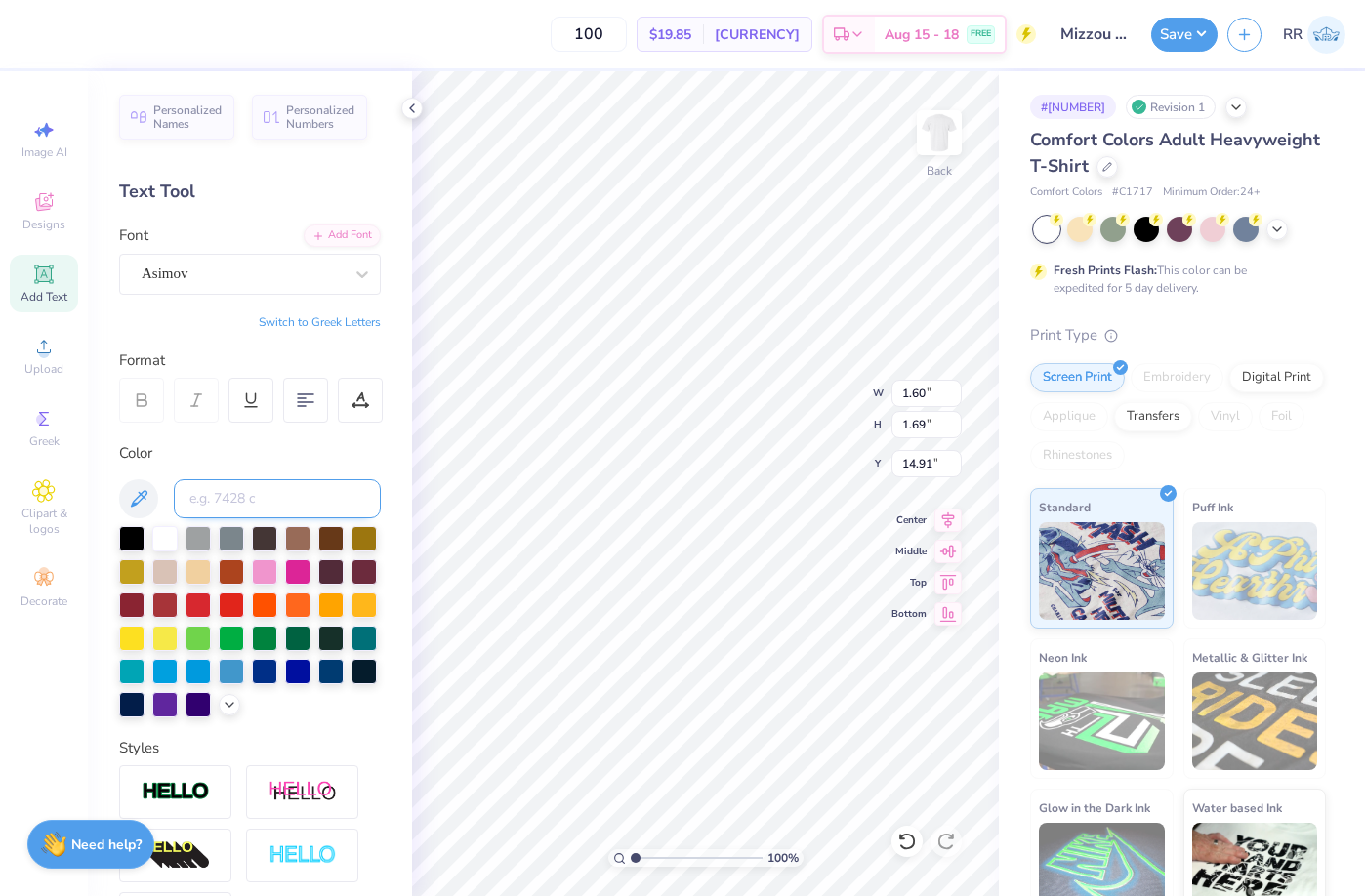 click at bounding box center [277, 499] 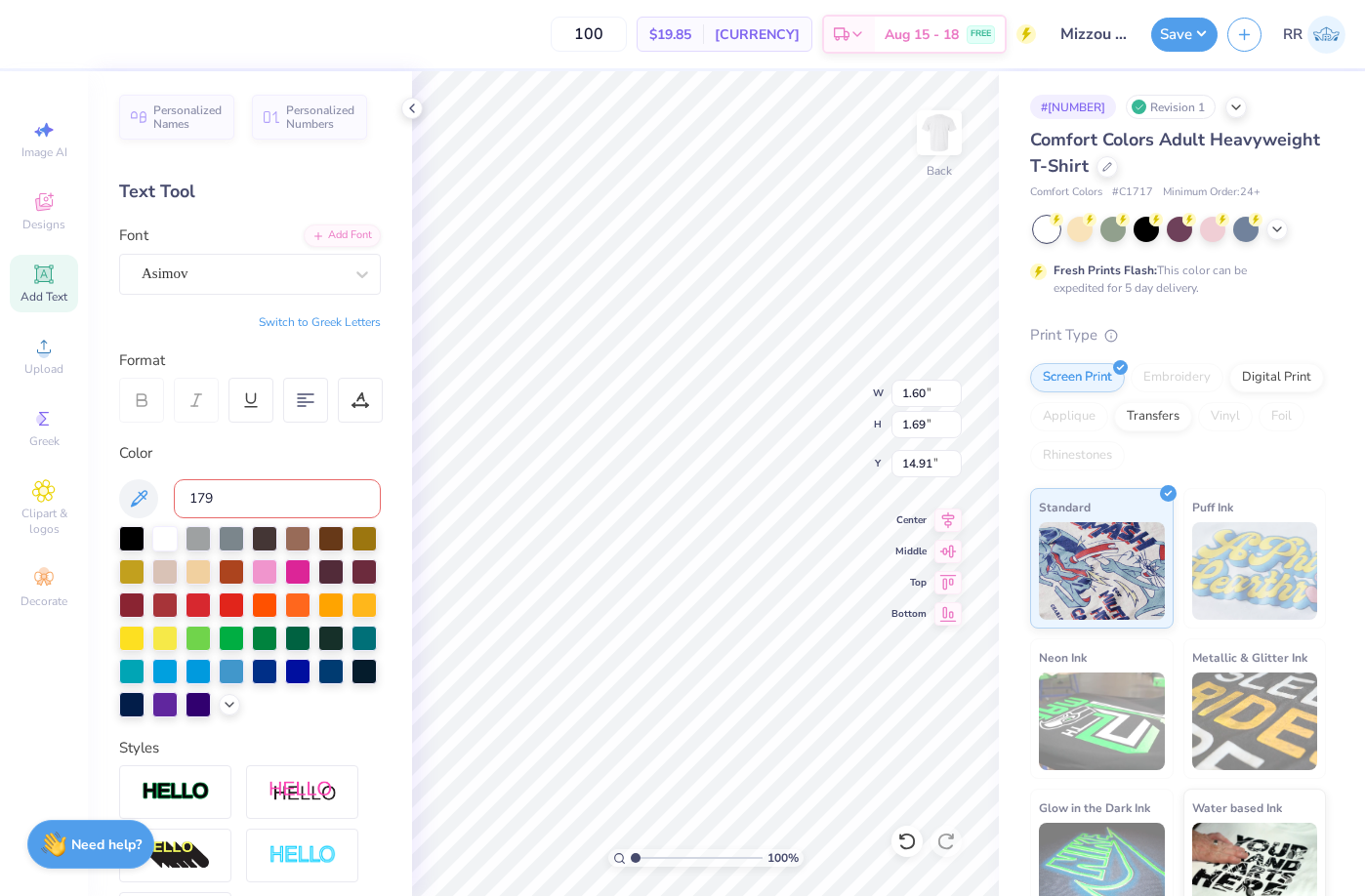 type on "1795" 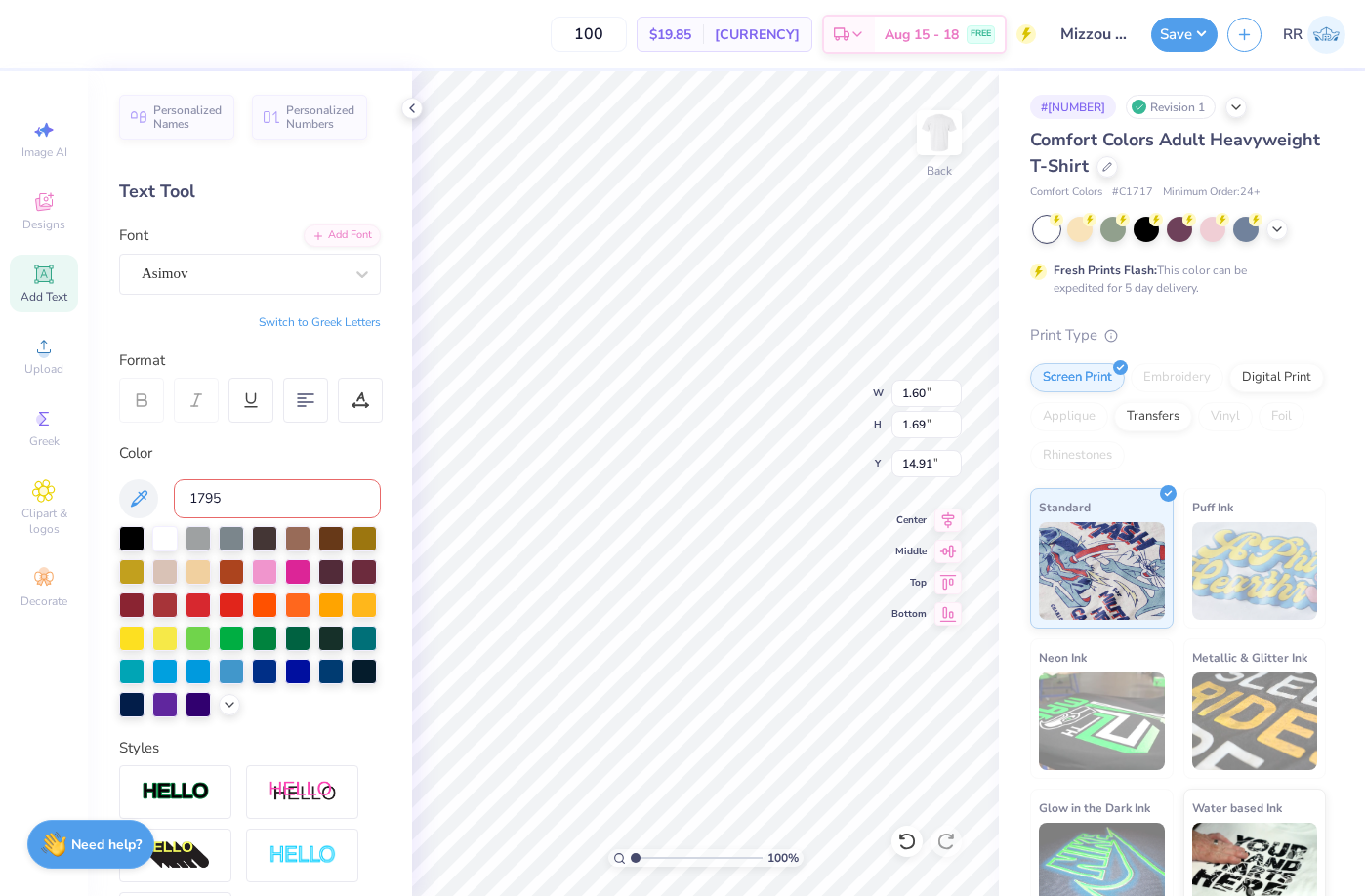 type 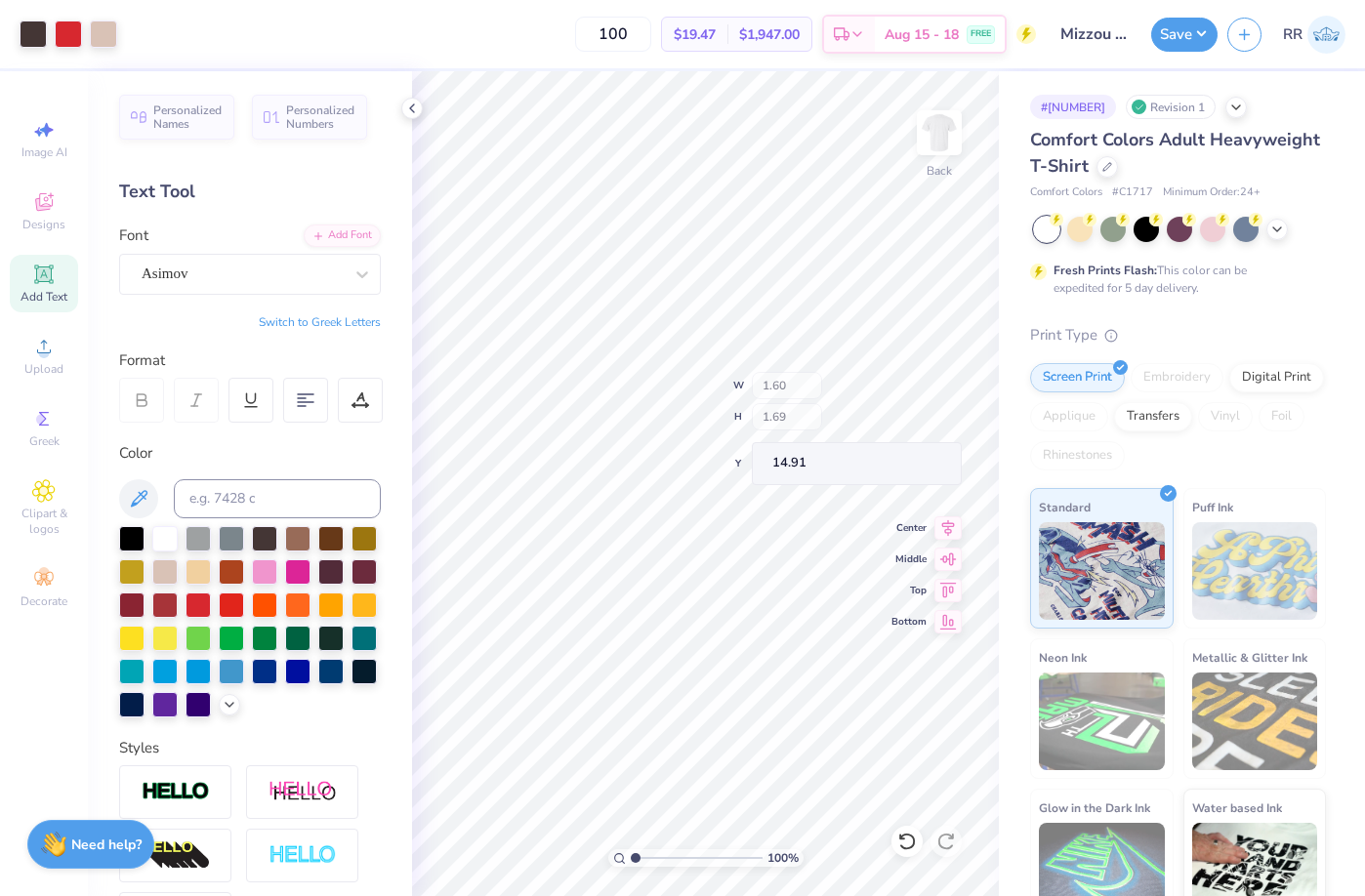 type on "0.55" 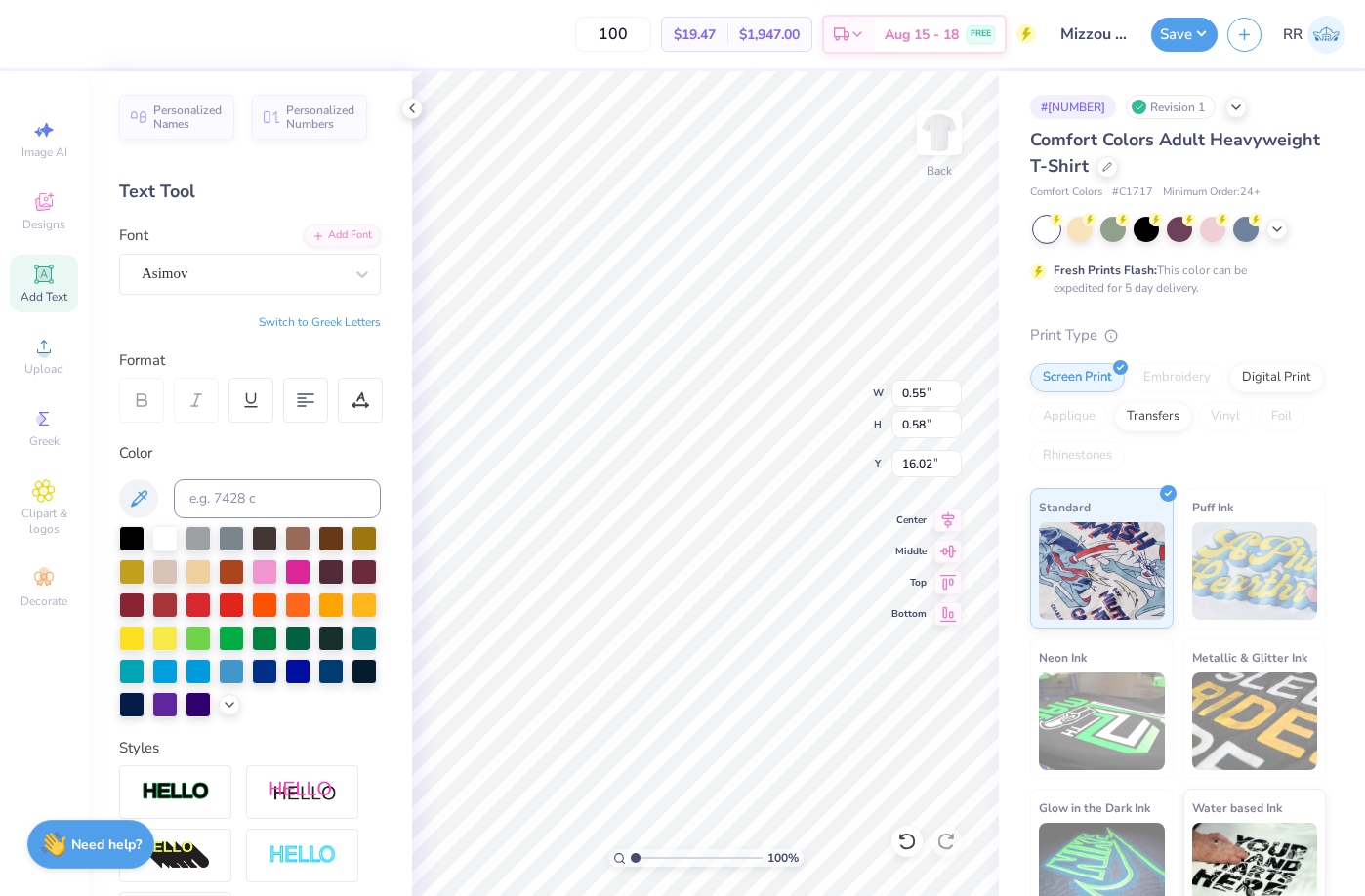 type on "4.22" 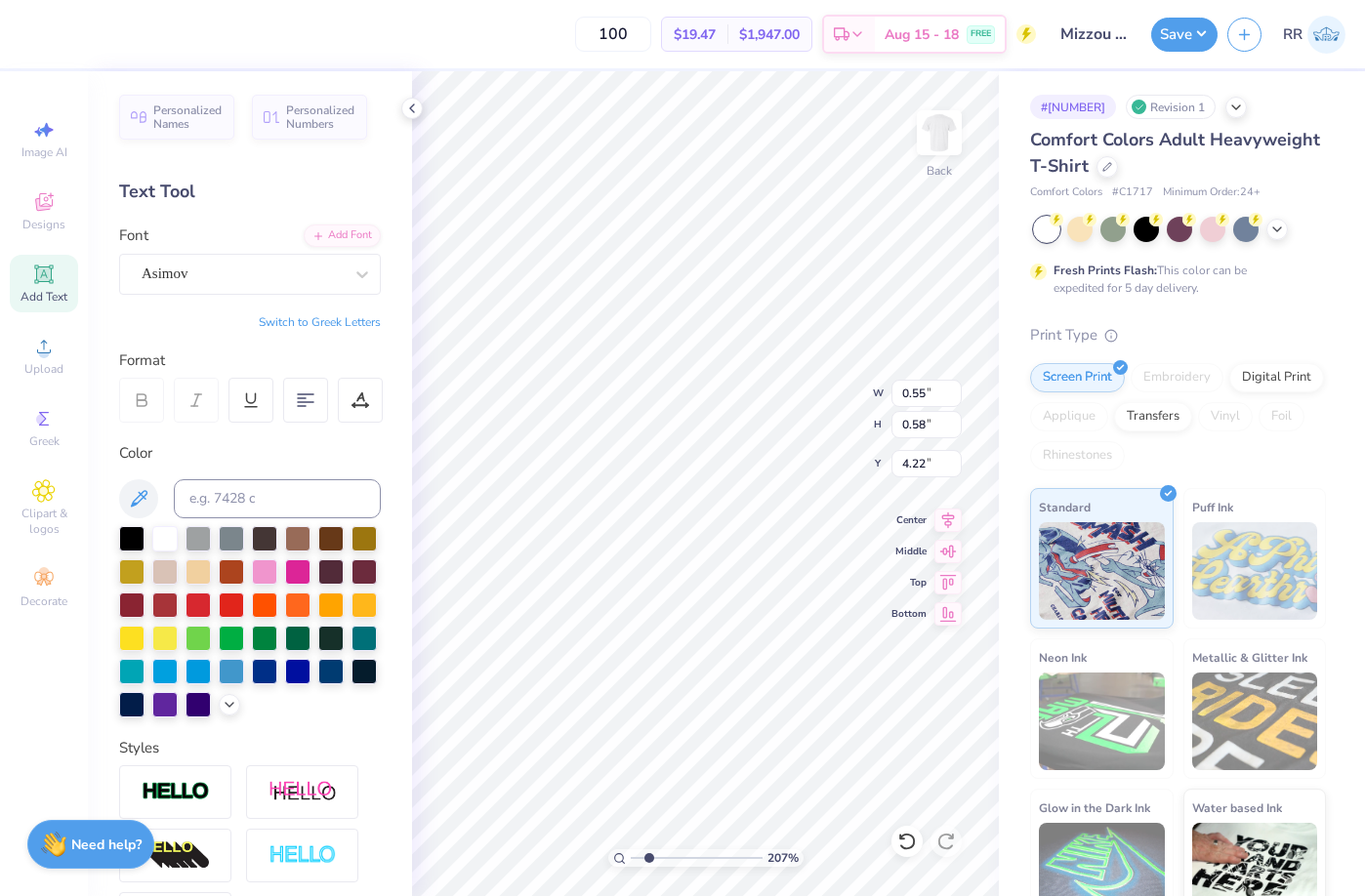 type on "2.07" 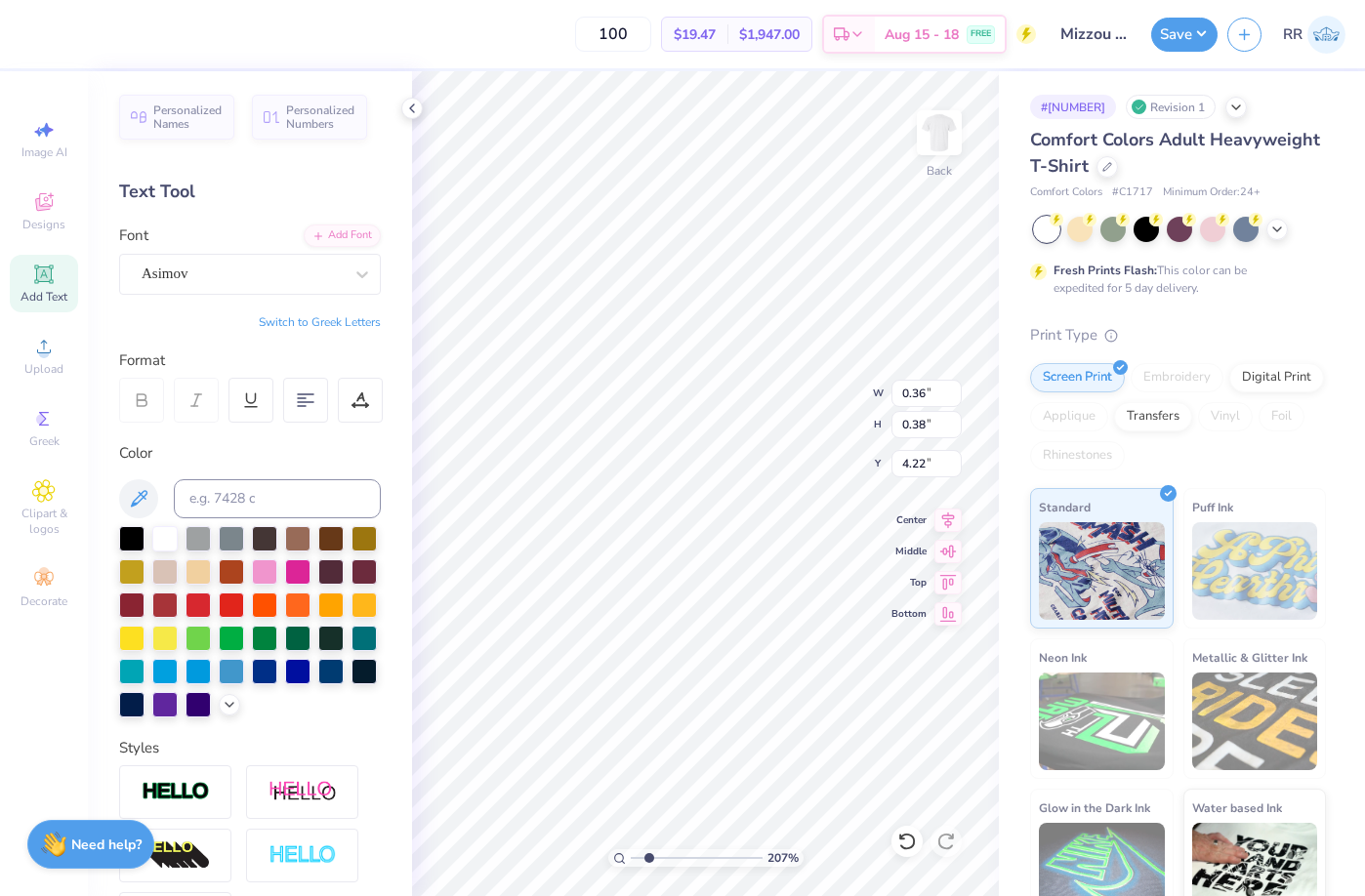 type on "0.36" 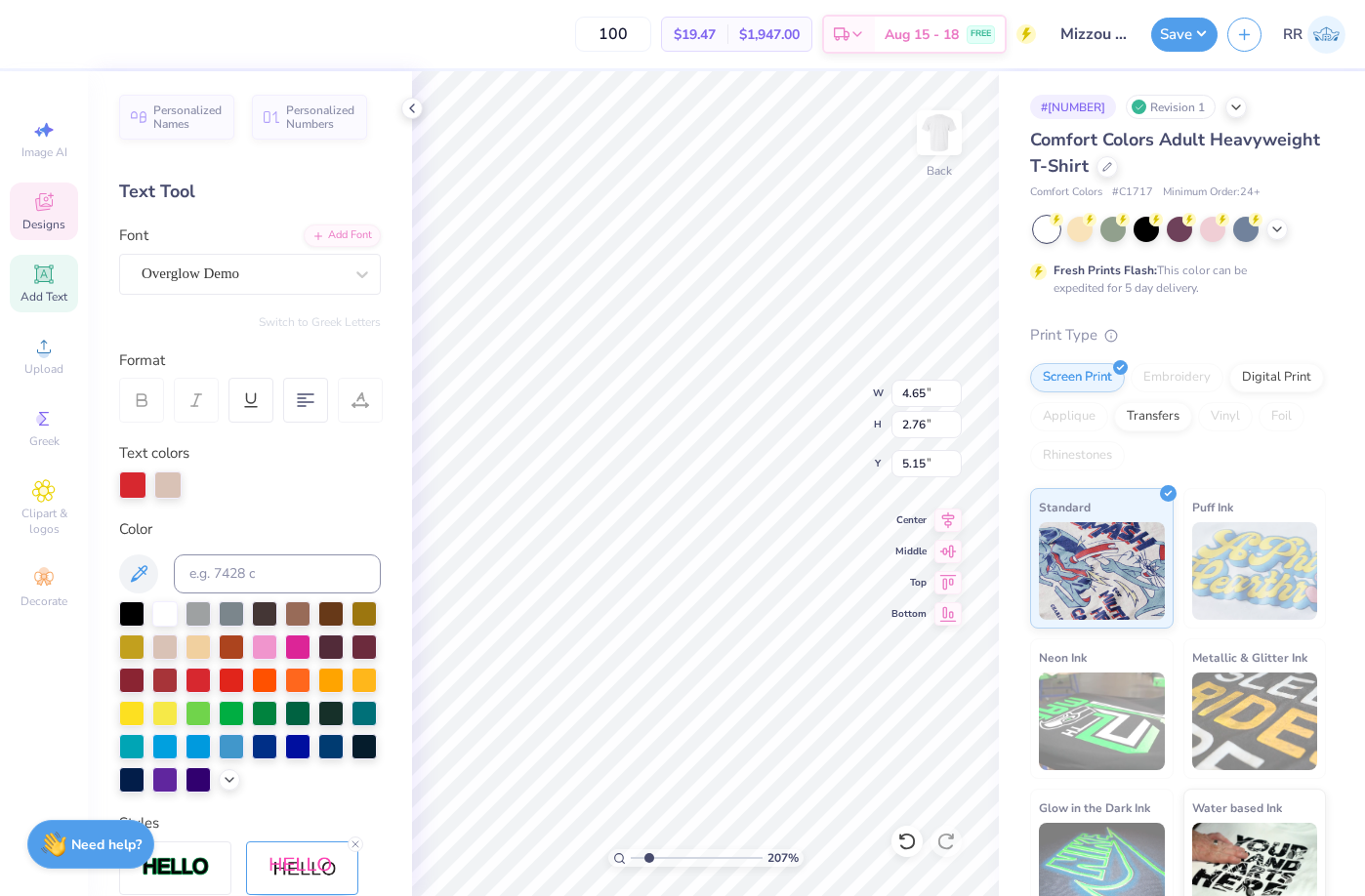 type on "4.65" 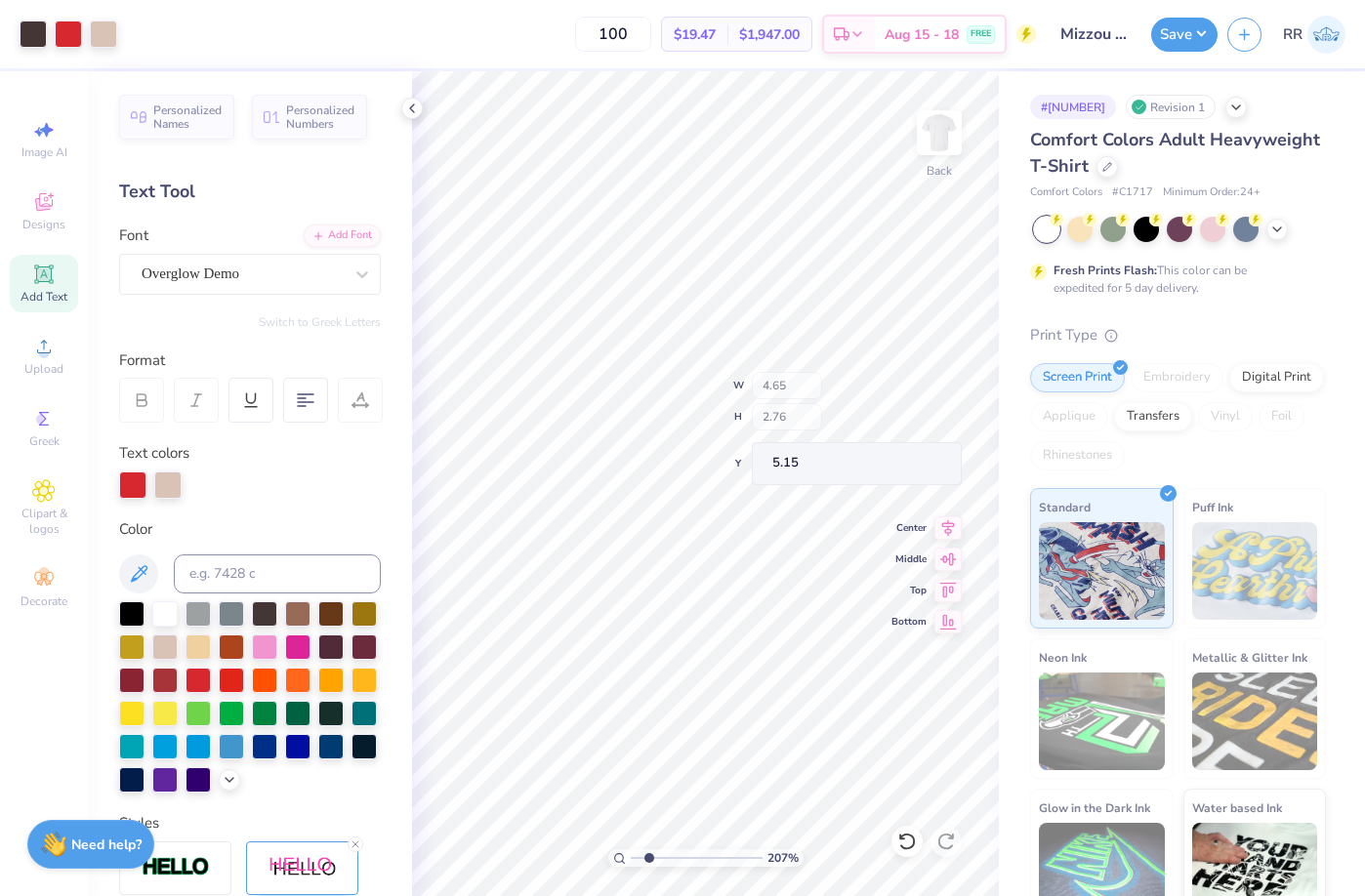 type on "4.33" 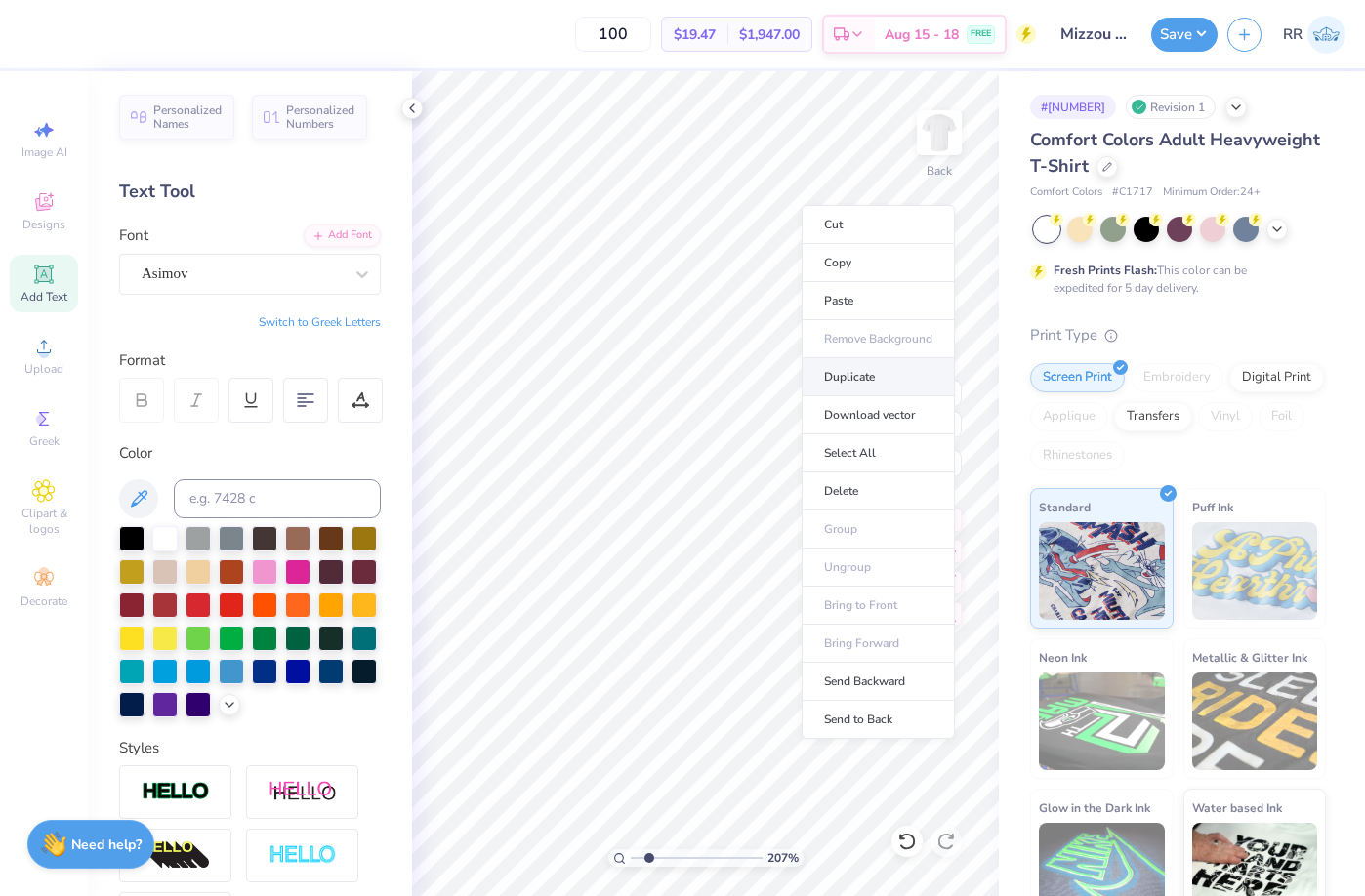 click on "Duplicate" at bounding box center (878, 377) 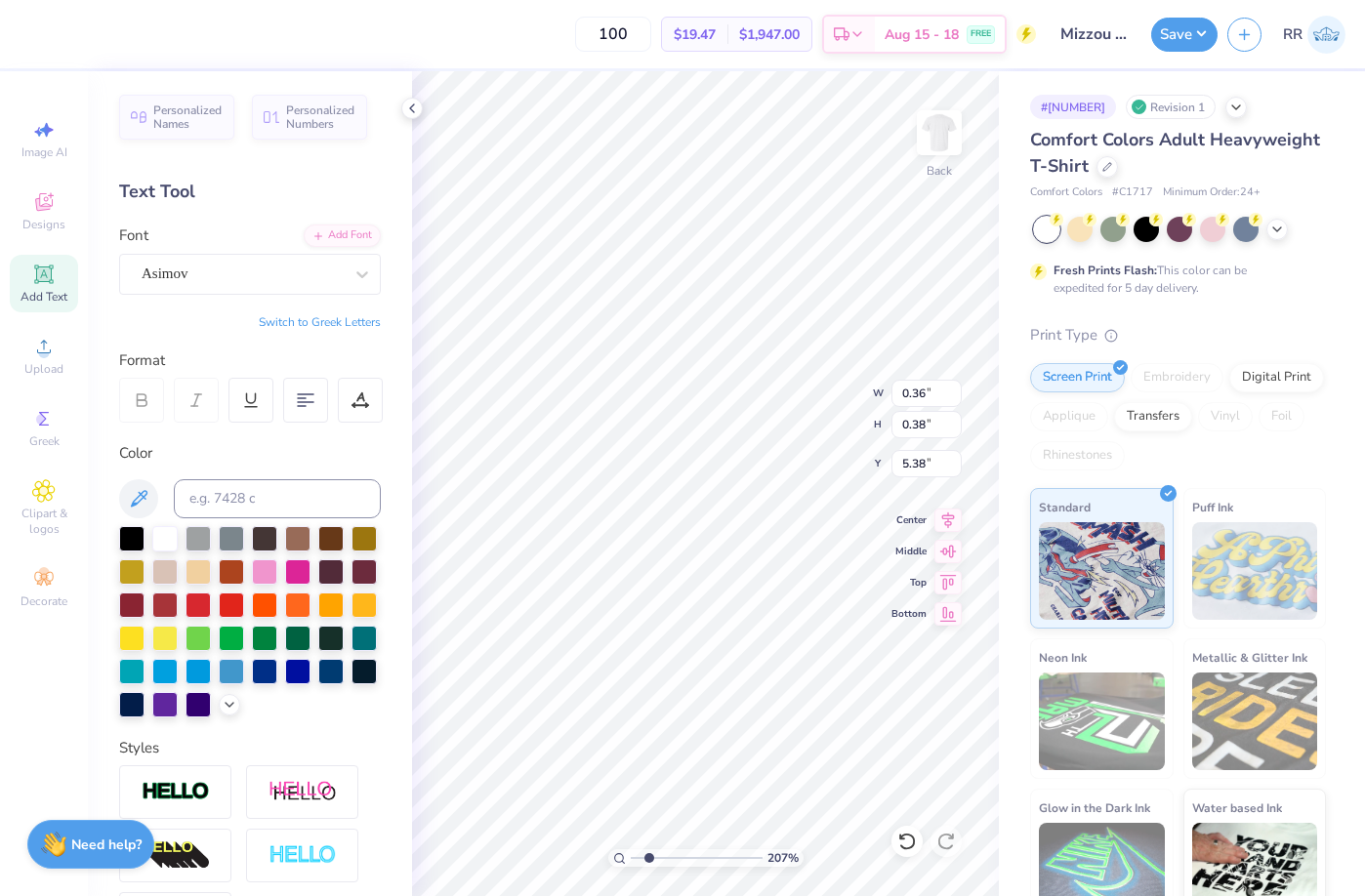 type on "5.38" 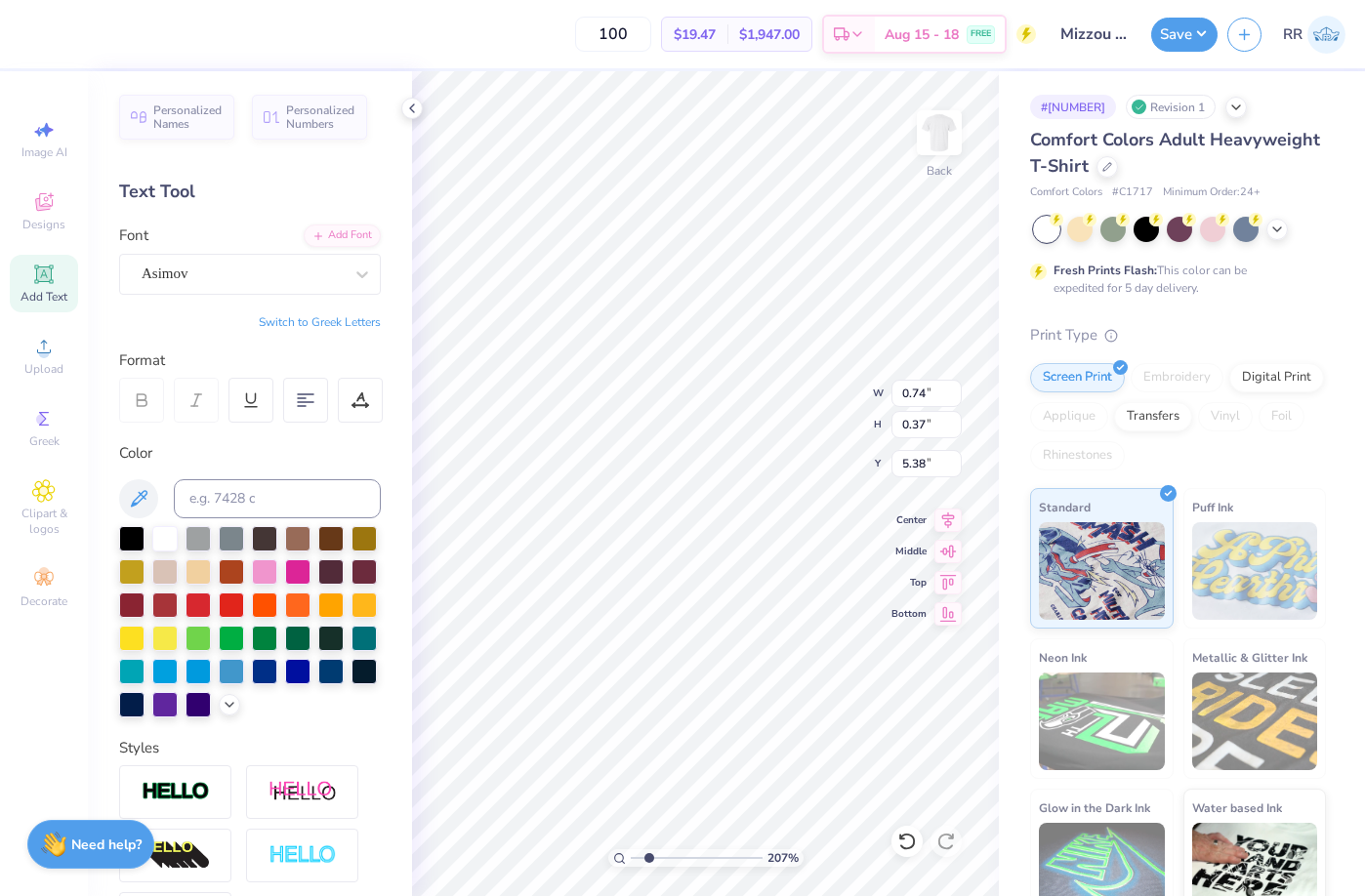 type on "0.74" 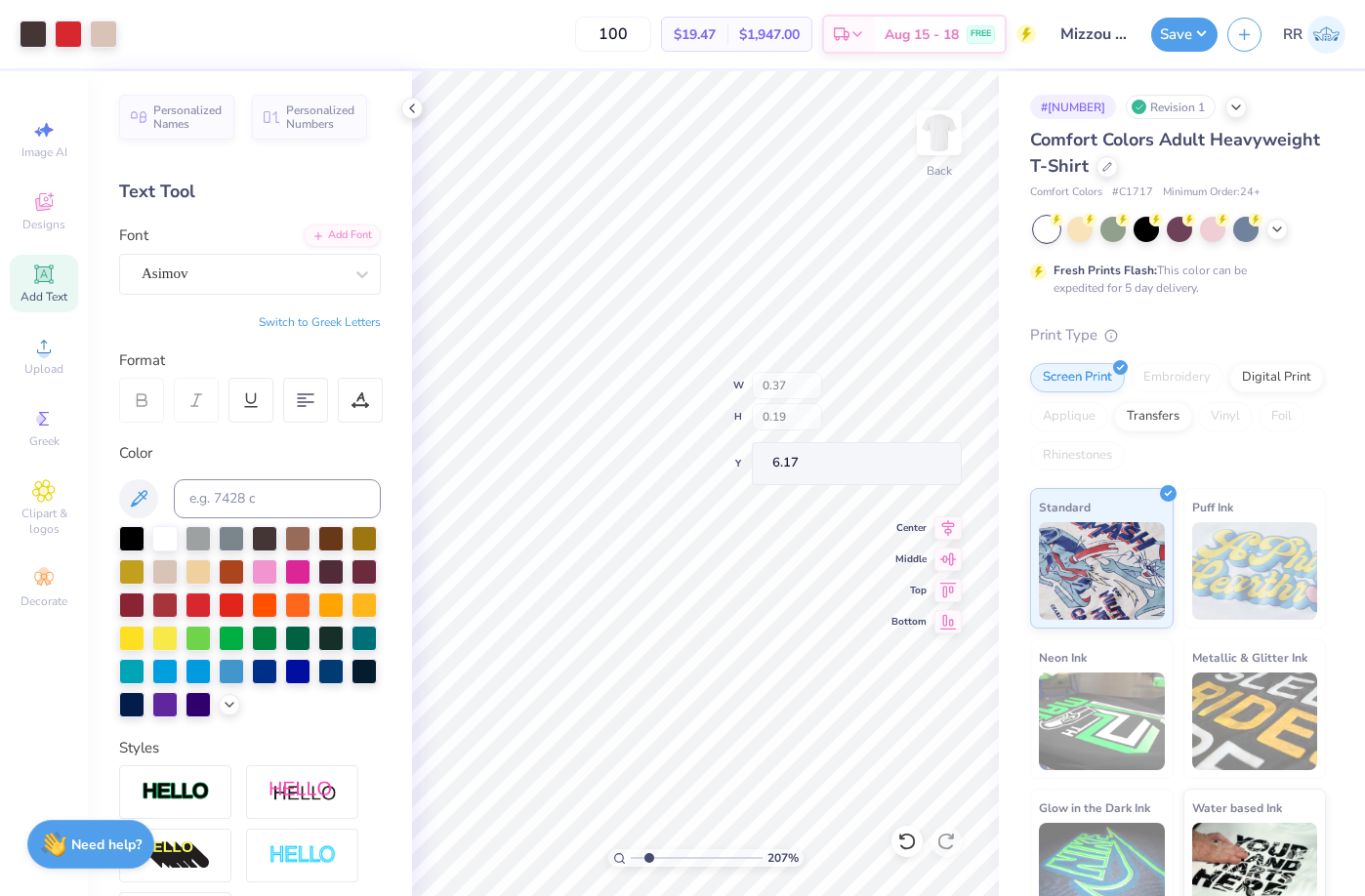 type on "6.17" 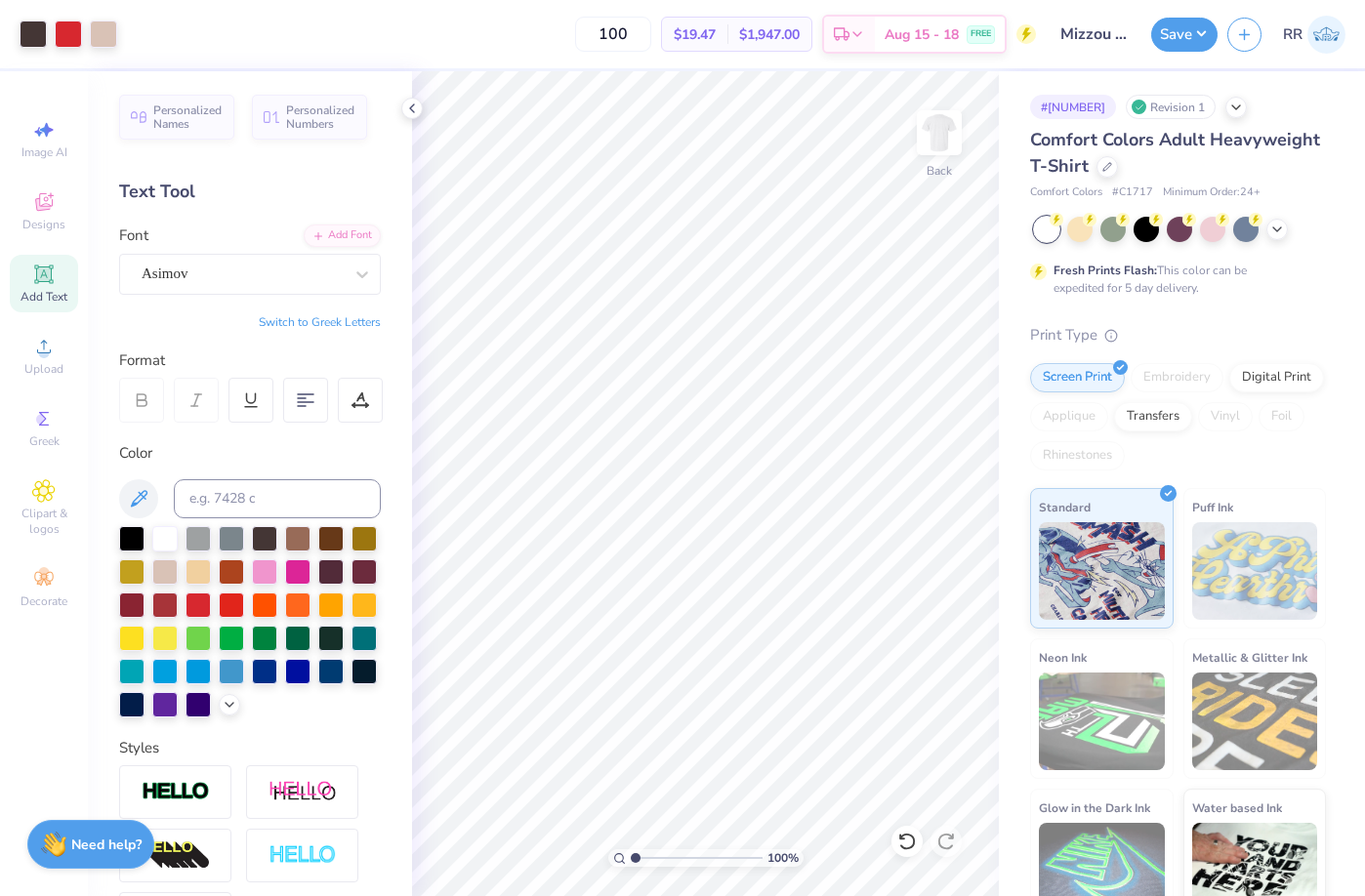 drag, startPoint x: 650, startPoint y: 857, endPoint x: 607, endPoint y: 859, distance: 43.04649 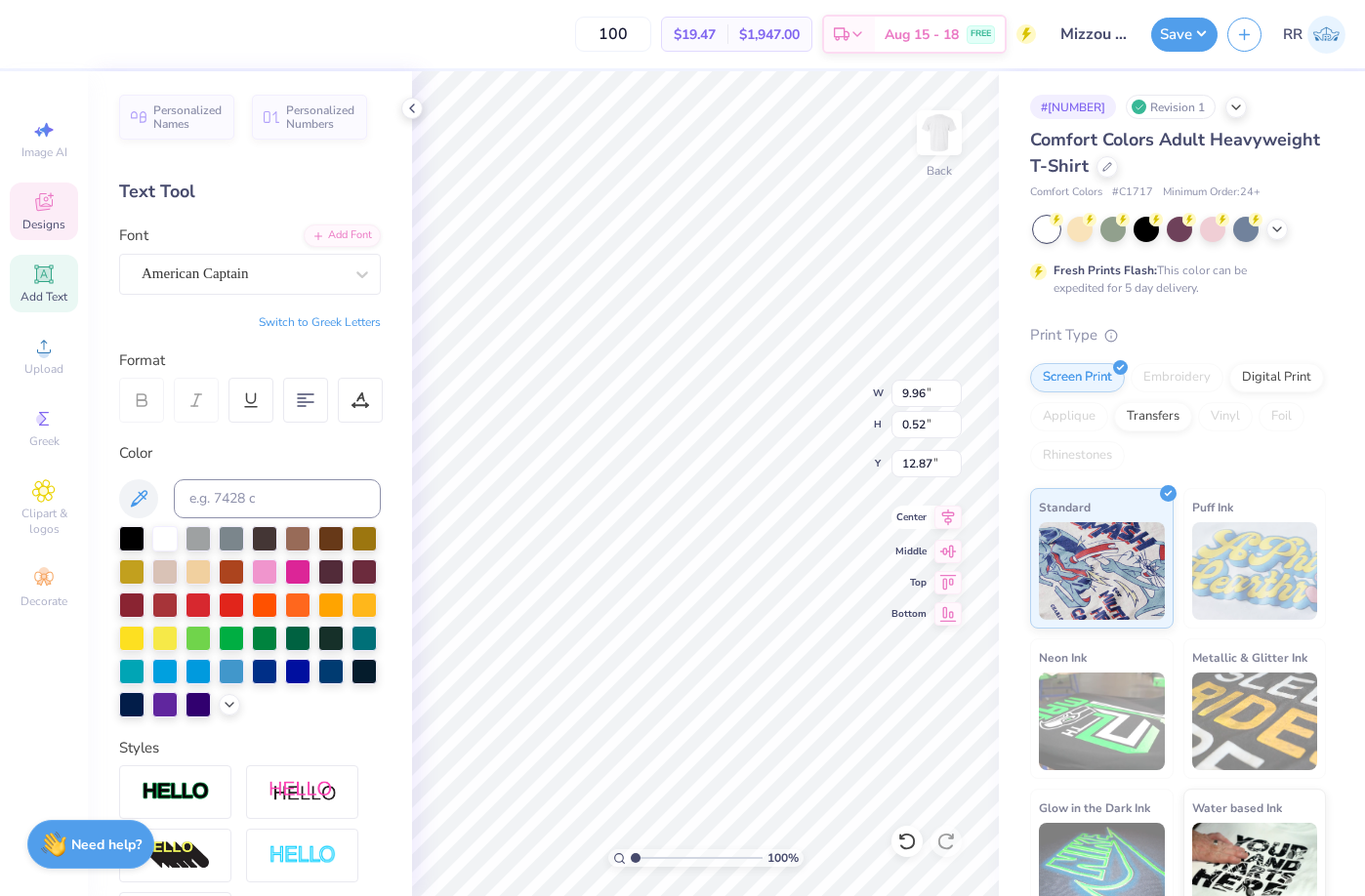 click 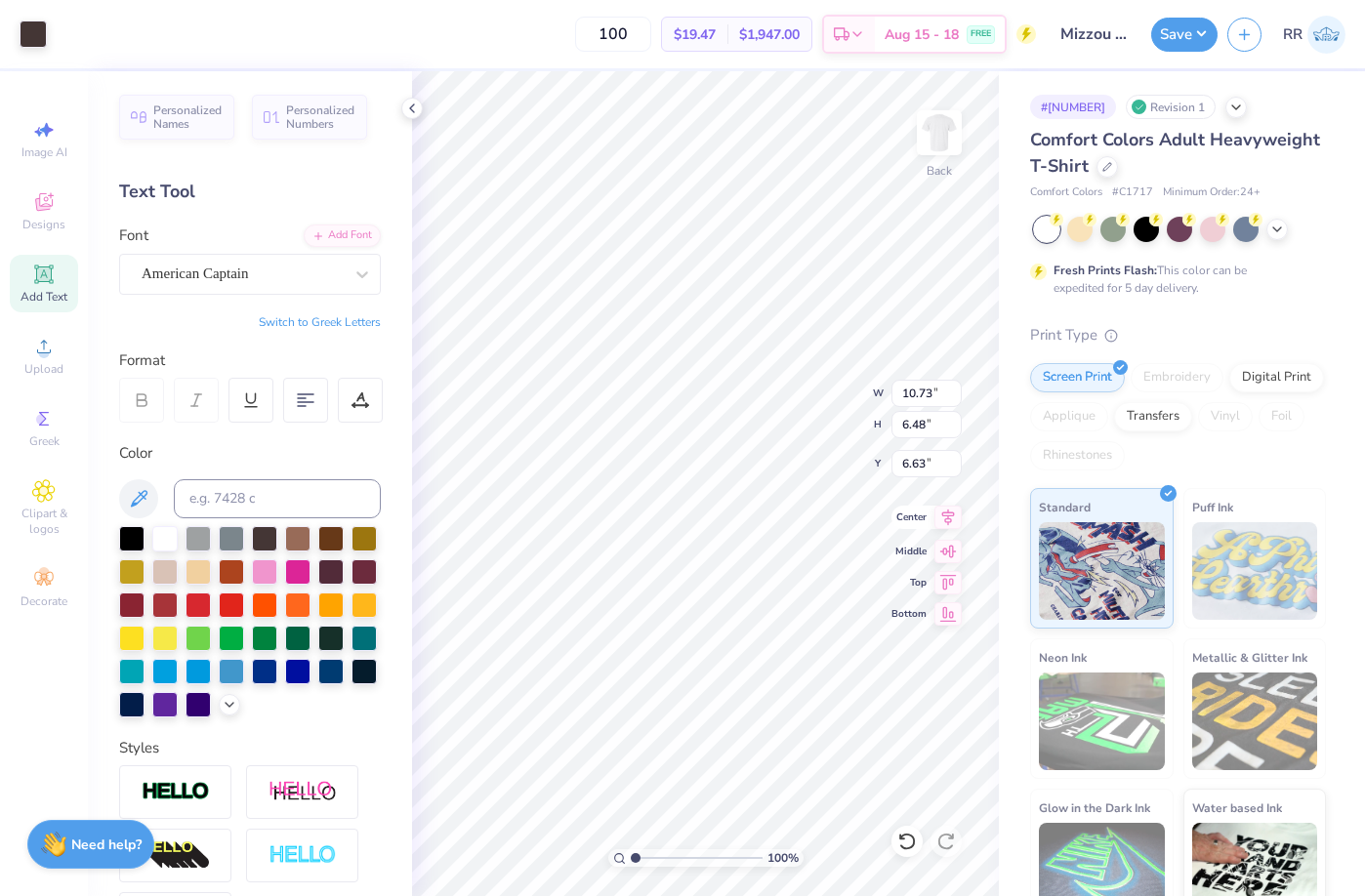 click 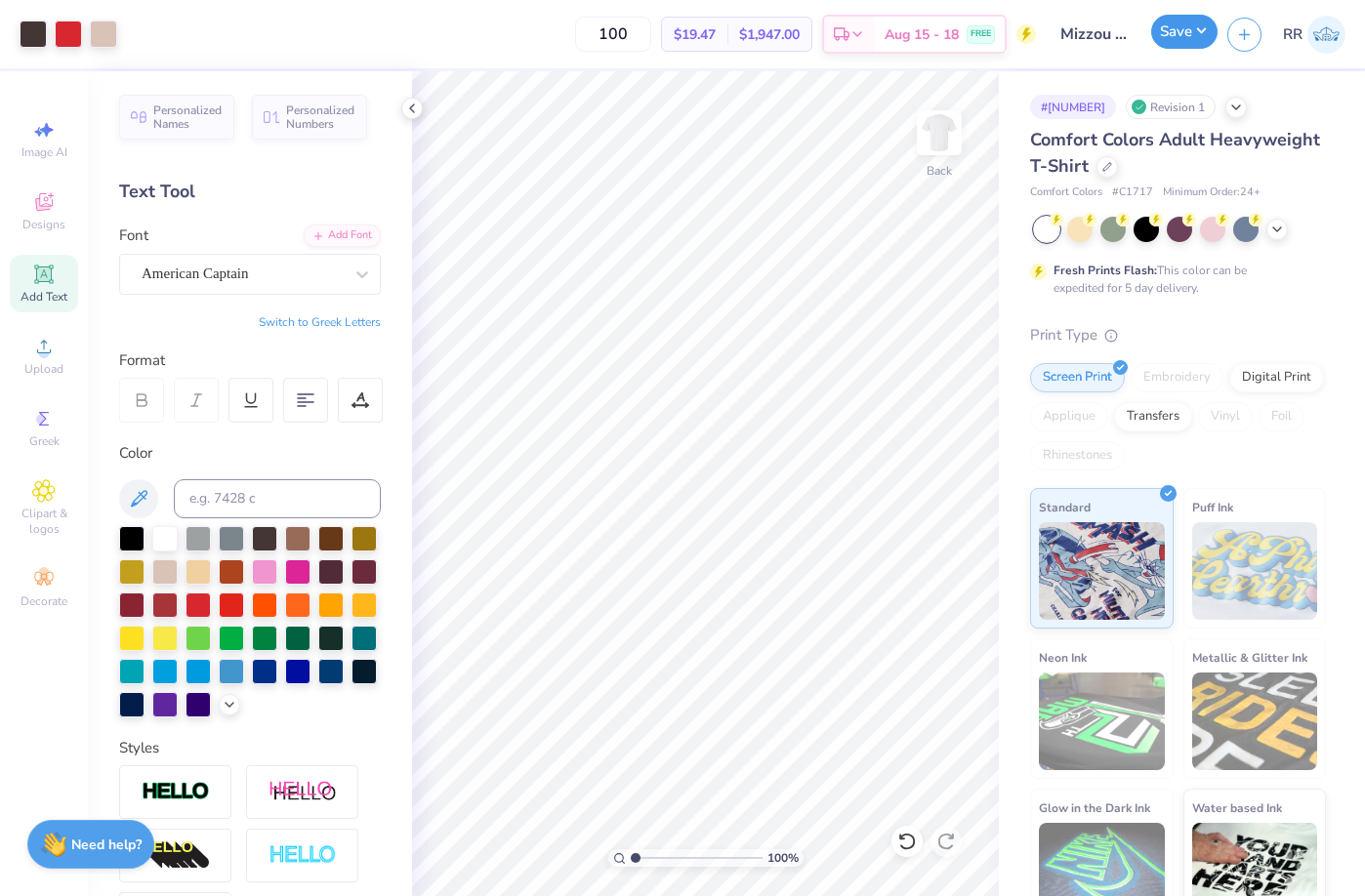 click on "Save" at bounding box center [1184, 31] 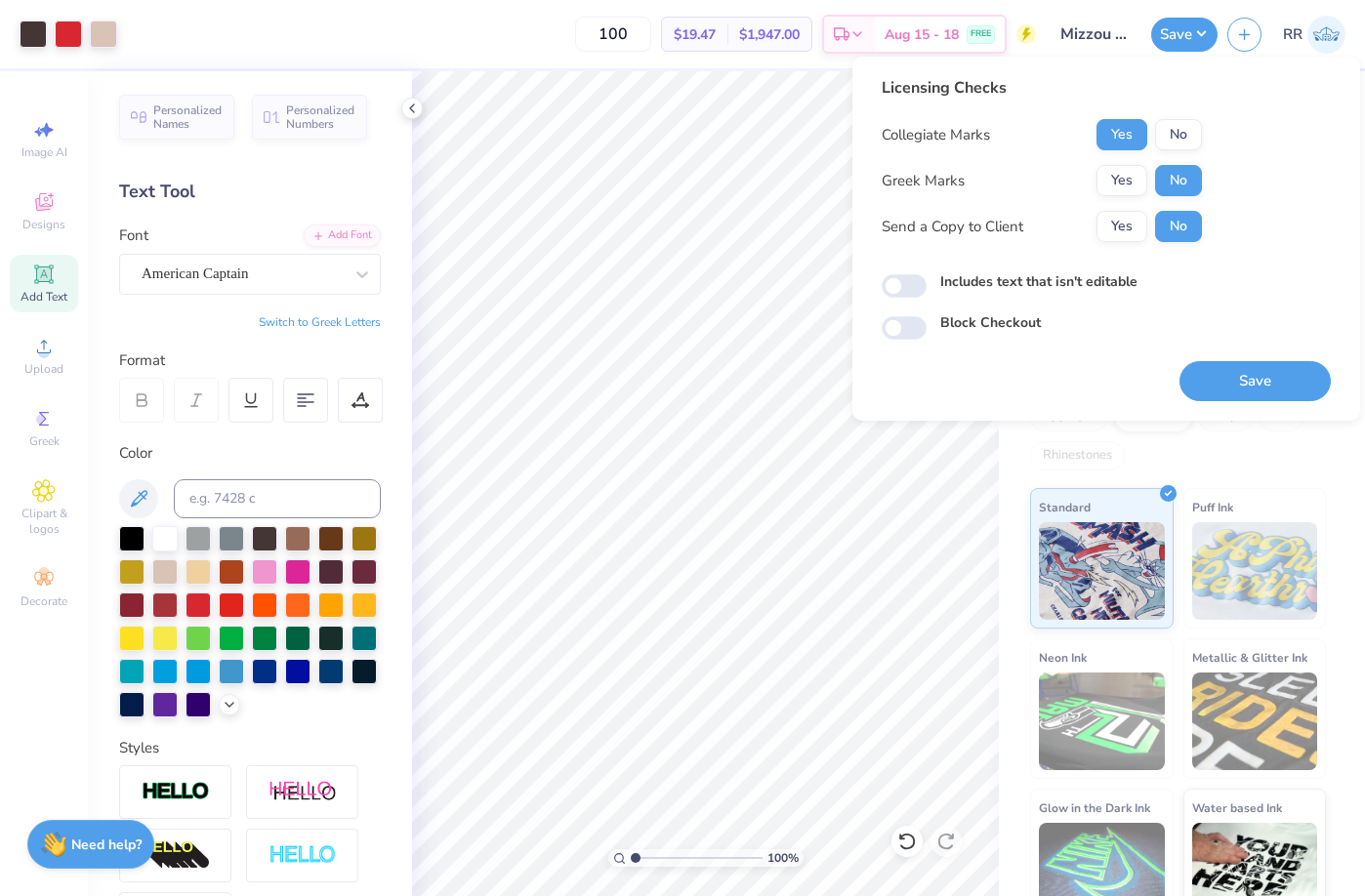 click on "Save" at bounding box center [1255, 381] 